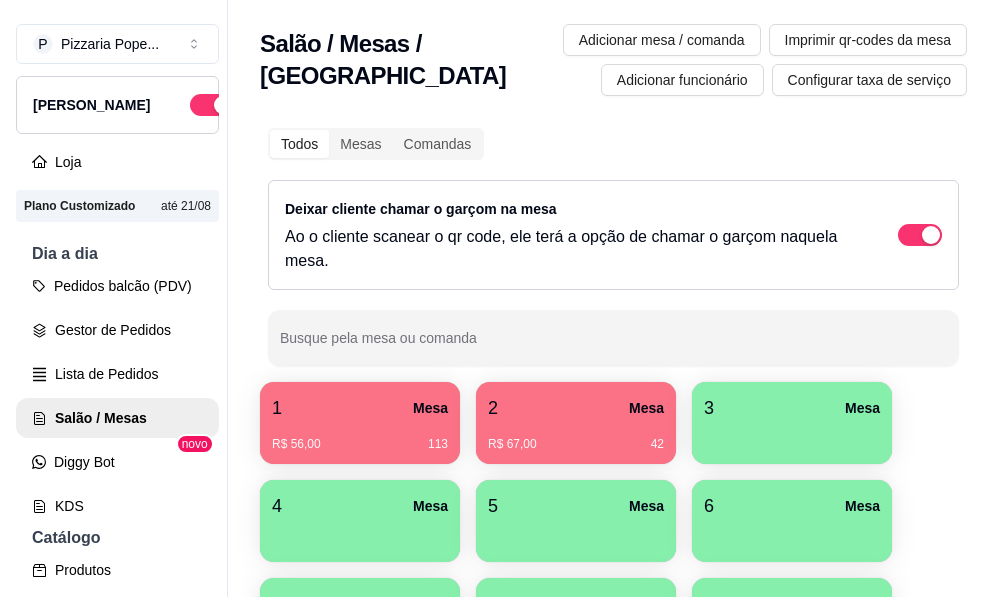 scroll, scrollTop: 0, scrollLeft: 0, axis: both 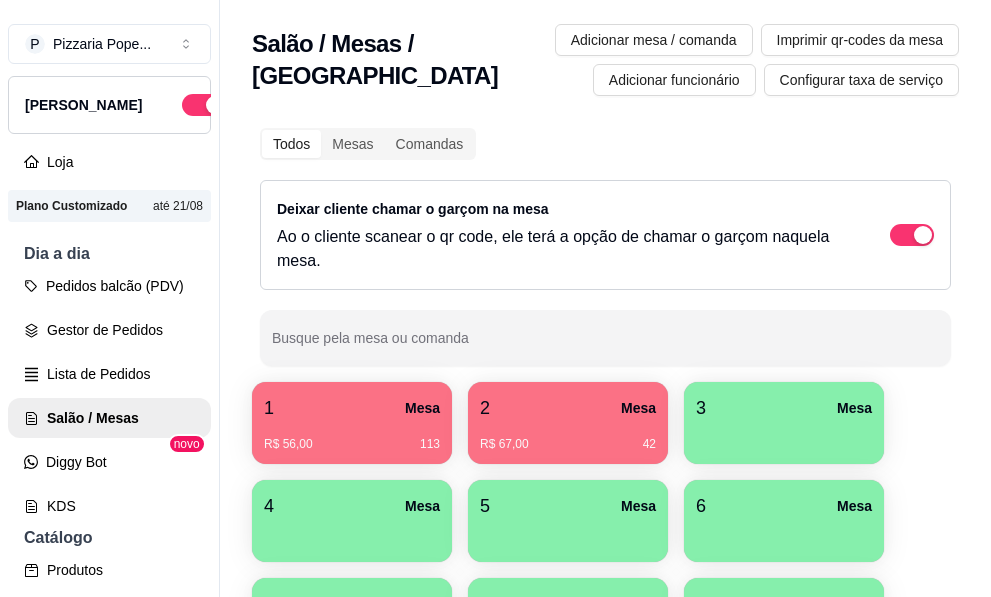 click on "R$ 67,00 42" at bounding box center (568, 437) 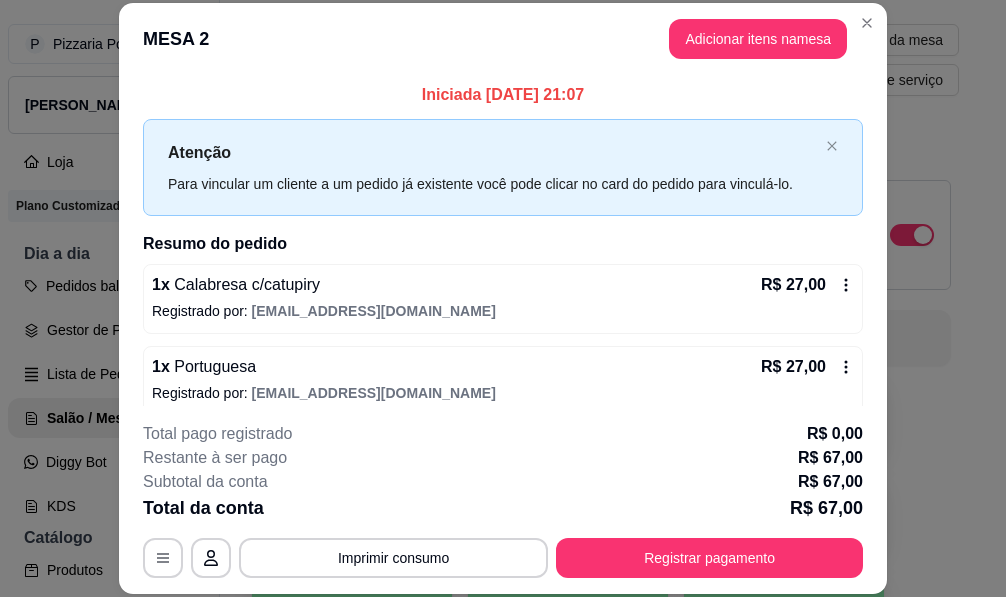 click on "MESA 2 Adicionar itens na  mesa" at bounding box center [503, 39] 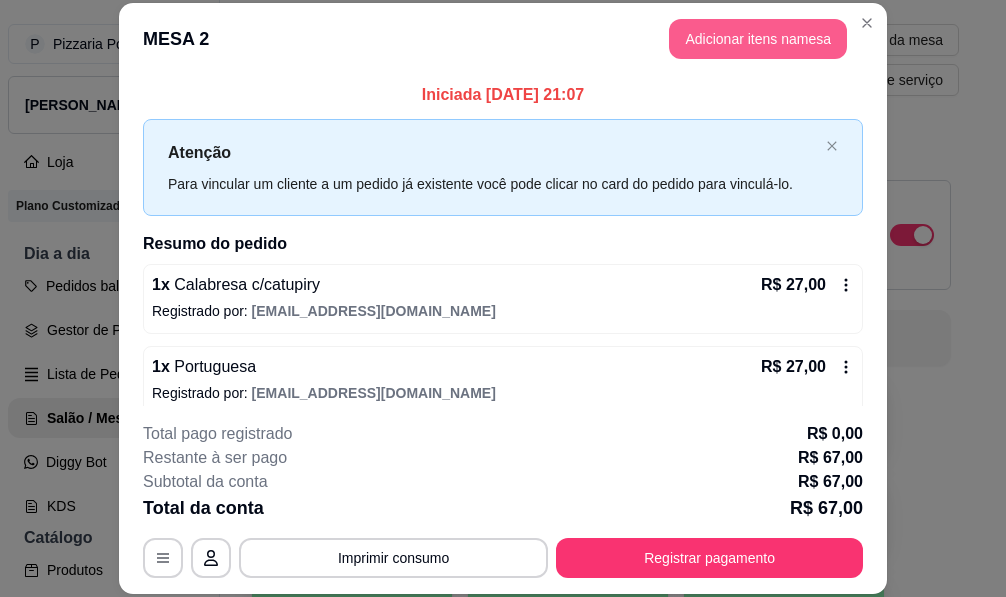 click on "Adicionar itens na  mesa" at bounding box center (758, 39) 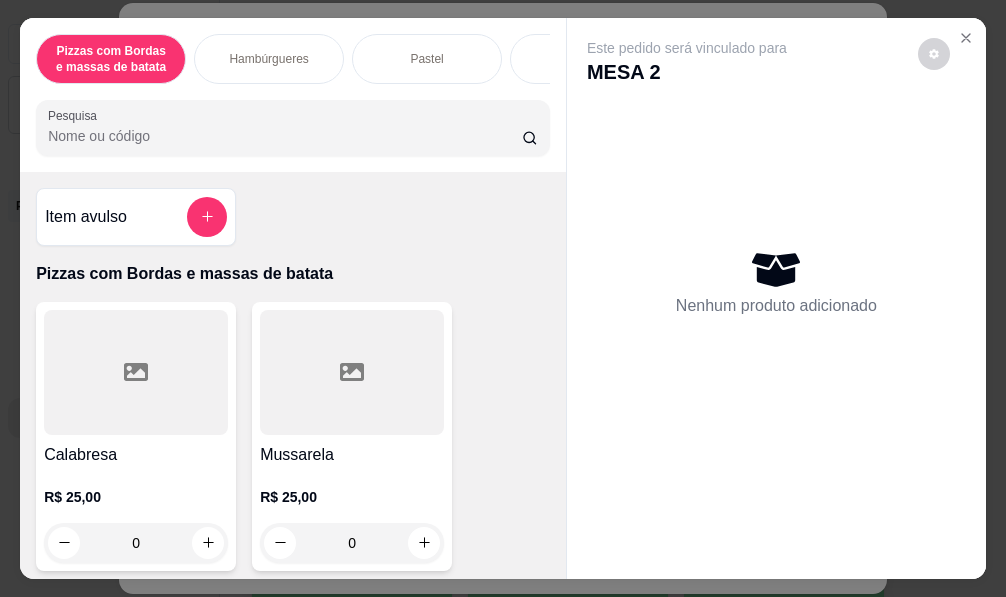 click on "Hambúrgueres" at bounding box center (269, 59) 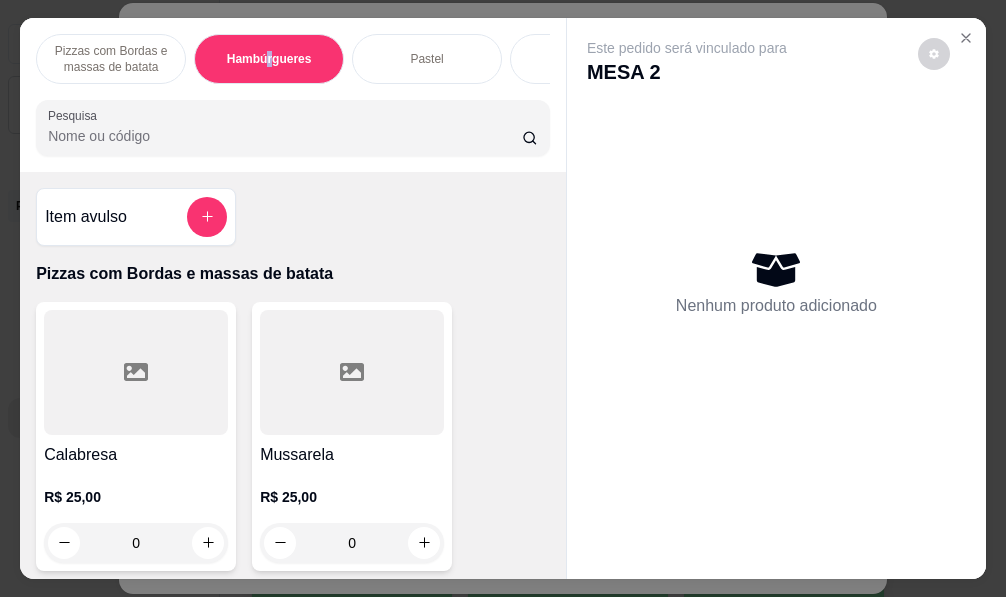 scroll, scrollTop: 2125, scrollLeft: 0, axis: vertical 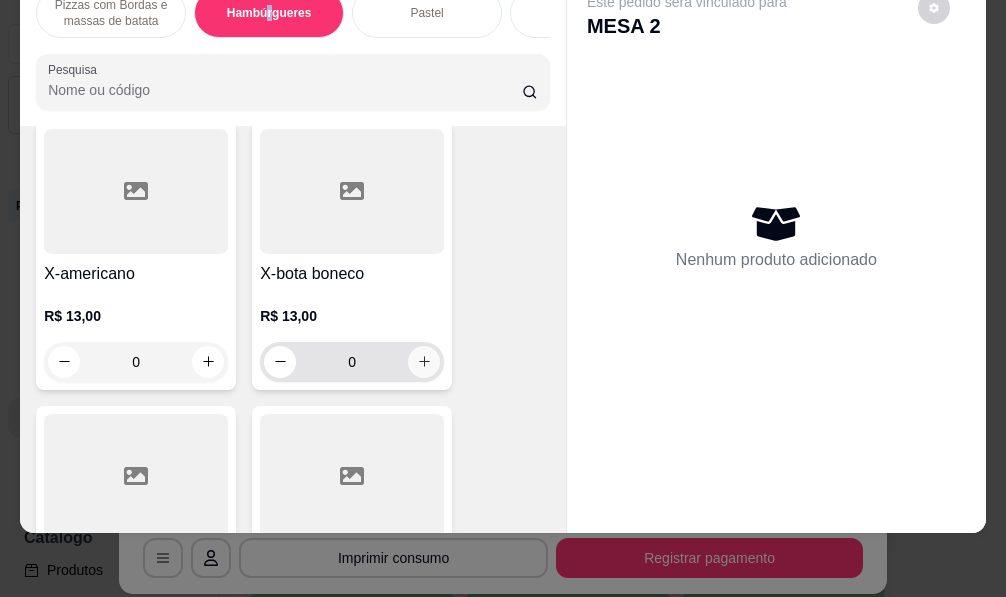 click 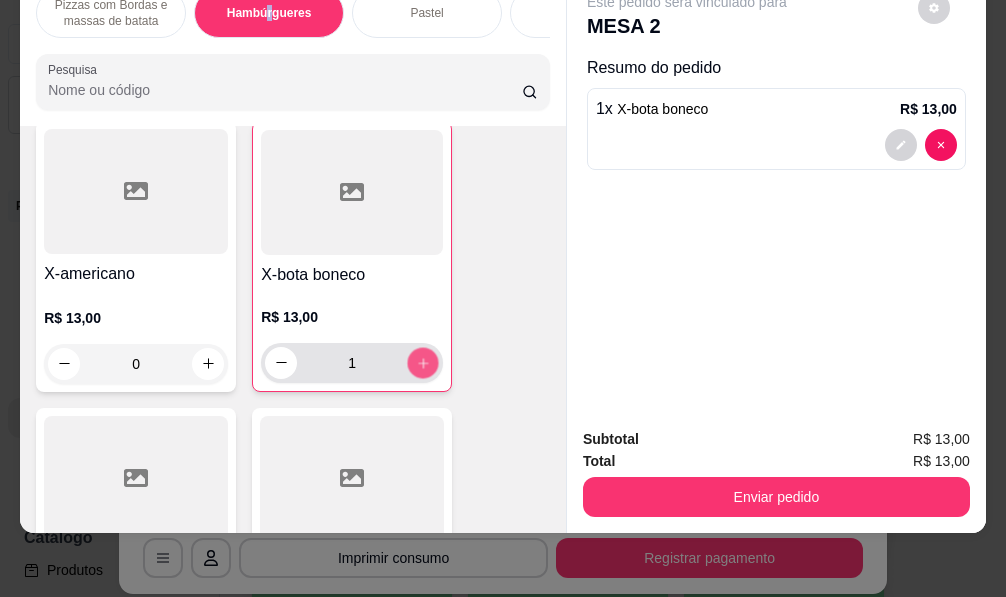 click 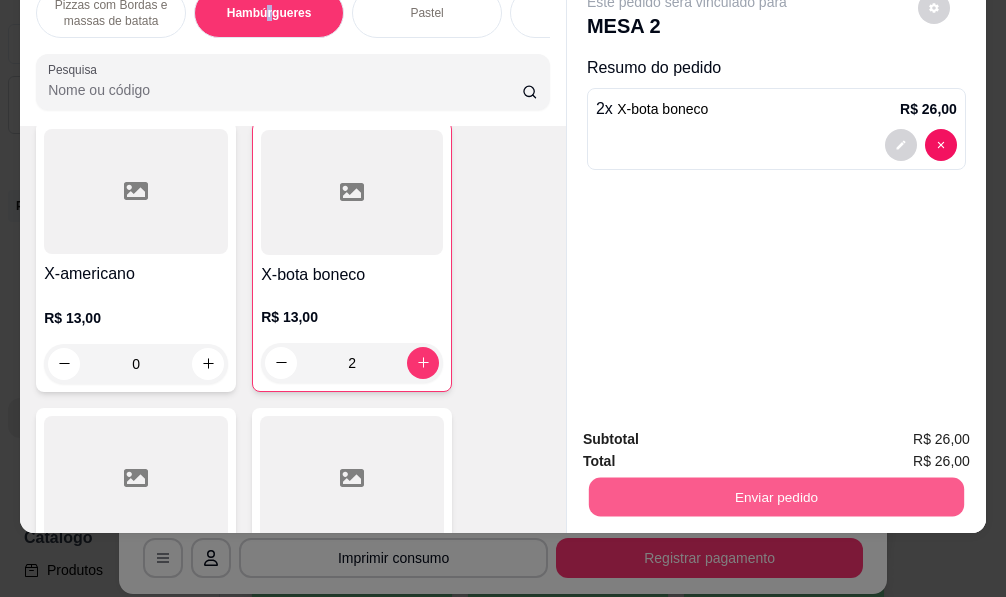 click on "Enviar pedido" at bounding box center [776, 497] 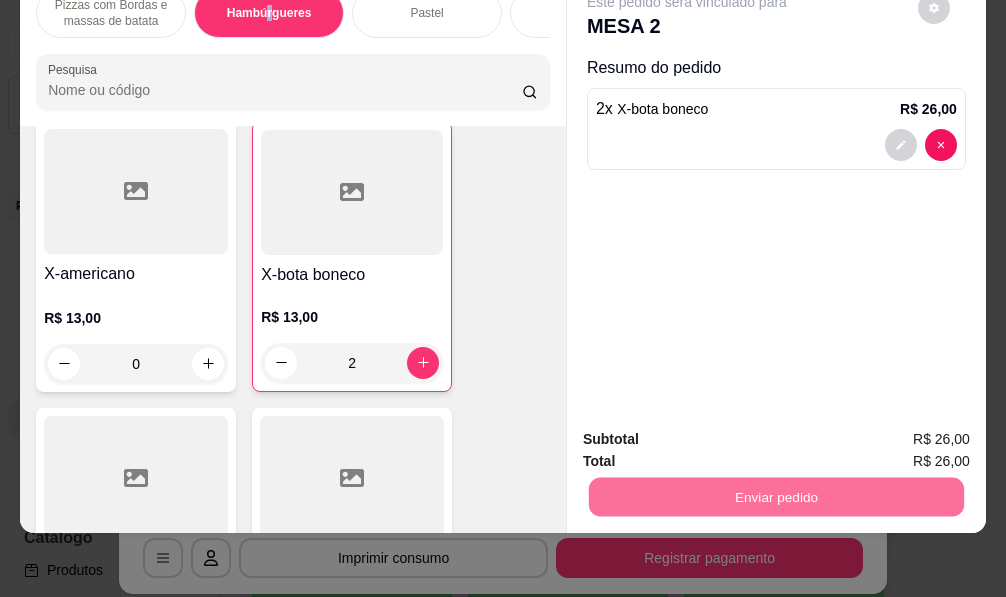 click on "Não registrar e enviar pedido" at bounding box center (710, 432) 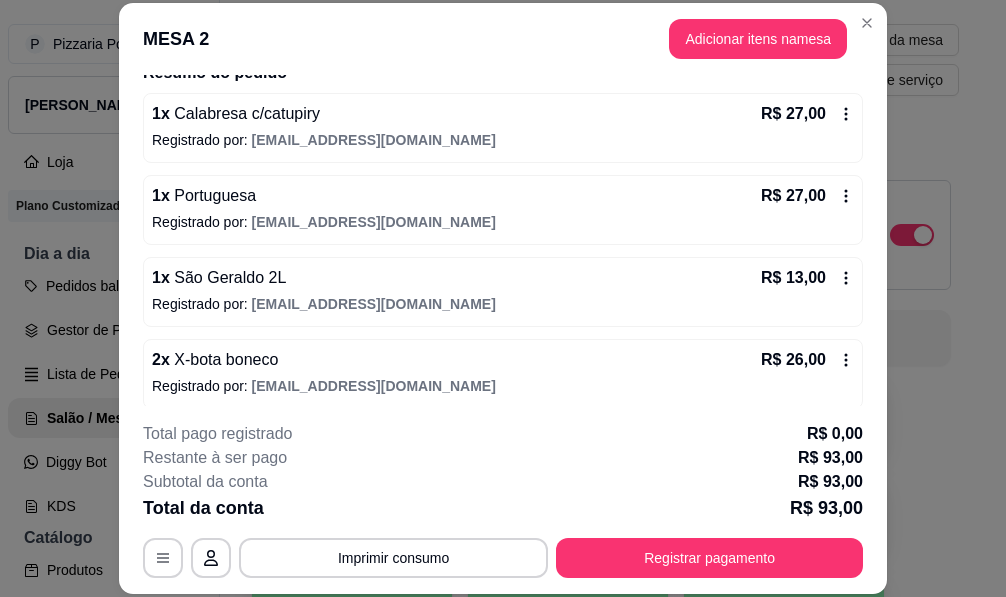 scroll, scrollTop: 182, scrollLeft: 0, axis: vertical 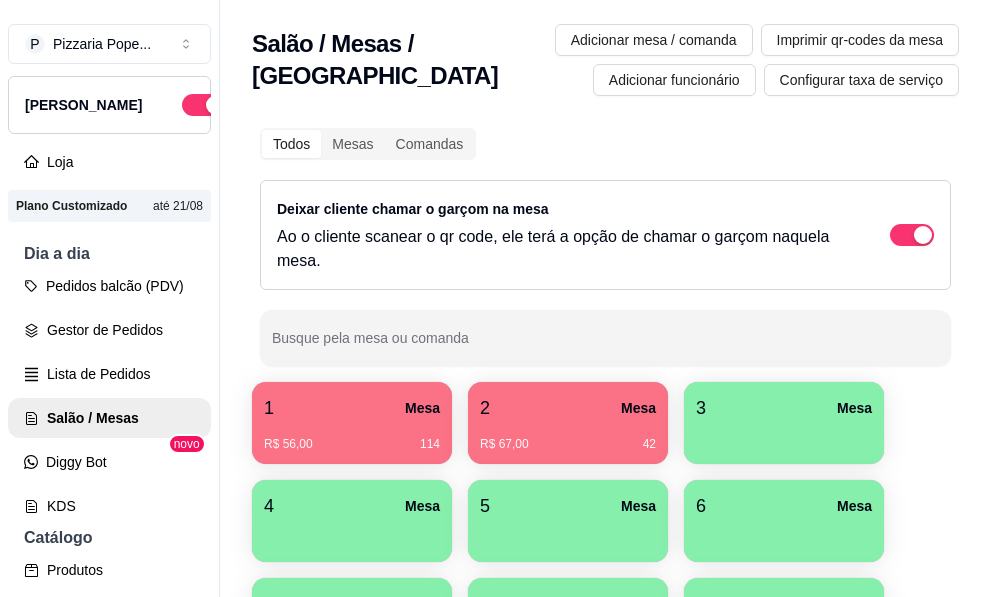 click on "R$ 67,00 42" at bounding box center [568, 437] 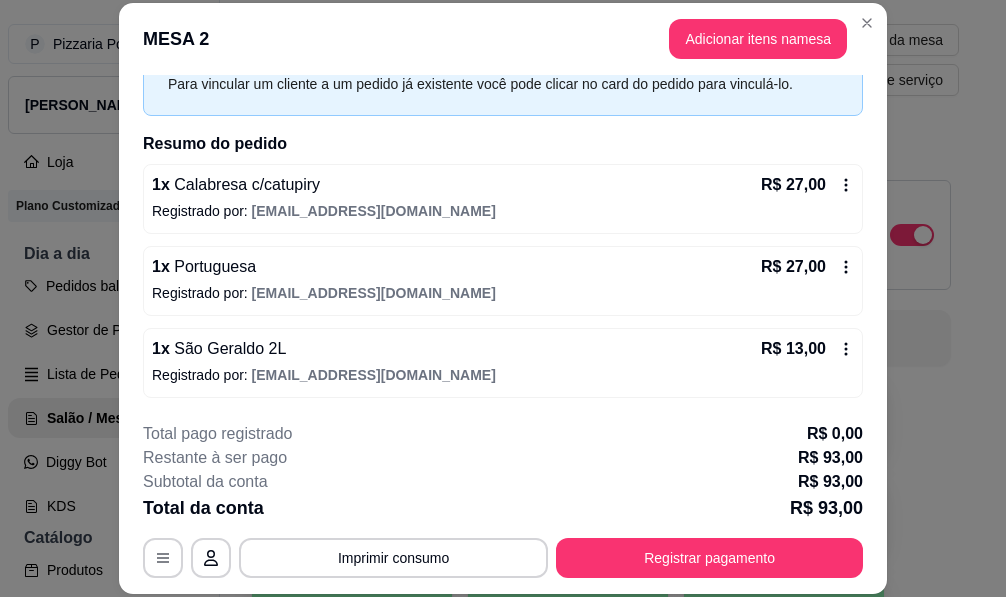 scroll, scrollTop: 182, scrollLeft: 0, axis: vertical 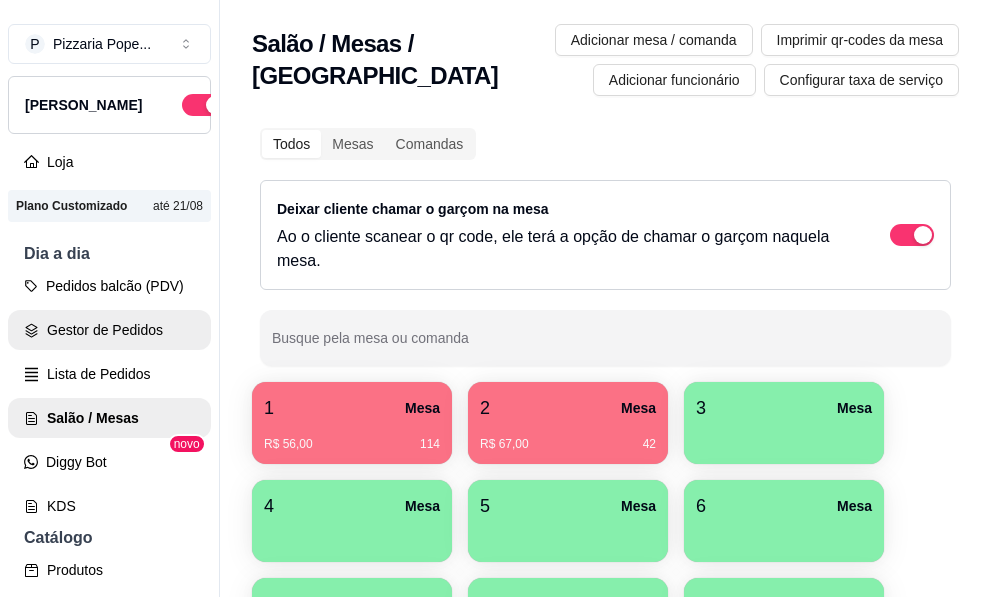 click on "Gestor de Pedidos" at bounding box center [109, 330] 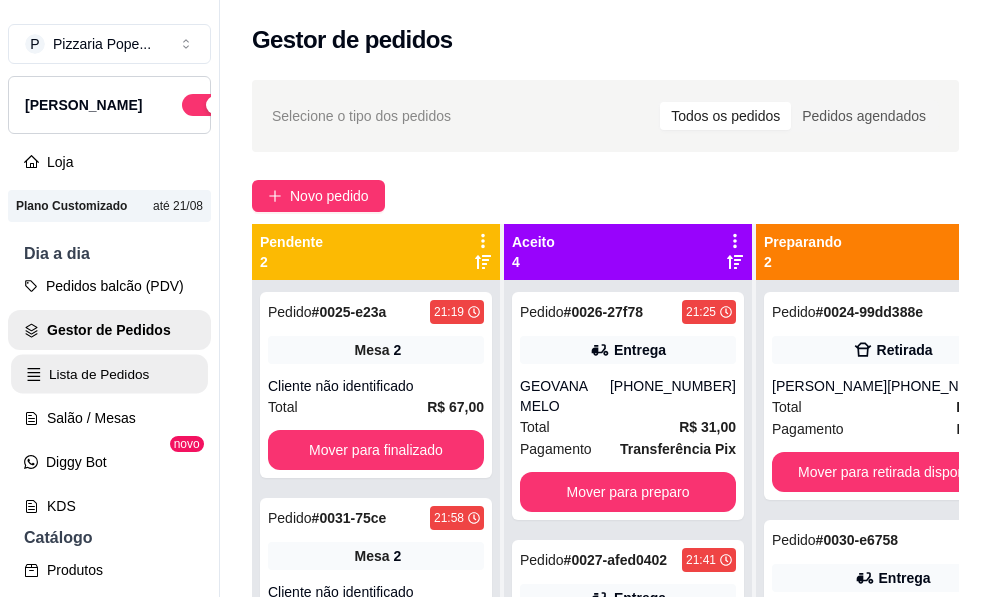 click on "Lista de Pedidos" at bounding box center [109, 374] 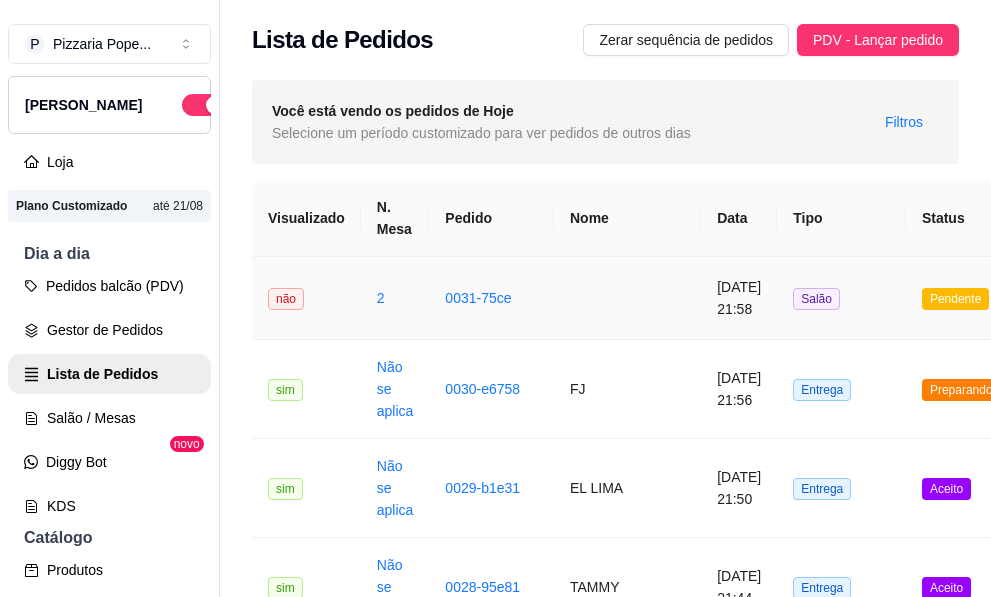 click on "2" at bounding box center (395, 298) 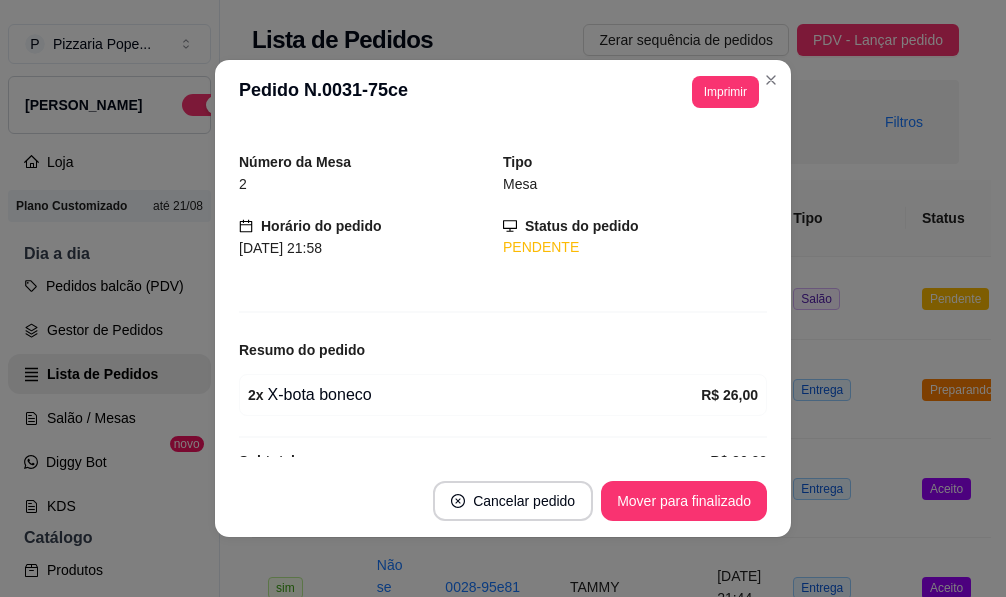 scroll, scrollTop: 84, scrollLeft: 0, axis: vertical 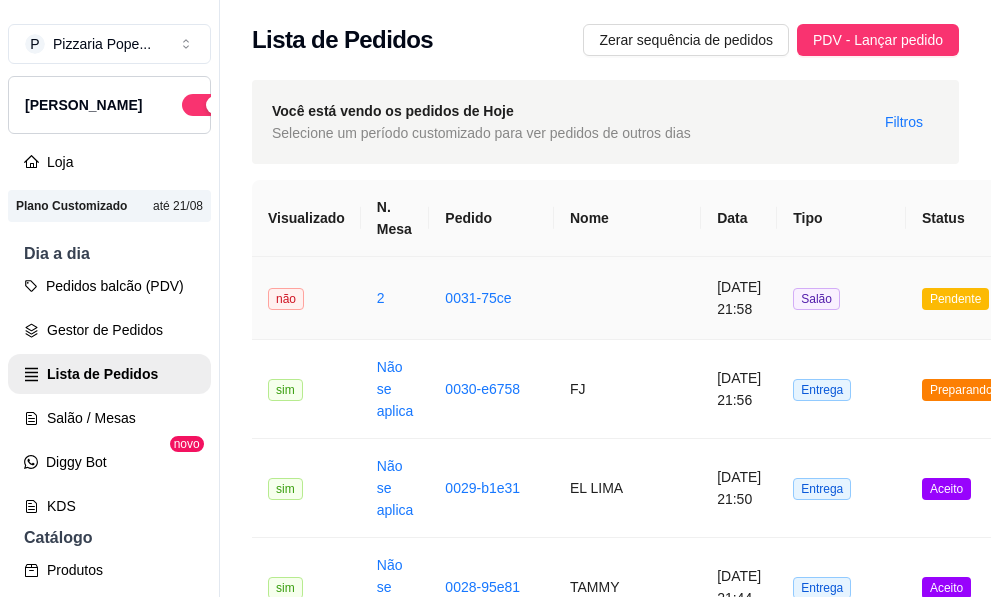 click on "0031-75ce" at bounding box center (491, 298) 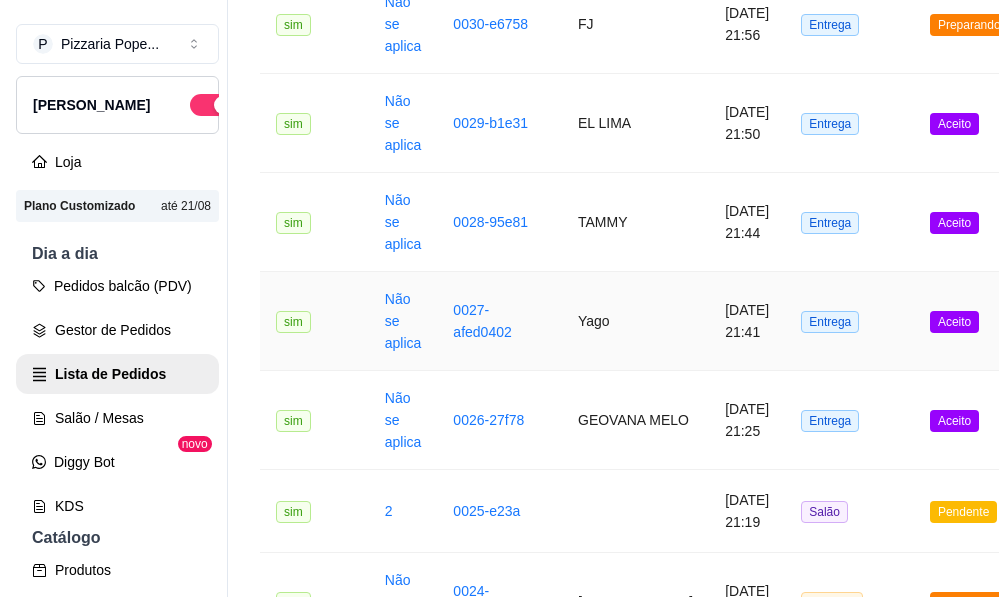 scroll, scrollTop: 400, scrollLeft: 0, axis: vertical 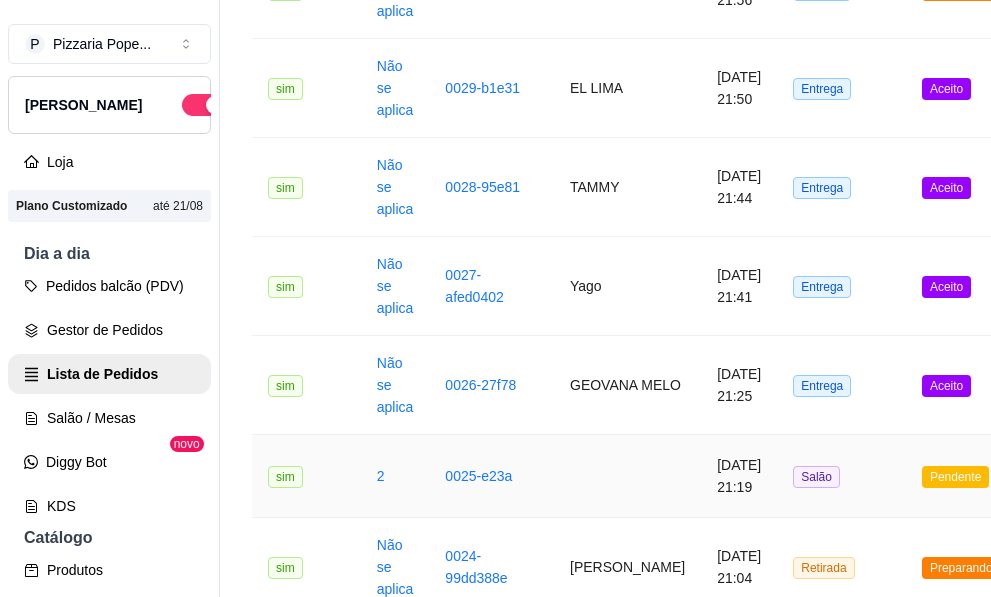 click at bounding box center [627, 476] 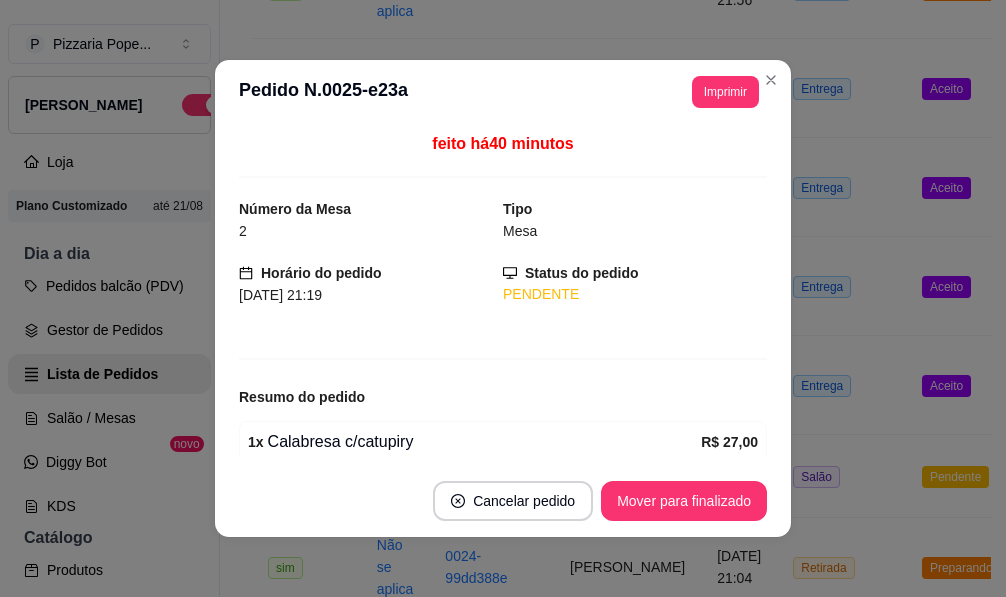 click on "feito há  40   minutos Número da   Mesa 2 Tipo Mesa Horário do pedido [DATE] 21:19 Status do pedido PENDENTE Resumo do pedido 1 x     Calabresa c/catupiry R$ 27,00 1 x     Portuguesa  R$ 27,00 1 x     São Geraldo 2L  R$ 13,00 Subtotal R$ 67,00 Total R$ 67,00" at bounding box center [503, 294] 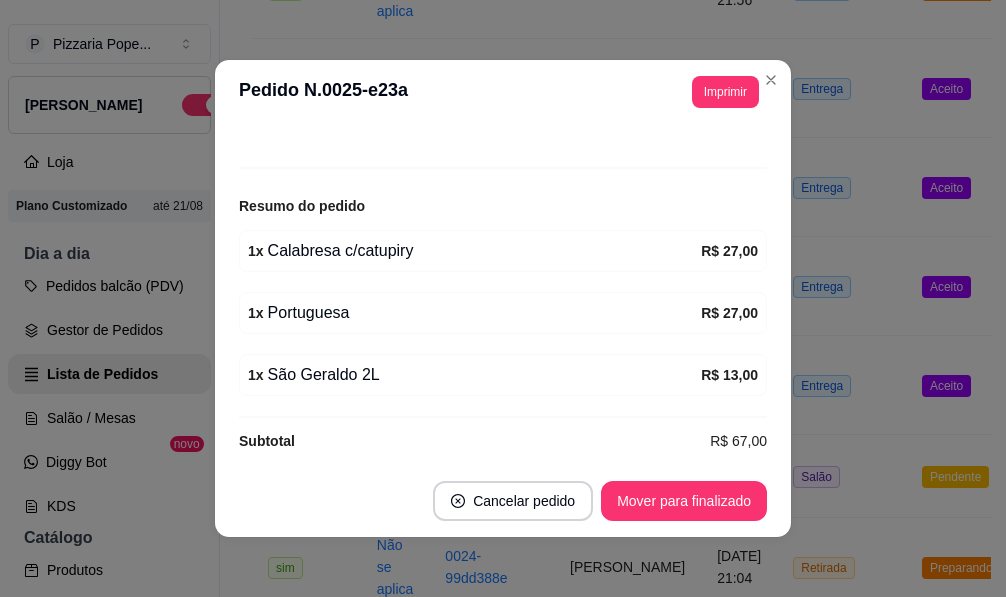 scroll, scrollTop: 208, scrollLeft: 0, axis: vertical 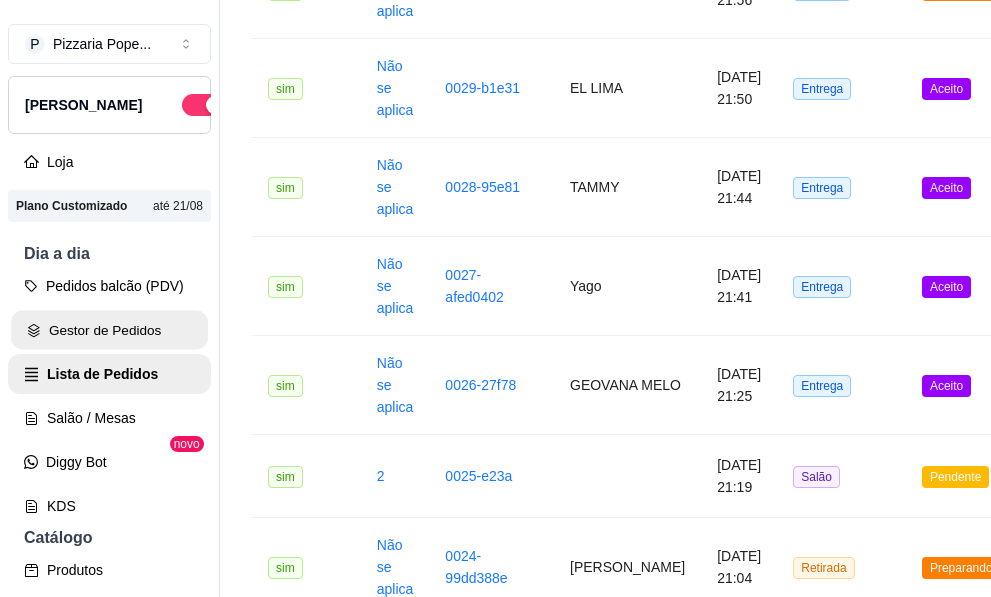 click on "Gestor de Pedidos" at bounding box center (109, 330) 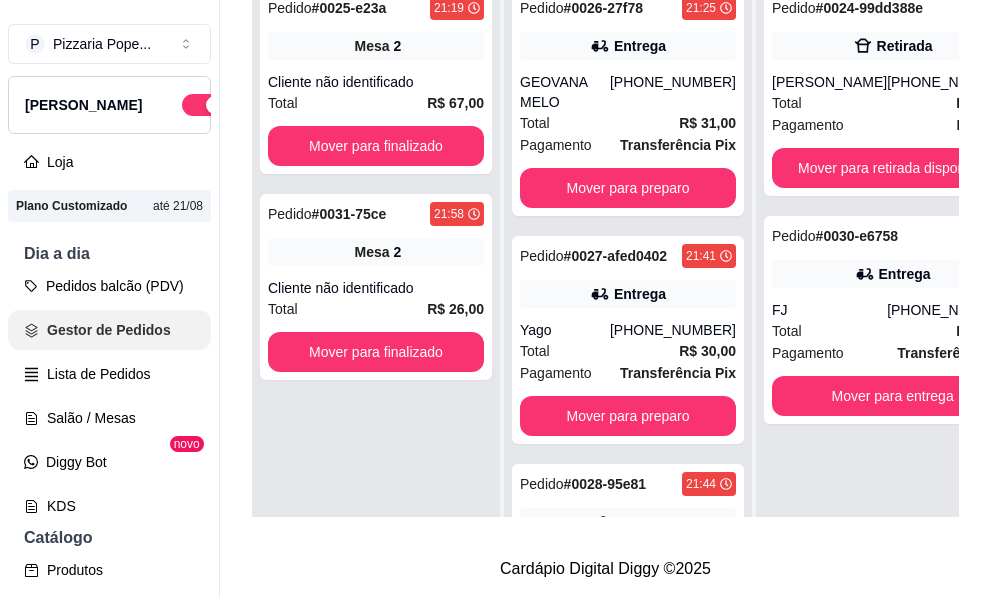 scroll, scrollTop: 0, scrollLeft: 0, axis: both 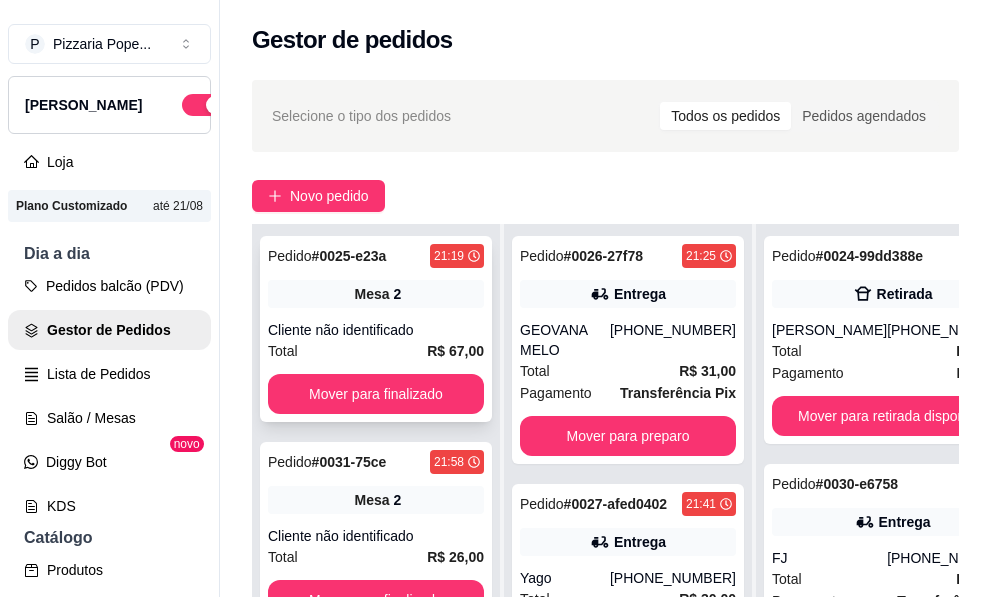 click on "Pedido  # 0025-e23a 21:19 Mesa 2 Cliente não identificado Total R$ 67,00 Mover para finalizado" at bounding box center [376, 329] 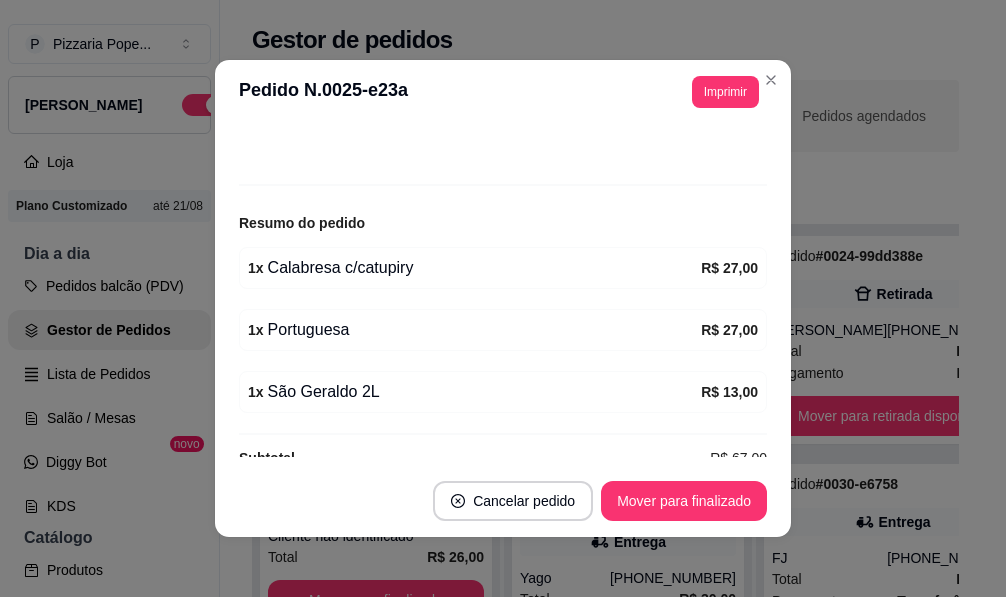 scroll, scrollTop: 208, scrollLeft: 0, axis: vertical 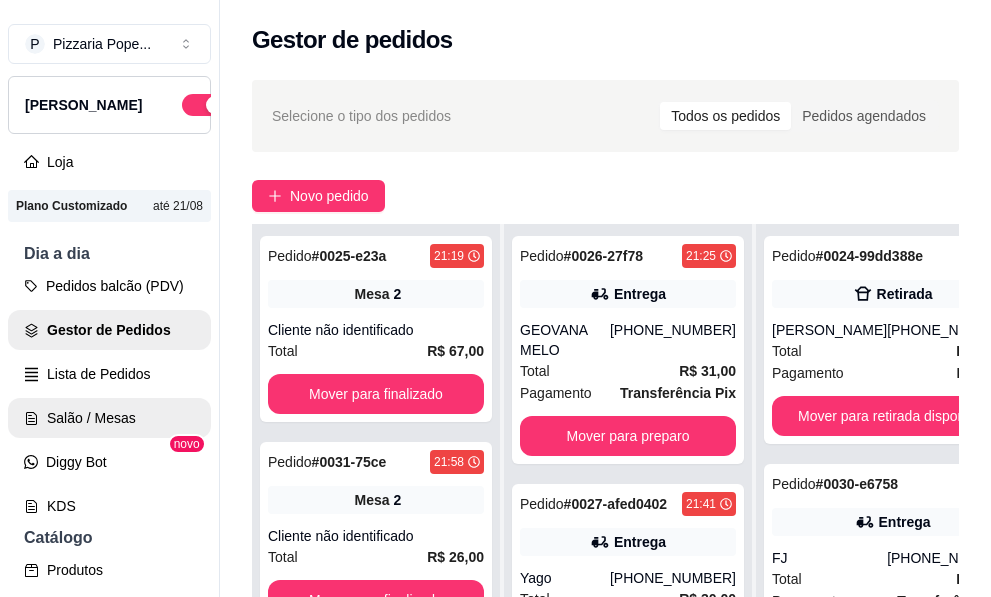 click on "Salão / Mesas" at bounding box center (109, 418) 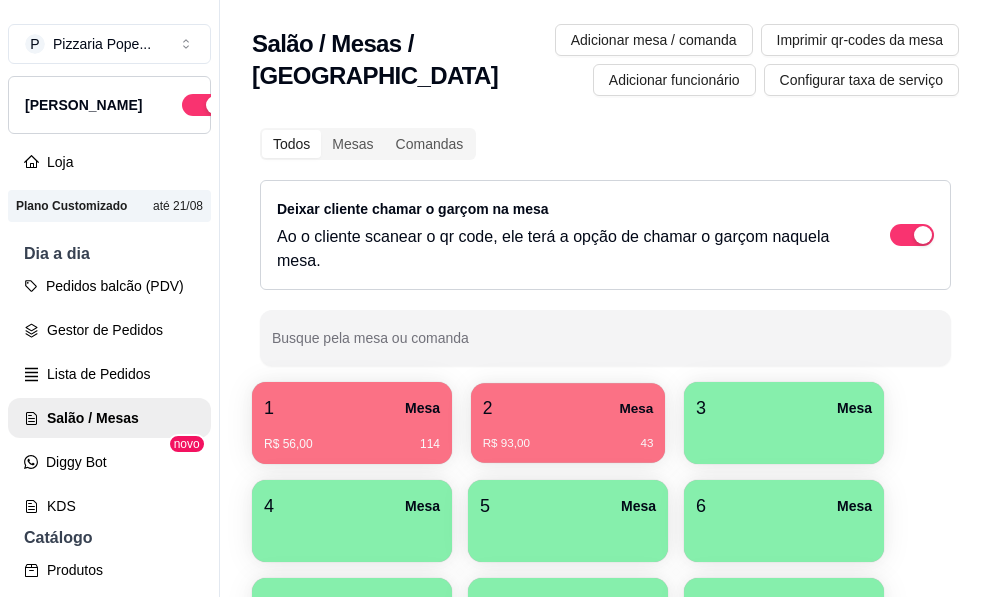 click on "R$ 93,00 43" at bounding box center [568, 436] 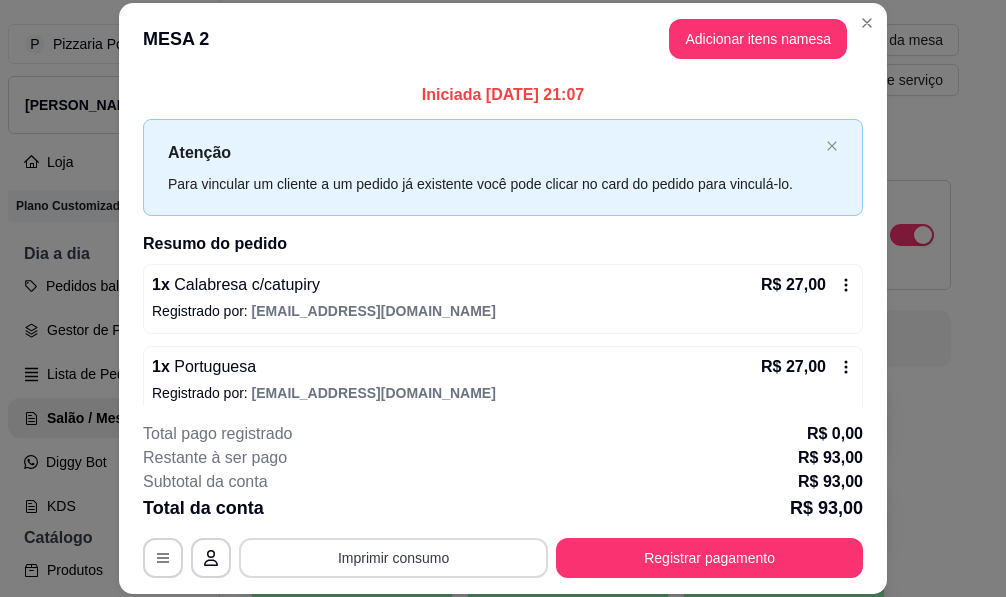 click on "Imprimir consumo" at bounding box center [393, 558] 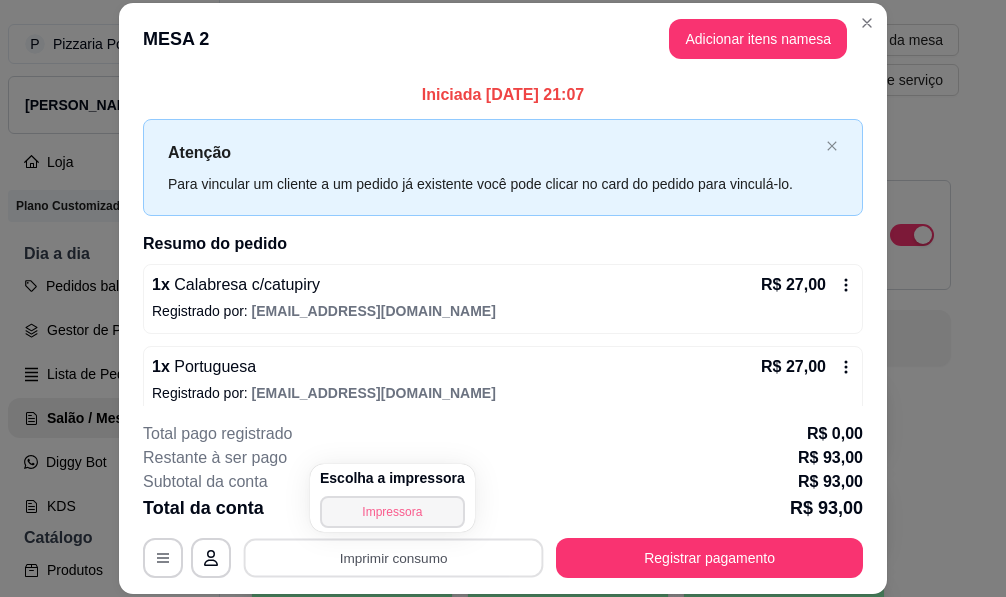 click on "Impressora" at bounding box center [392, 512] 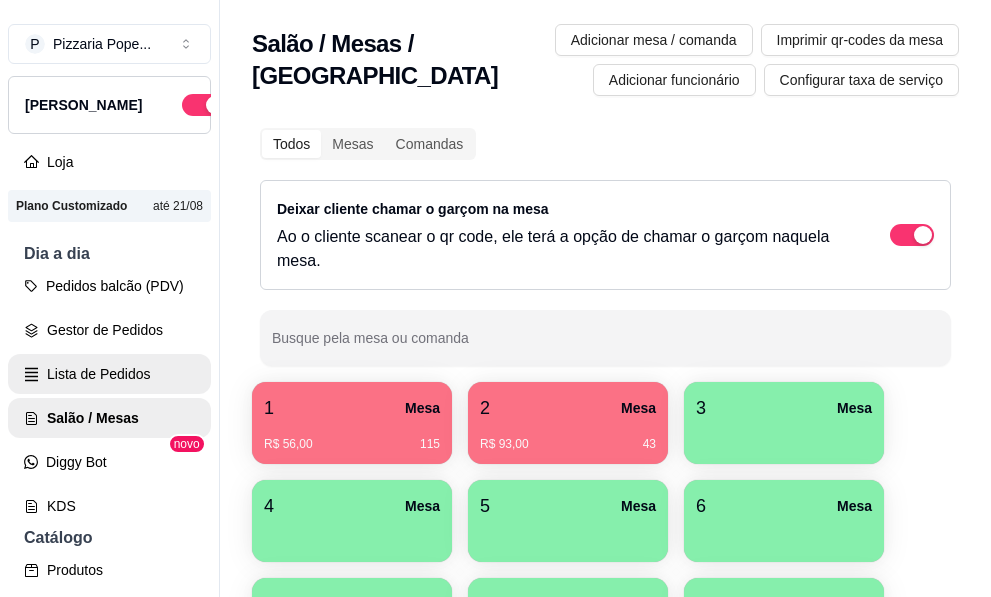 click on "Lista de Pedidos" at bounding box center (109, 374) 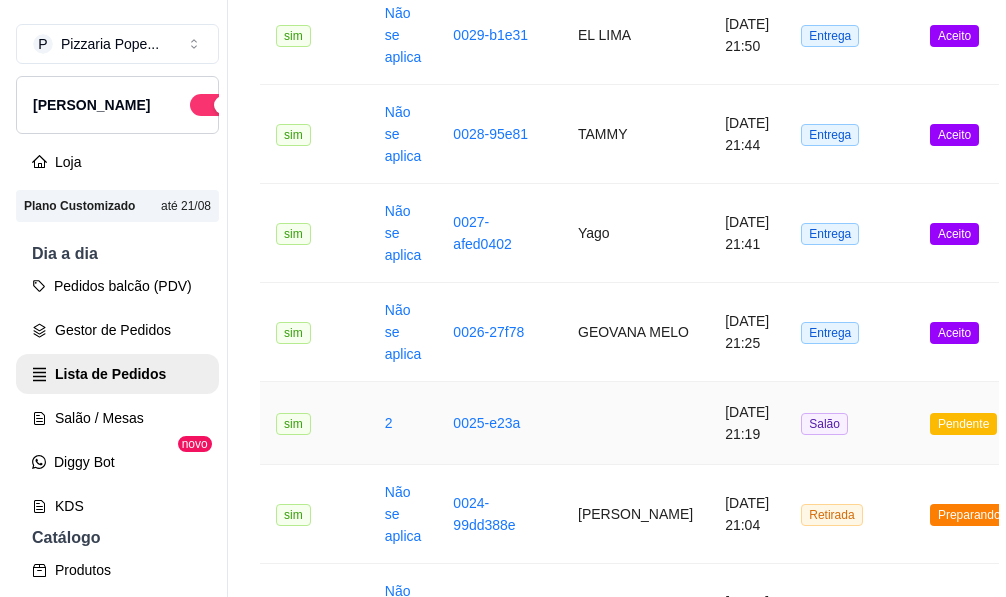 scroll, scrollTop: 500, scrollLeft: 0, axis: vertical 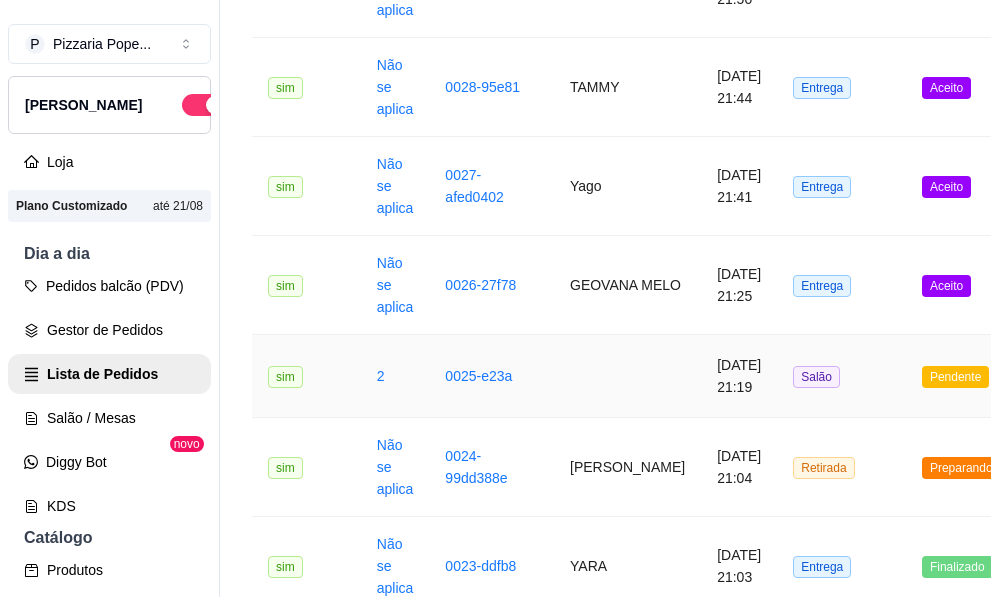 click on "0025-e23a" at bounding box center [491, 376] 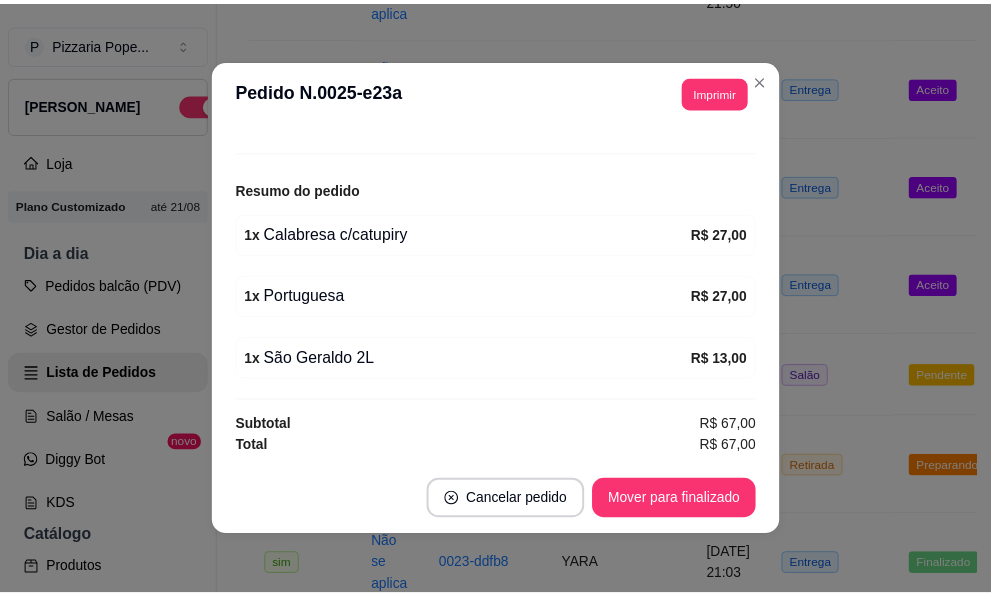 scroll, scrollTop: 208, scrollLeft: 0, axis: vertical 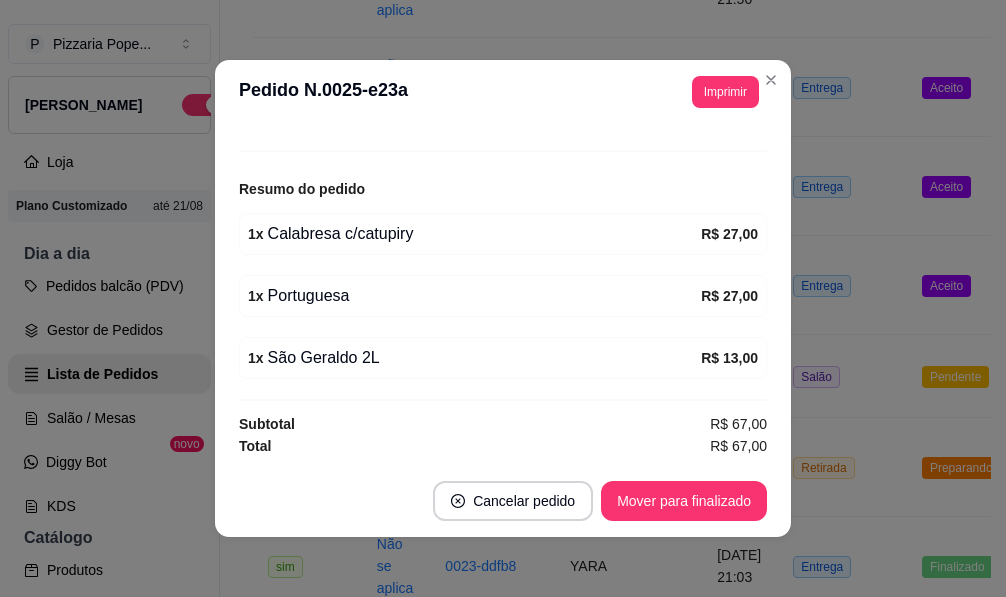 click on "**********" at bounding box center (503, 92) 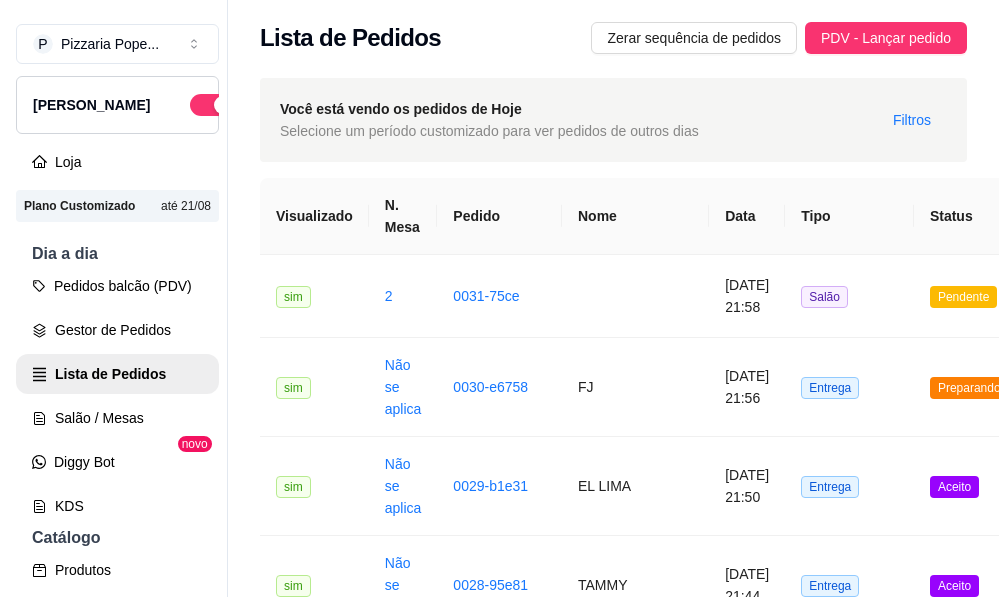 scroll, scrollTop: 0, scrollLeft: 0, axis: both 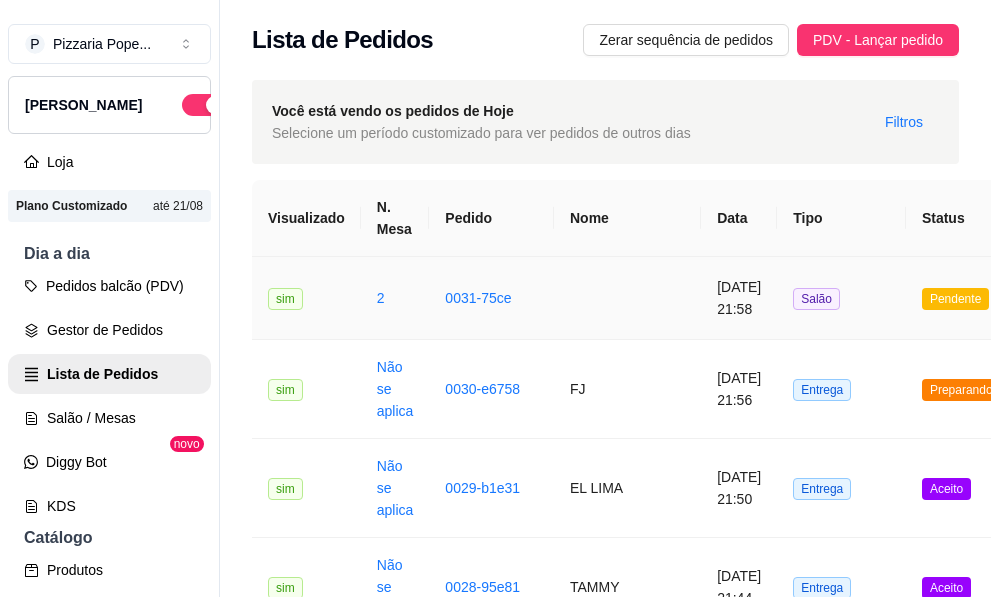 click at bounding box center [627, 298] 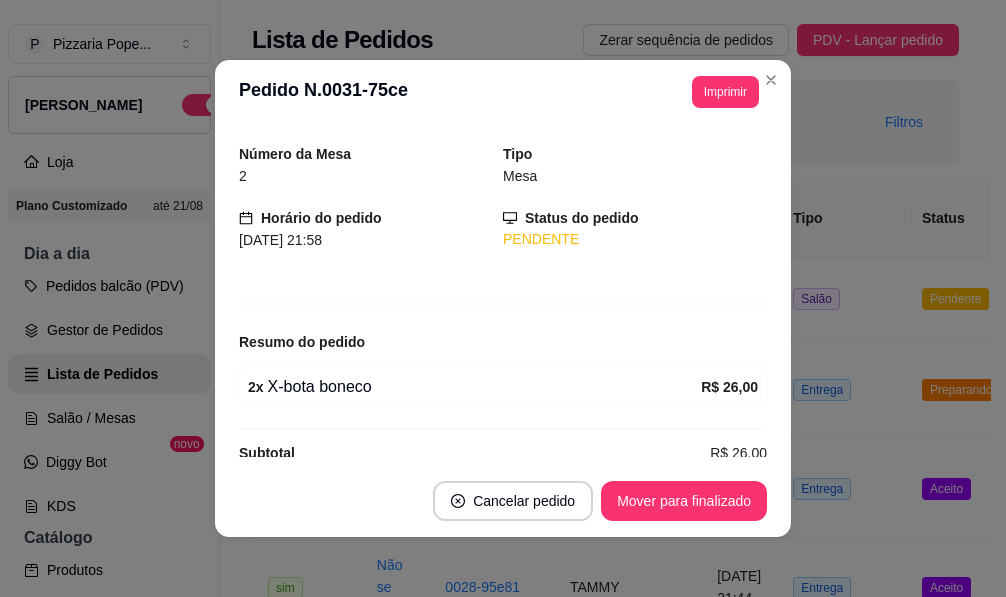 scroll, scrollTop: 84, scrollLeft: 0, axis: vertical 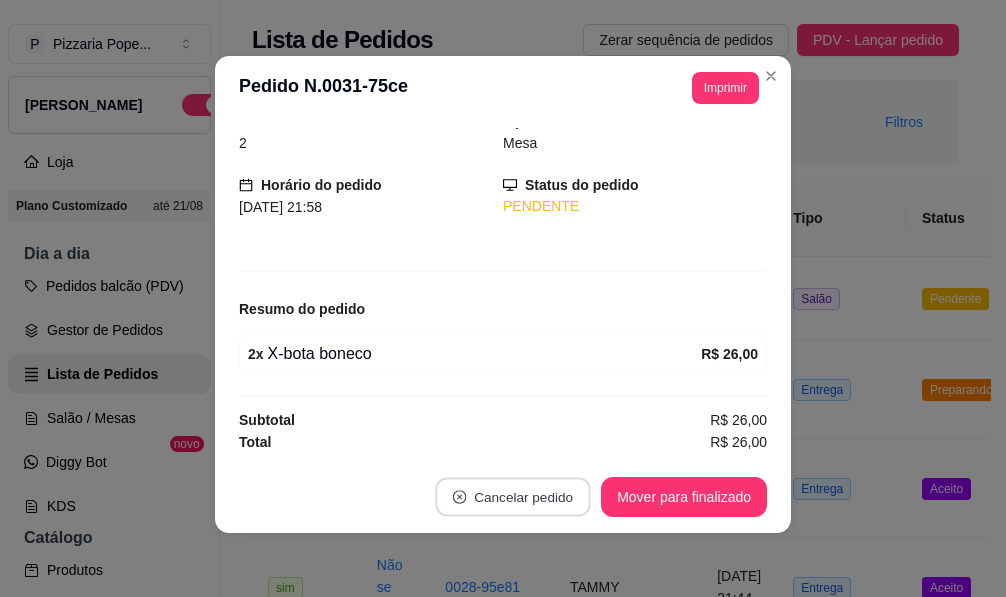 click on "Cancelar pedido" at bounding box center [513, 497] 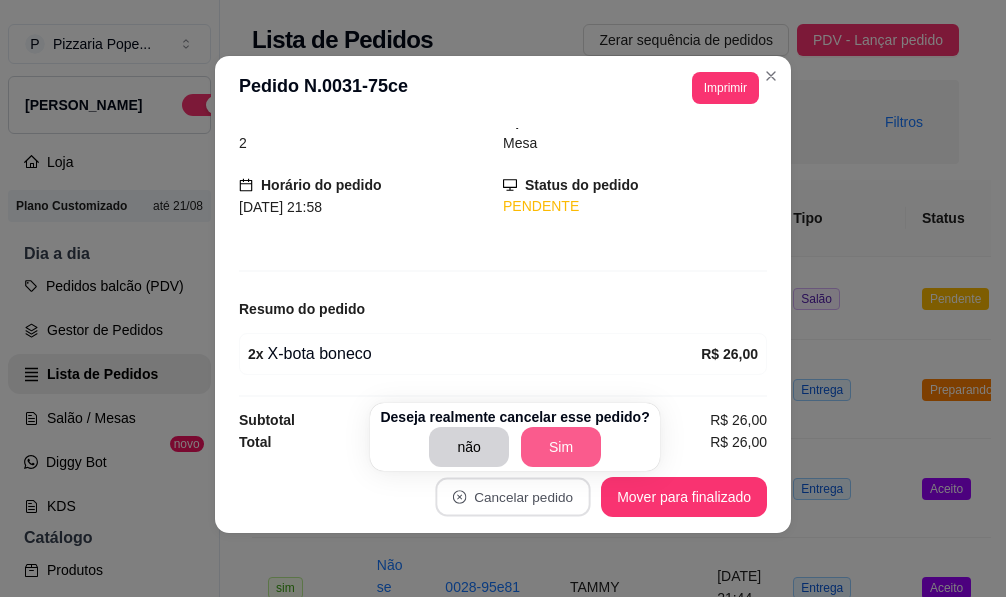 click on "Sim" at bounding box center [561, 447] 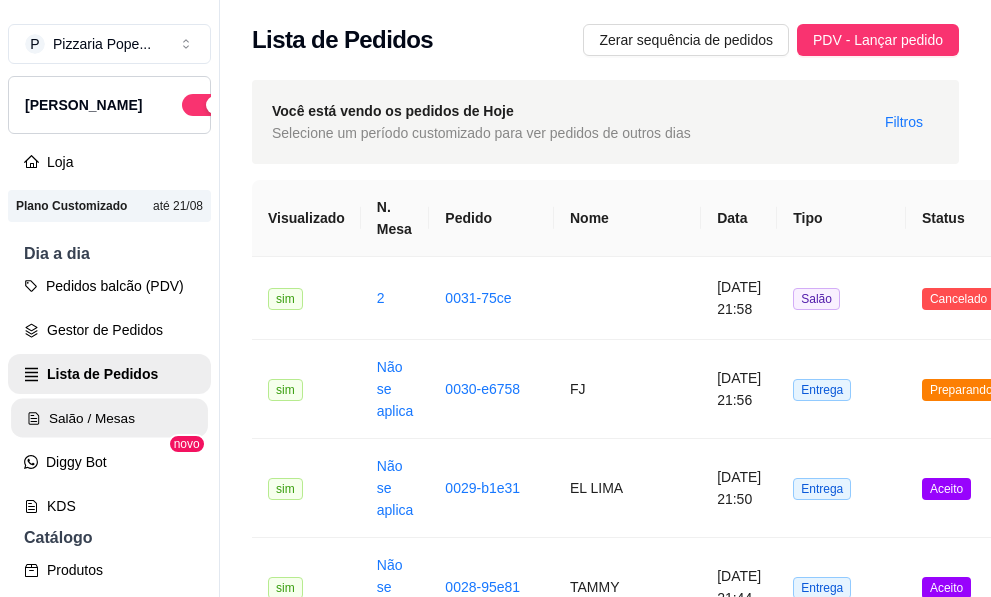 click on "Salão / Mesas" at bounding box center [109, 418] 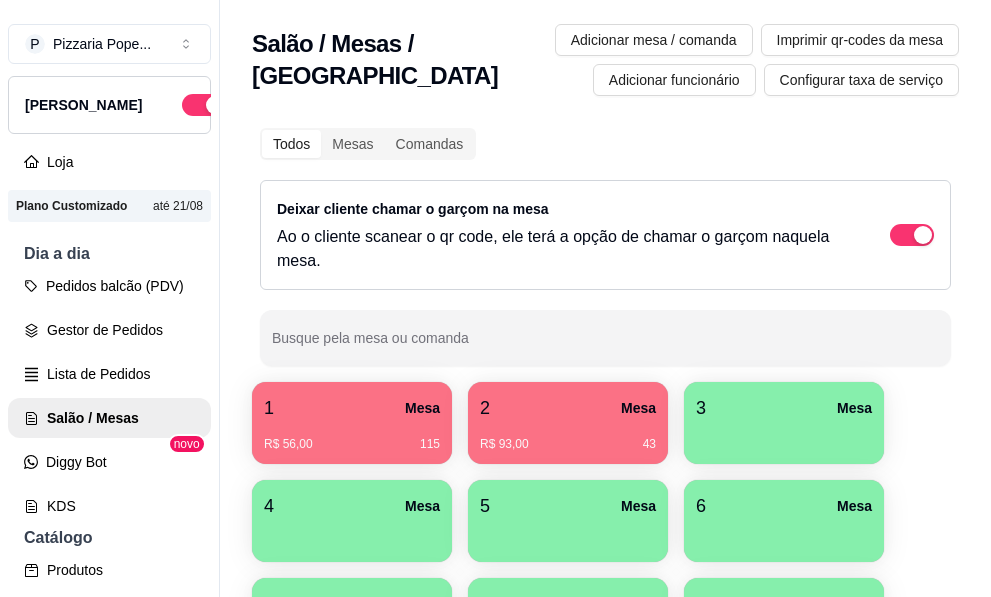 click on "1 Mesa R$ 56,00 115 2 Mesa R$ 93,00 43 3 Mesa 4 [GEOGRAPHIC_DATA] 7 [GEOGRAPHIC_DATA]" at bounding box center (605, 570) 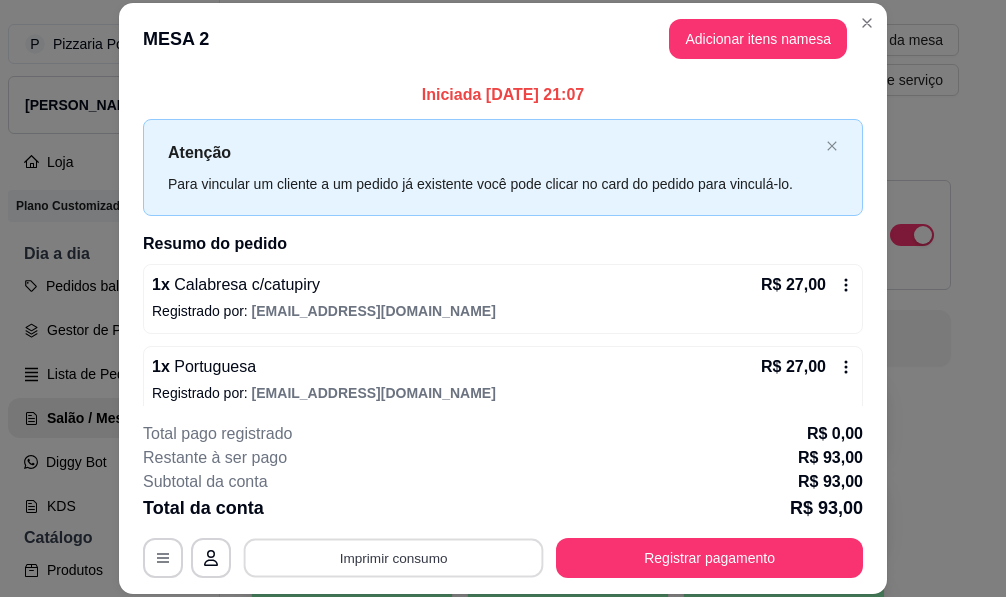 click on "Imprimir consumo" at bounding box center [394, 558] 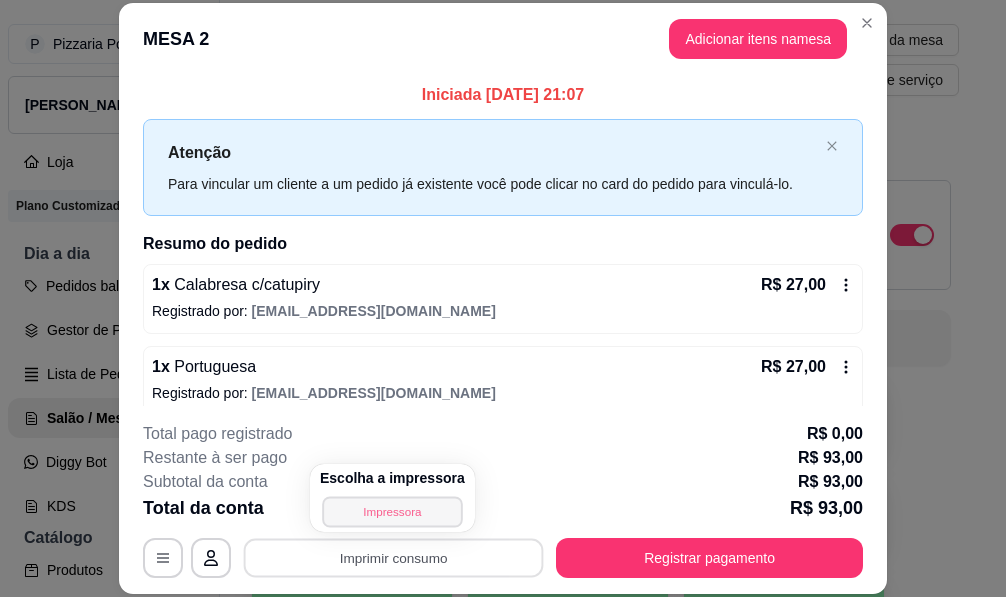 click on "Impressora" at bounding box center (392, 511) 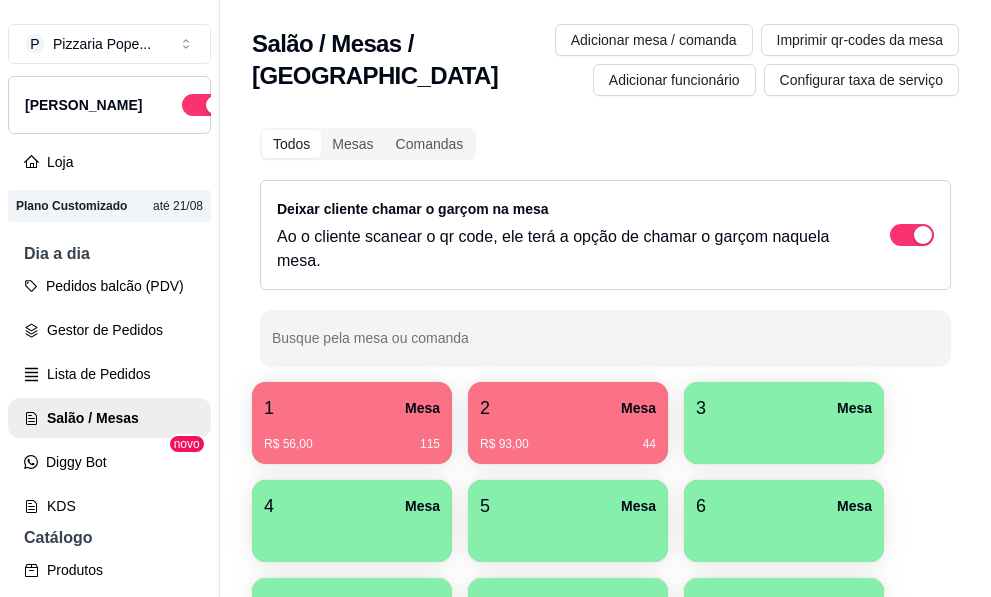 click on "2 Mesa" at bounding box center (568, 408) 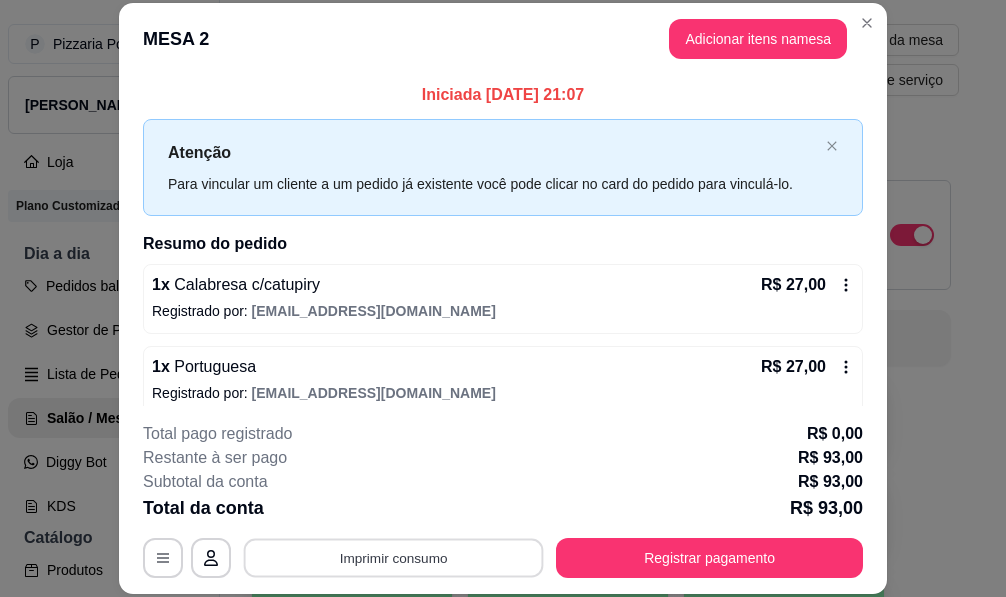 click on "Imprimir consumo" at bounding box center [394, 558] 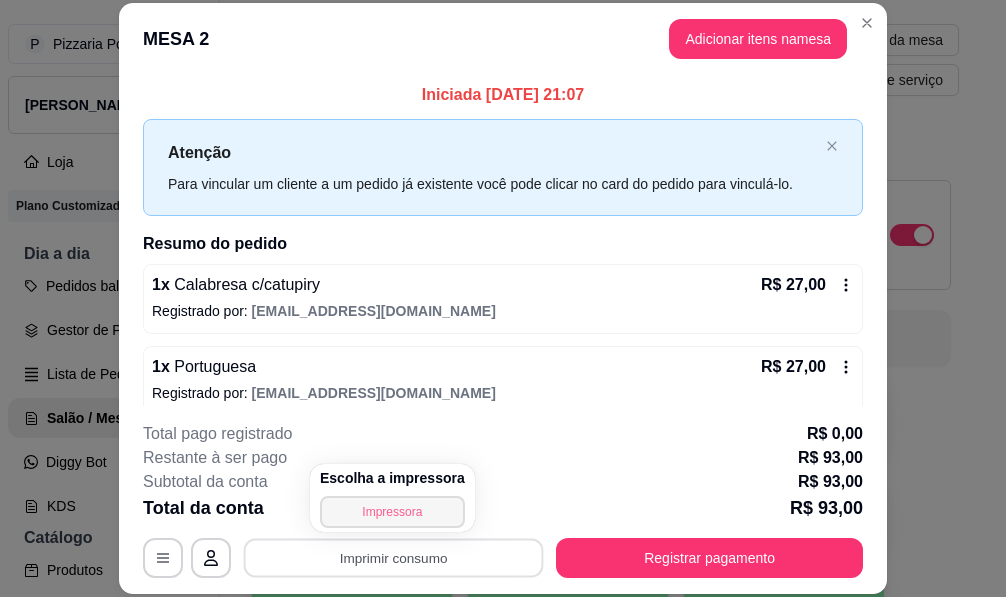click on "Impressora" at bounding box center (392, 512) 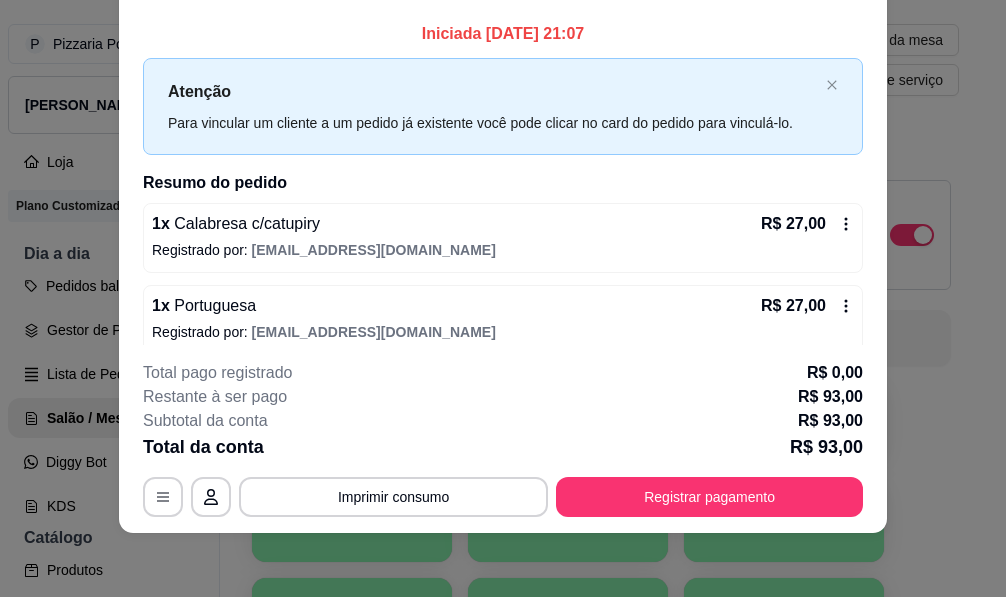 scroll, scrollTop: 0, scrollLeft: 0, axis: both 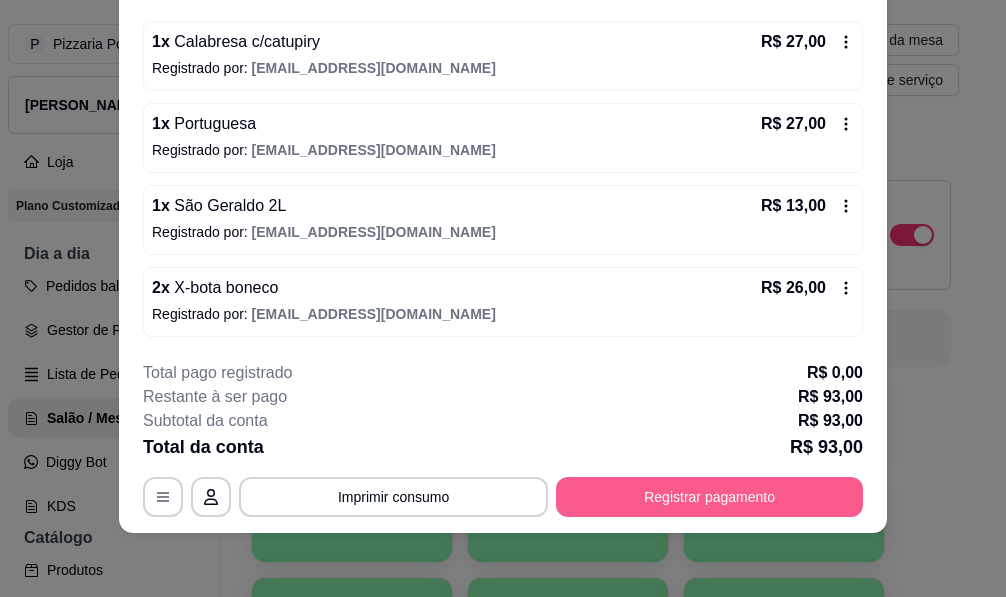 click on "Registrar pagamento" at bounding box center [709, 497] 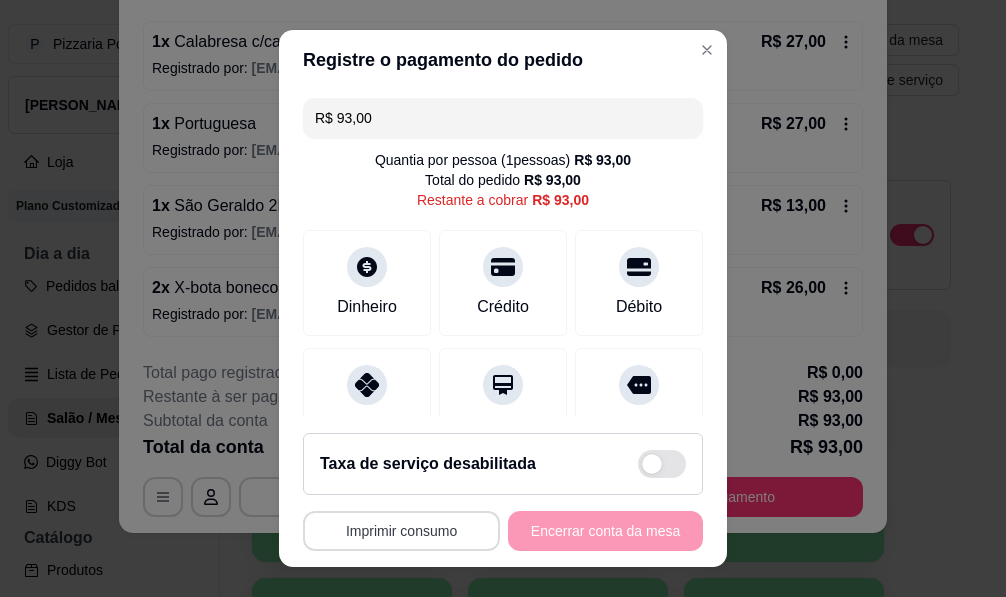 click on "Imprimir consumo" at bounding box center [401, 531] 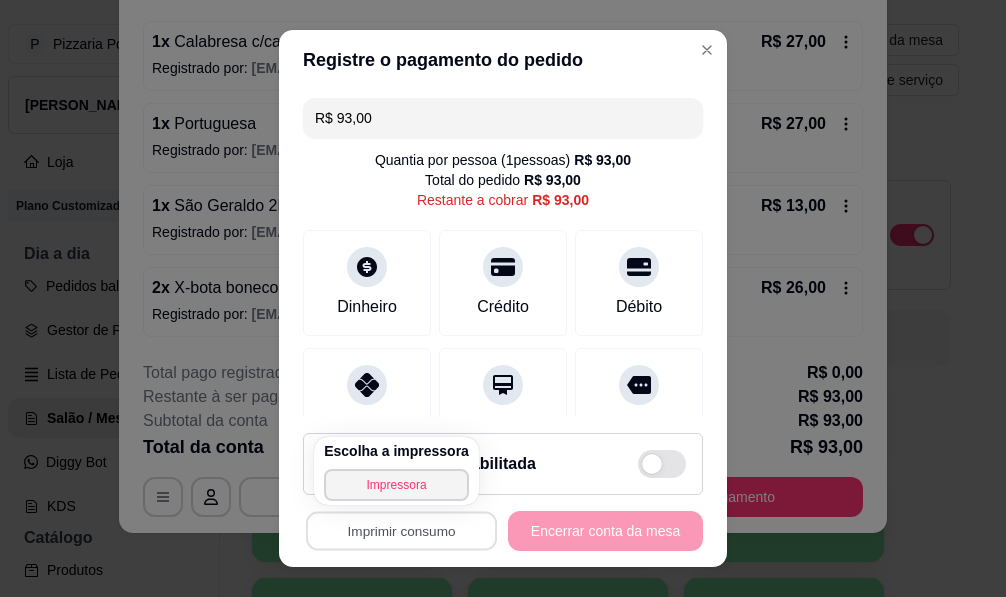 click on "Escolha a impressora Impressora" at bounding box center [396, 471] 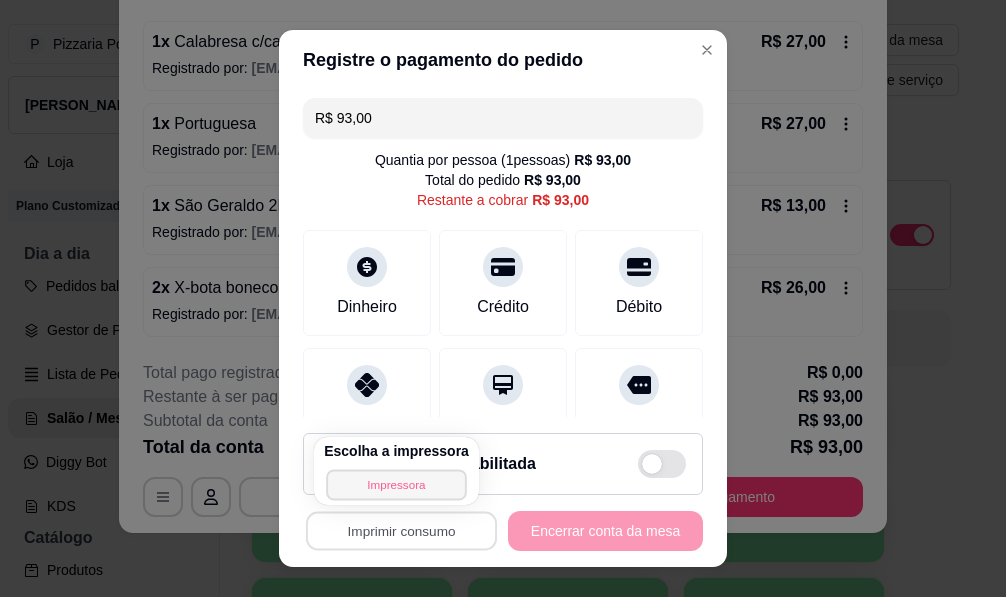 click on "Impressora" at bounding box center (396, 484) 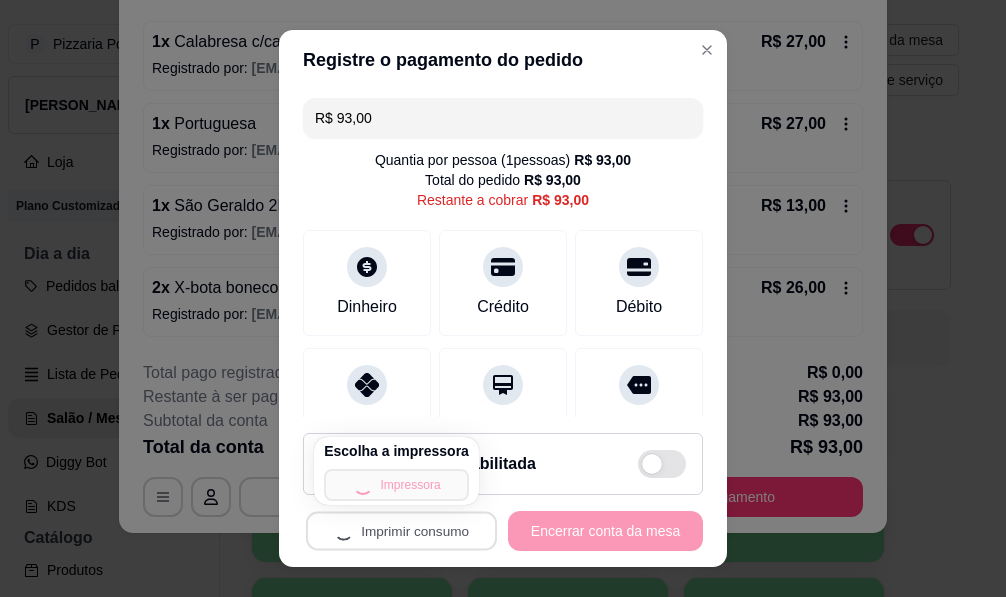 click on "Escolha a impressora Impressora" at bounding box center [396, 471] 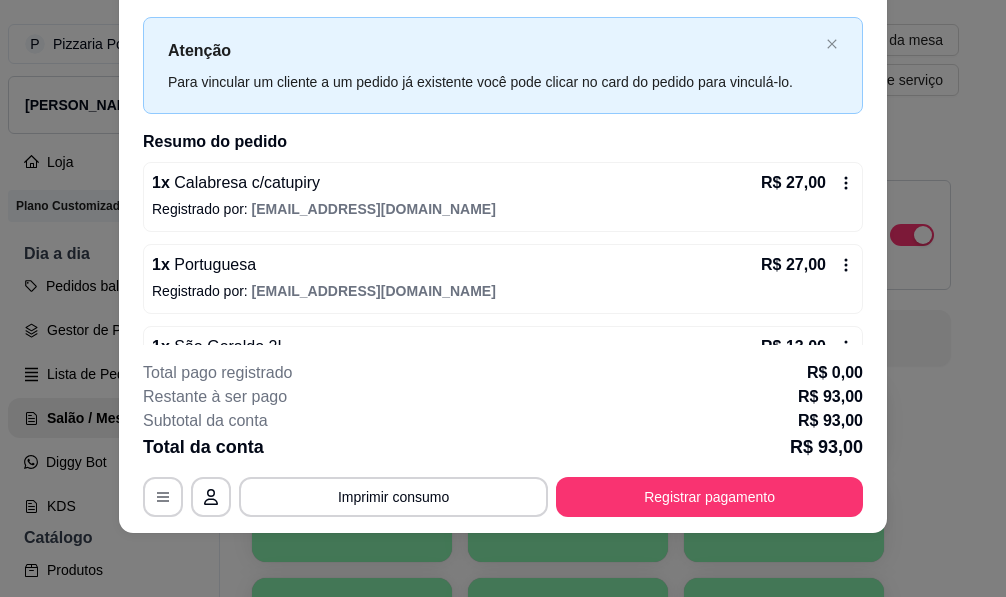 scroll, scrollTop: 0, scrollLeft: 0, axis: both 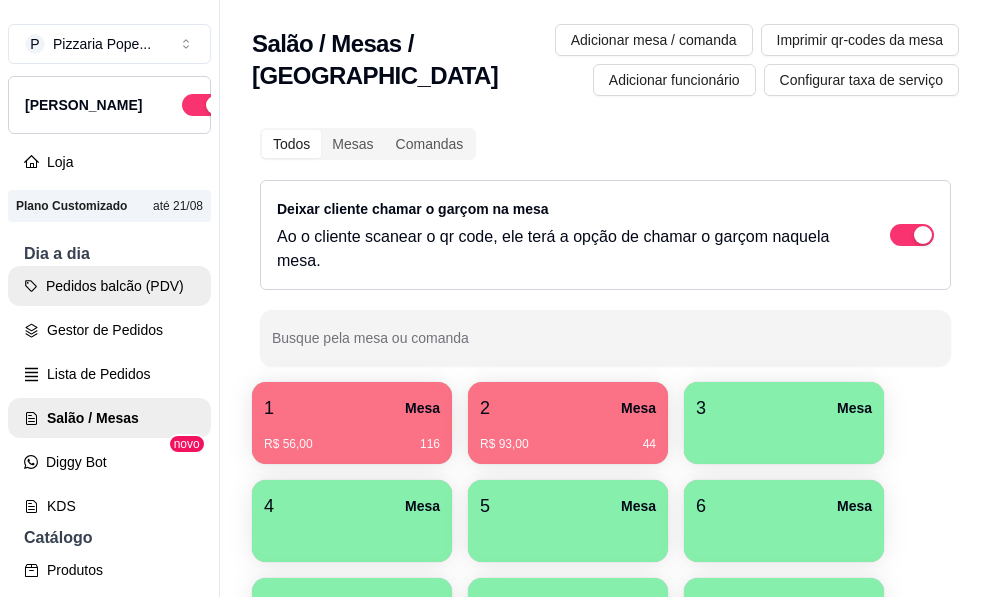 click on "Pedidos balcão (PDV)" at bounding box center [109, 286] 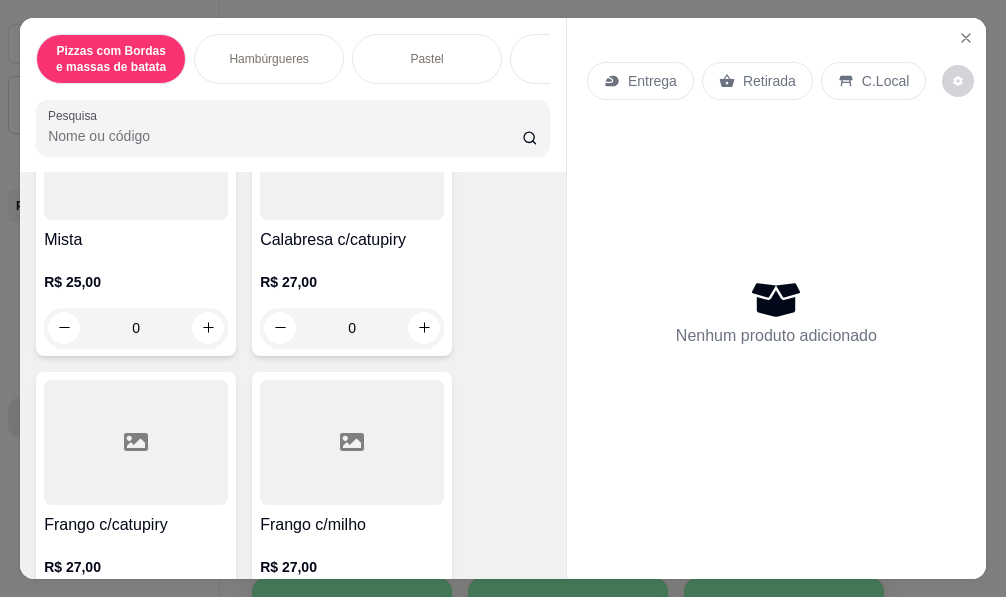 scroll, scrollTop: 600, scrollLeft: 0, axis: vertical 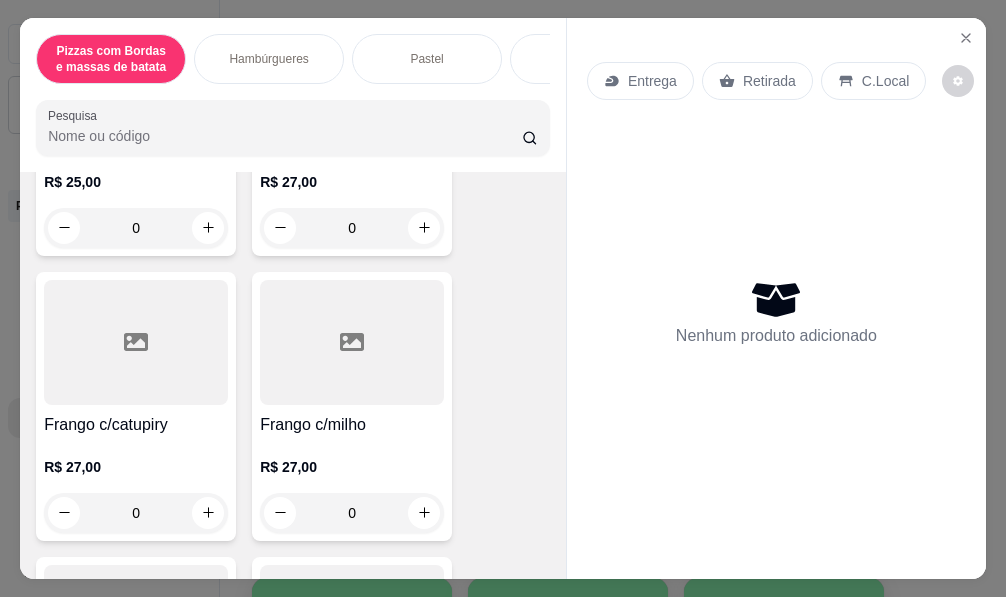 click on "0" at bounding box center [136, 513] 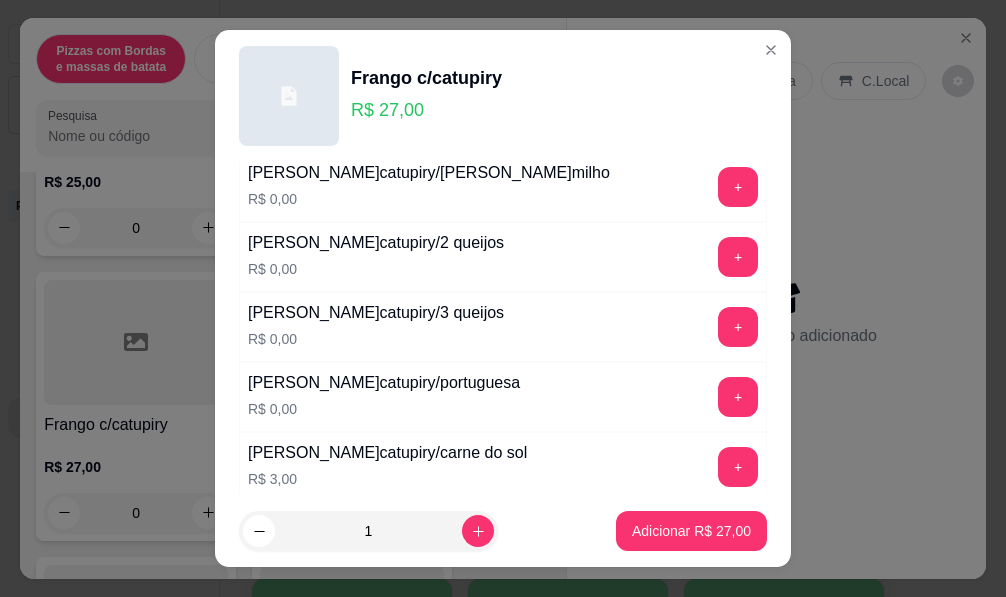 scroll, scrollTop: 400, scrollLeft: 0, axis: vertical 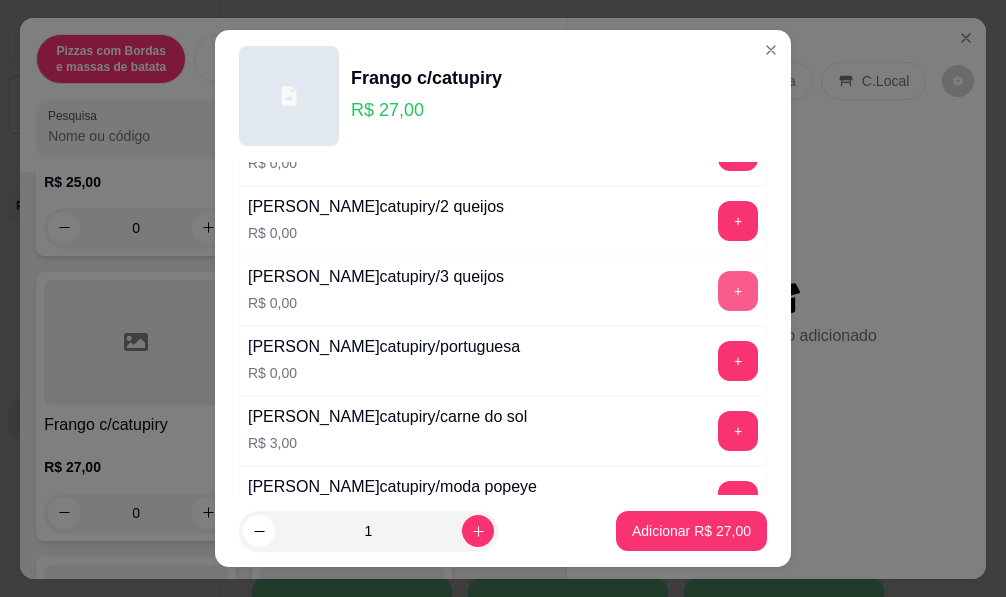 click on "+" at bounding box center [738, 291] 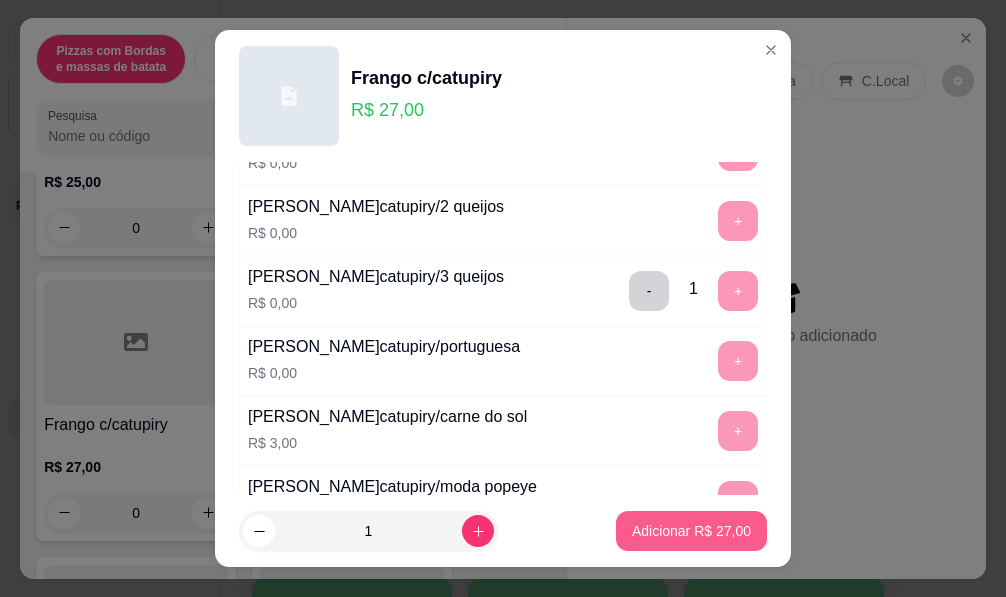 click on "Adicionar   R$ 27,00" at bounding box center (691, 531) 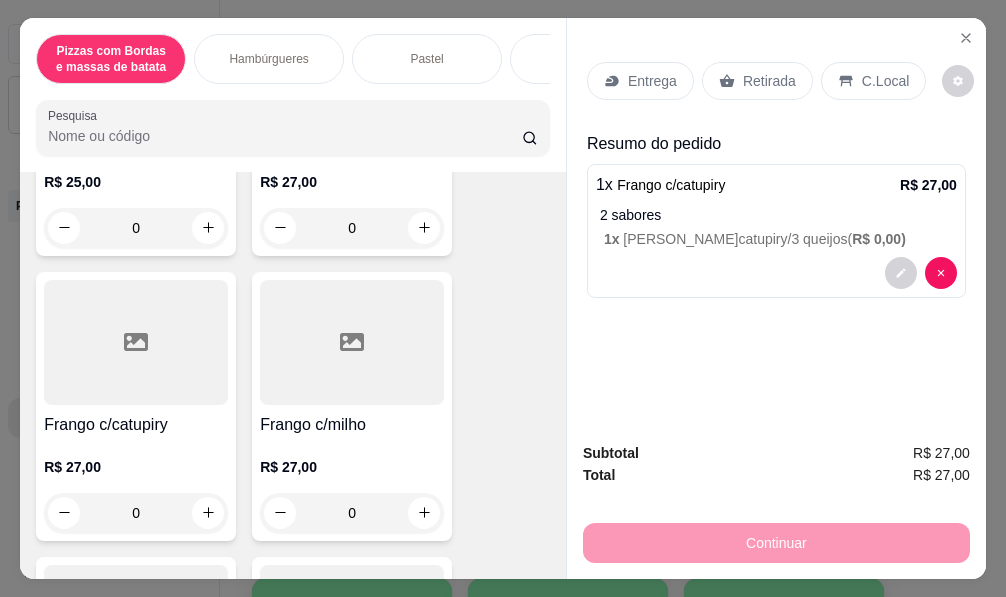 click on "Entrega" at bounding box center (652, 81) 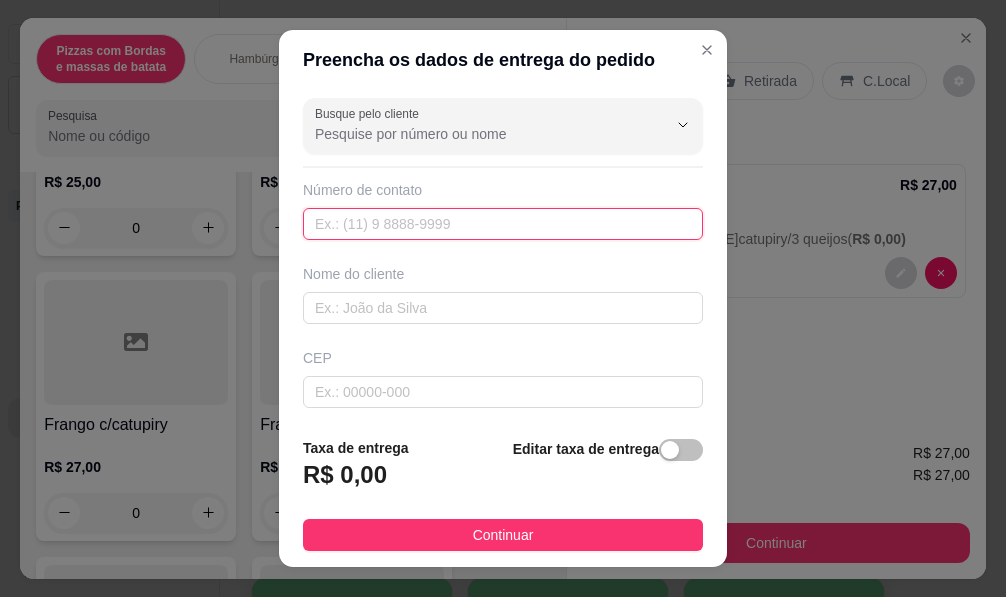click at bounding box center (503, 224) 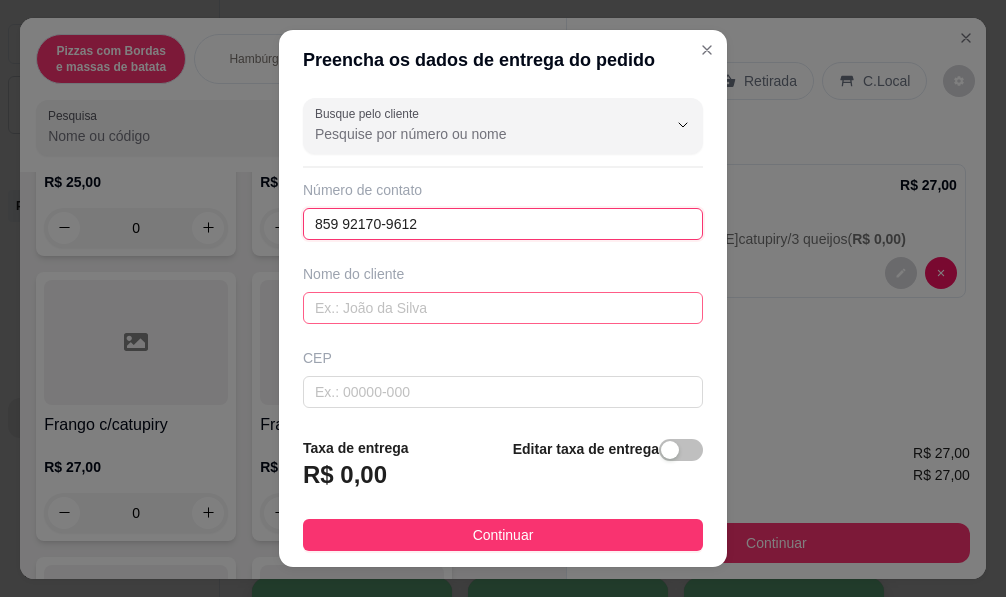 type on "859 92170-9612" 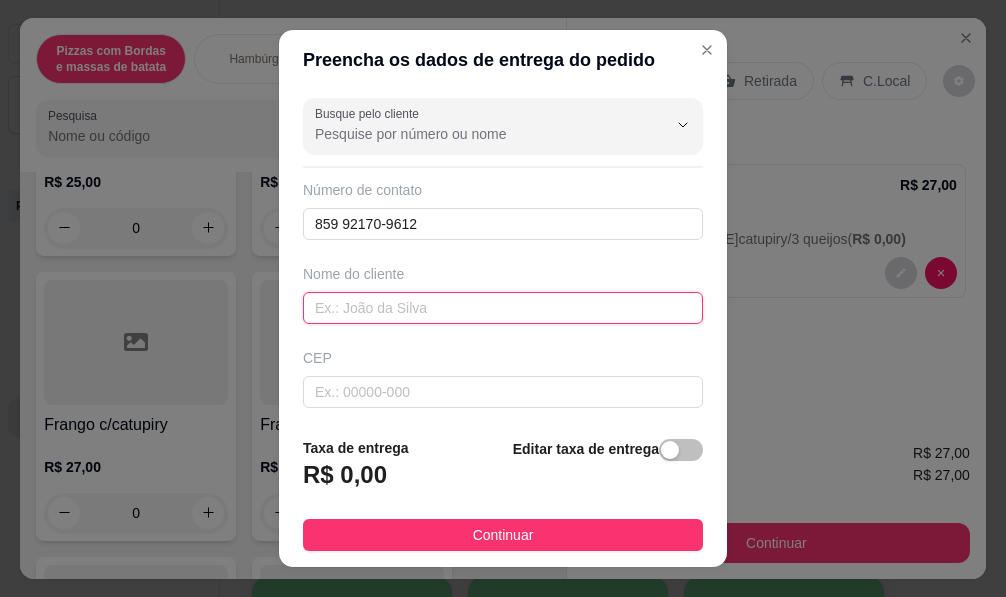 click at bounding box center (503, 308) 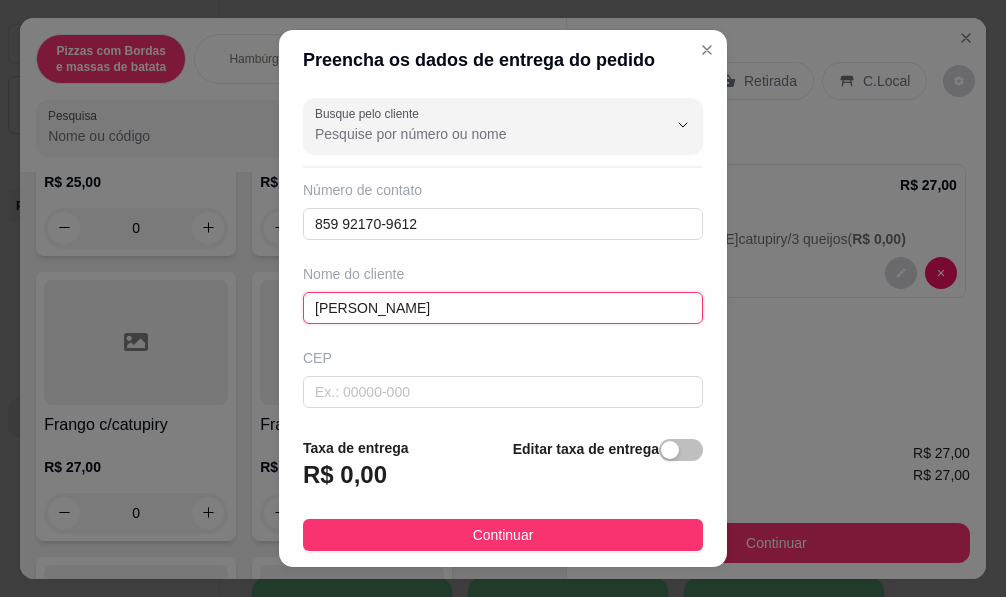 scroll, scrollTop: 100, scrollLeft: 0, axis: vertical 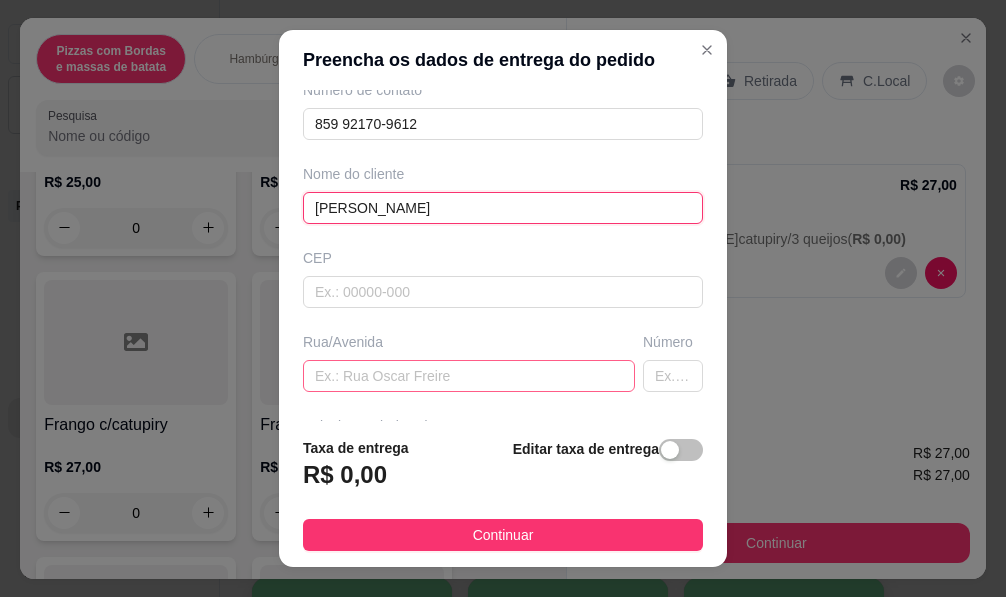 type on "[PERSON_NAME]" 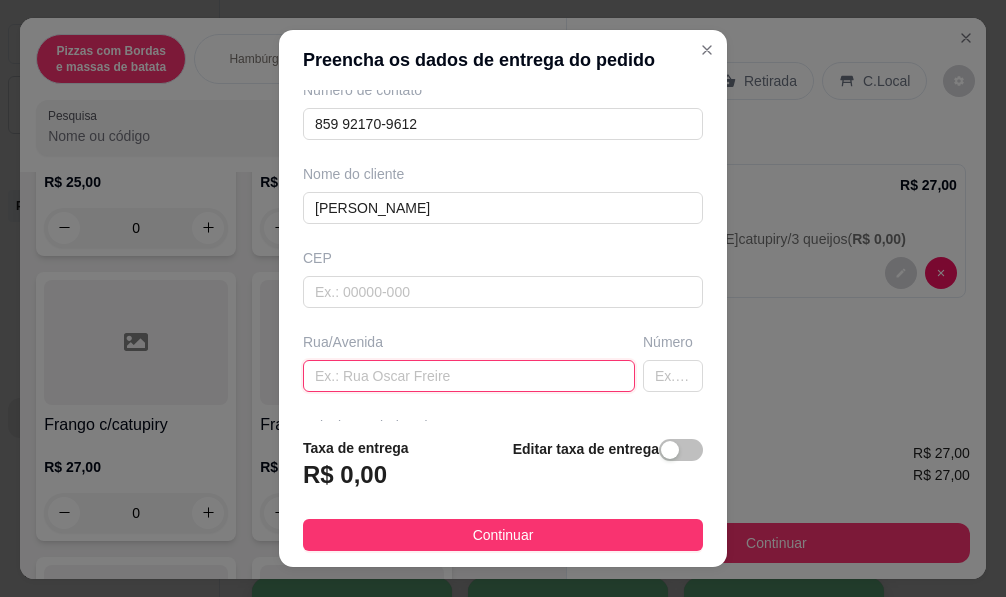 click at bounding box center [469, 376] 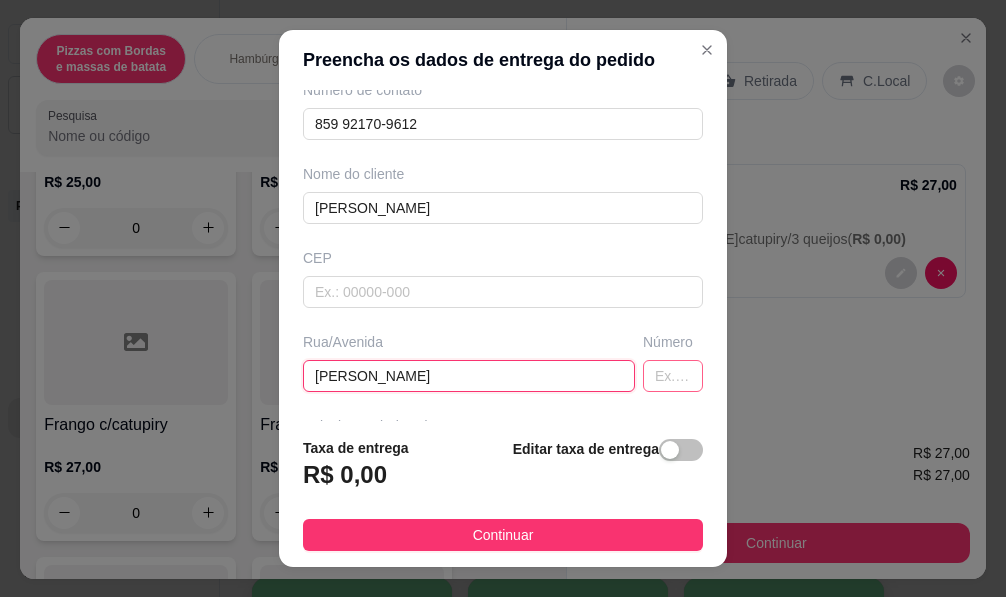 type on "[PERSON_NAME]" 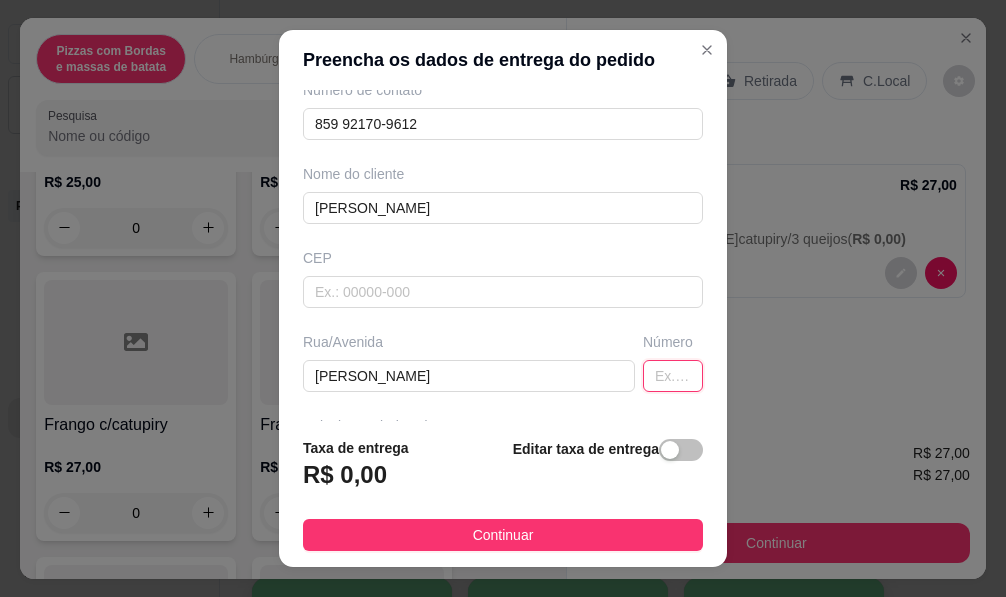 click at bounding box center [673, 376] 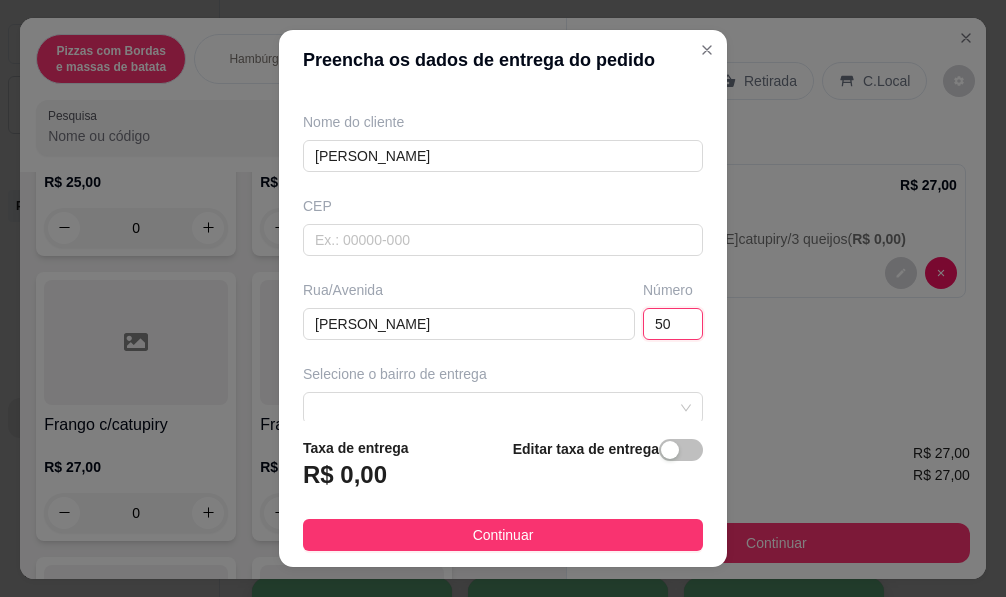 scroll, scrollTop: 200, scrollLeft: 0, axis: vertical 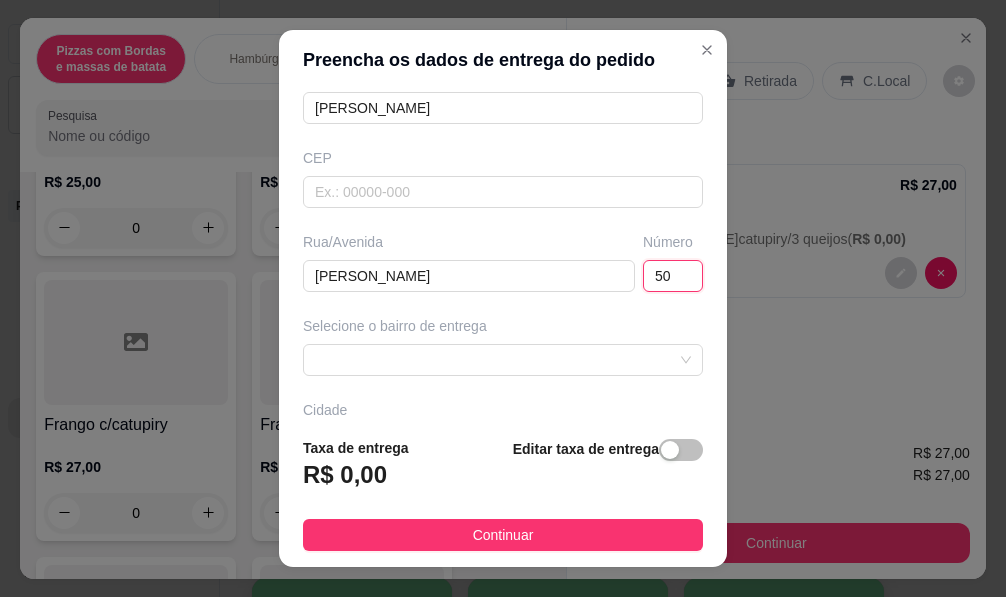click at bounding box center [503, 360] 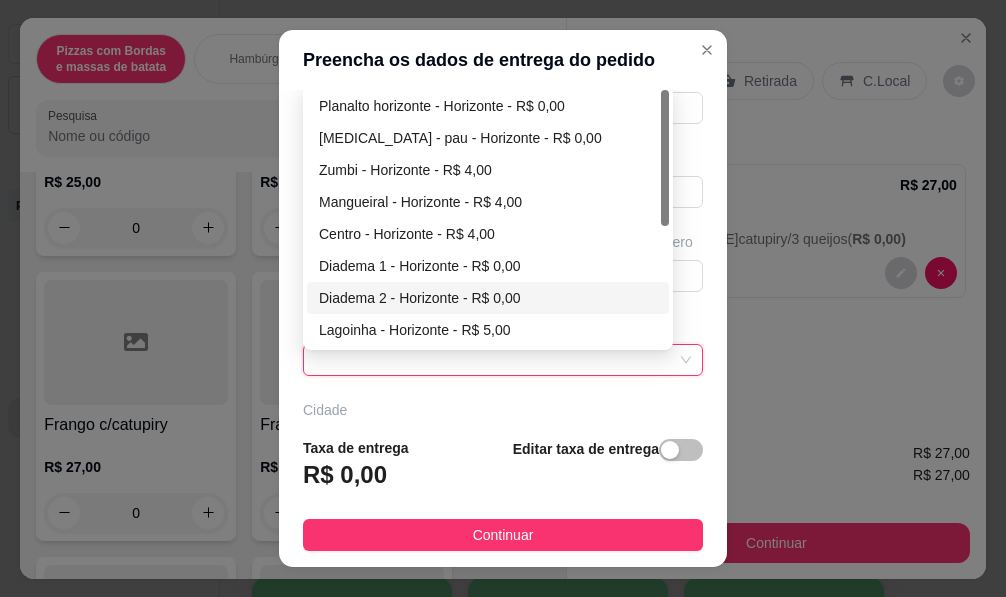 click on "Diadema 2 - Horizonte -  R$ 0,00" at bounding box center (488, 298) 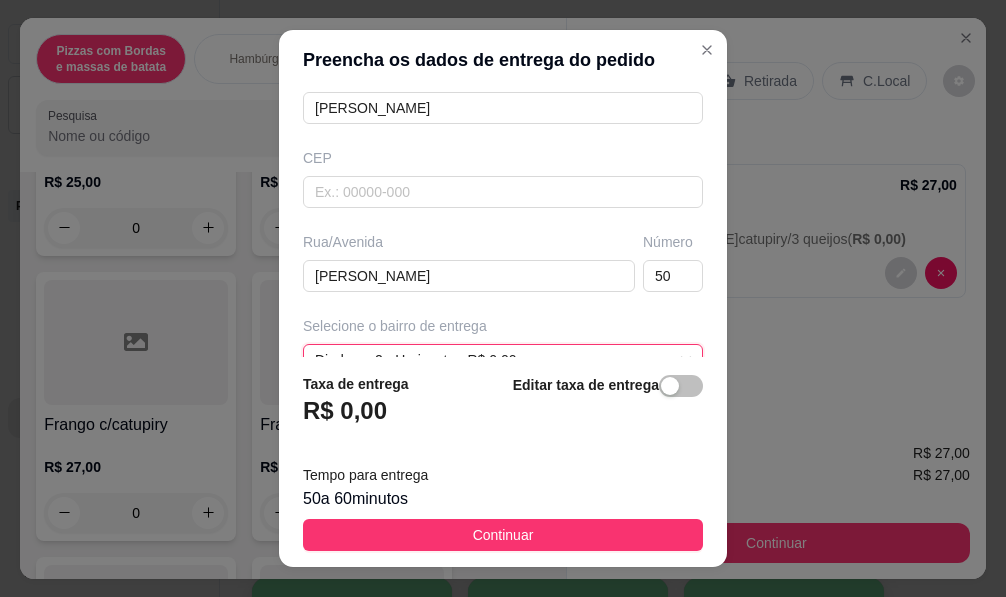 click on "Taxa de entrega R$ 0,00 Editar taxa de entrega  Tempo para entrega  50  a   60  minutos Continuar" at bounding box center (503, 462) 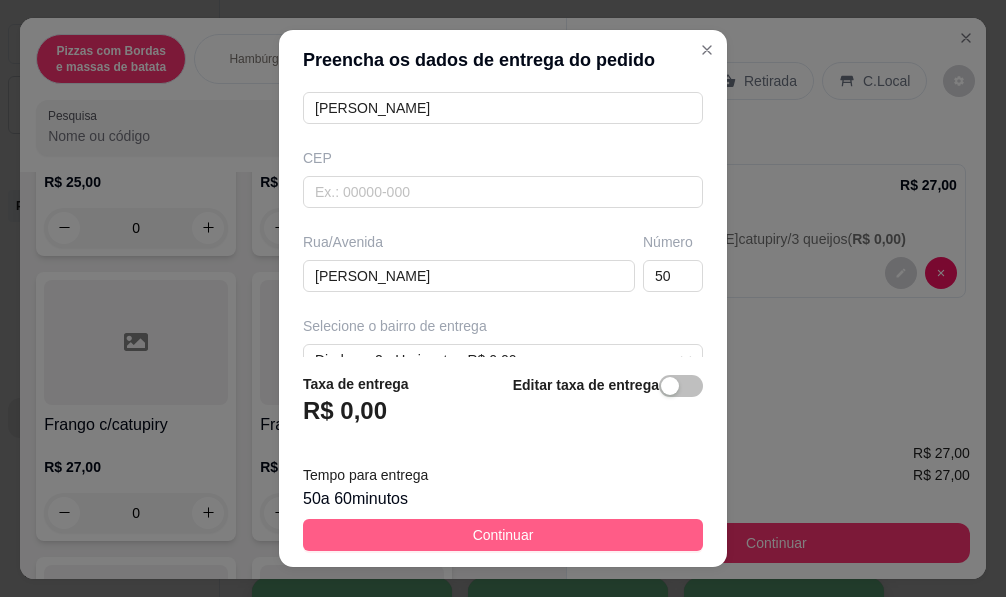 click on "Continuar" at bounding box center [503, 535] 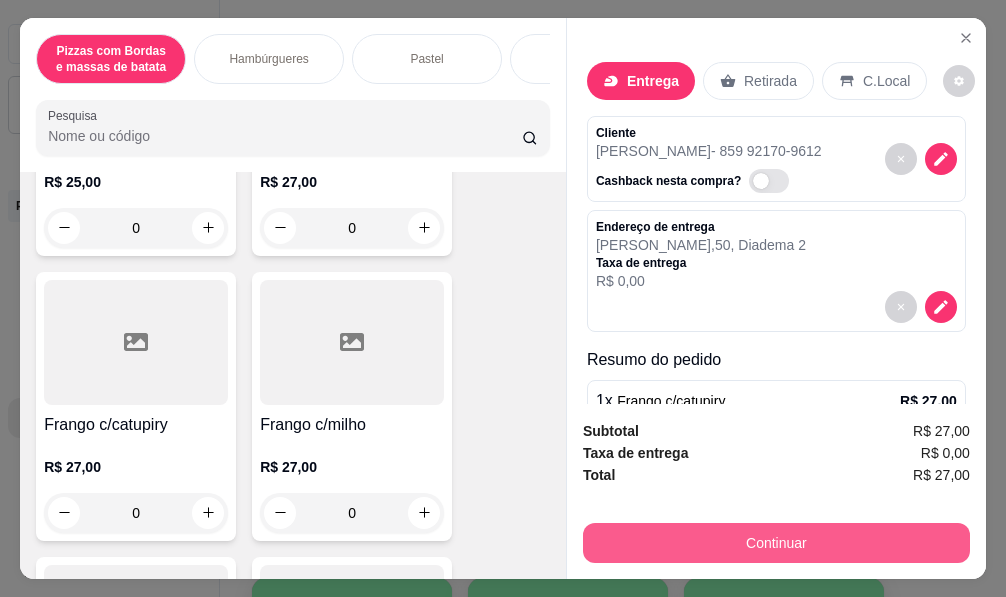 click on "Continuar" at bounding box center (776, 543) 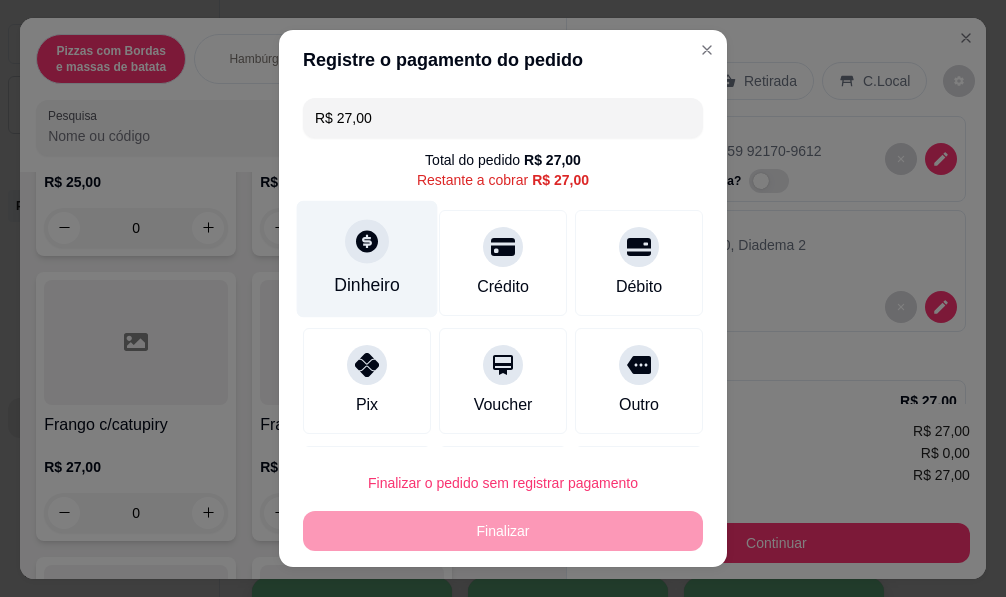 click on "Dinheiro" at bounding box center [367, 285] 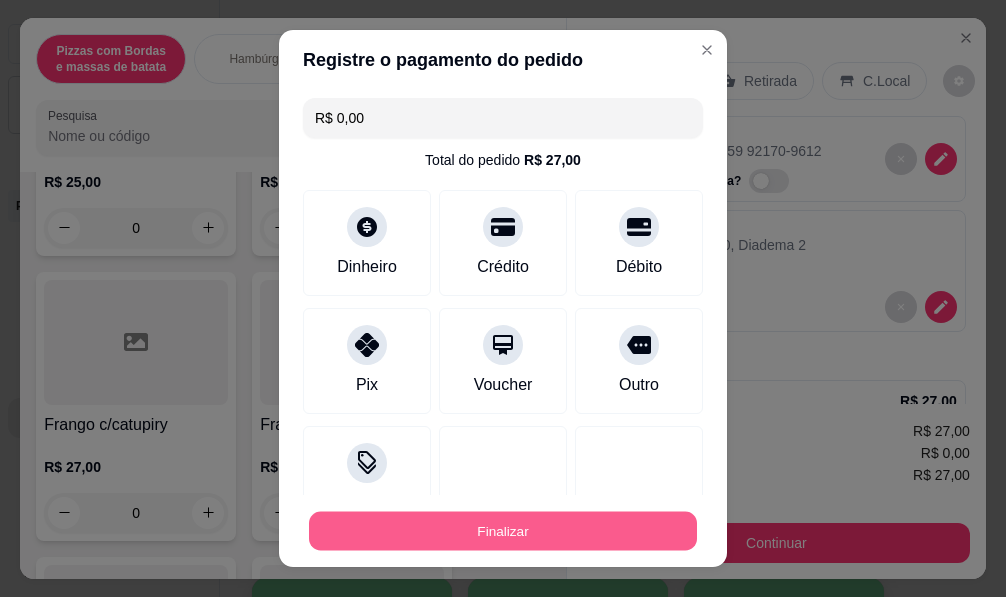 click on "Finalizar" at bounding box center (503, 531) 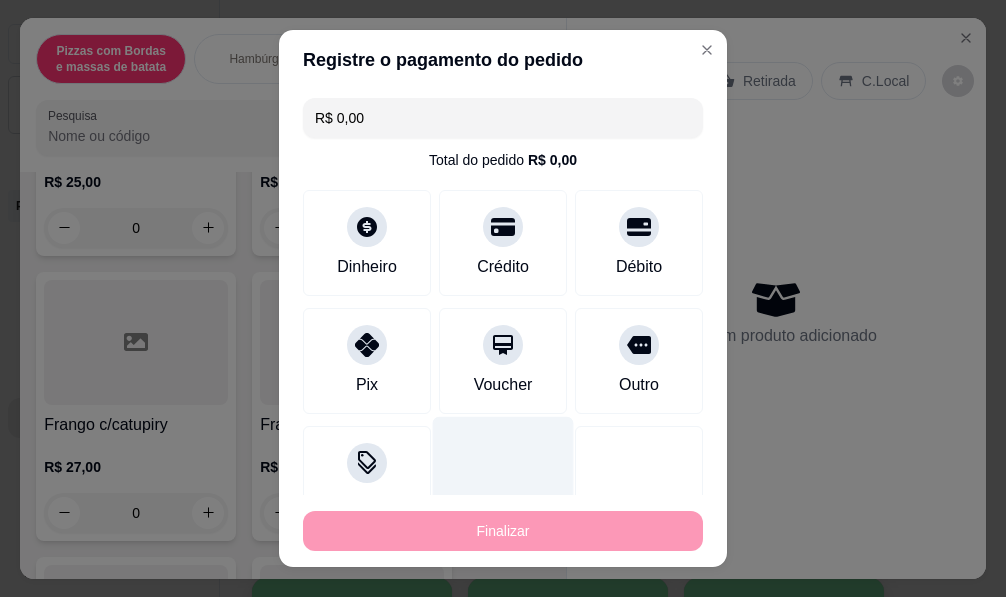 type on "-R$ 27,00" 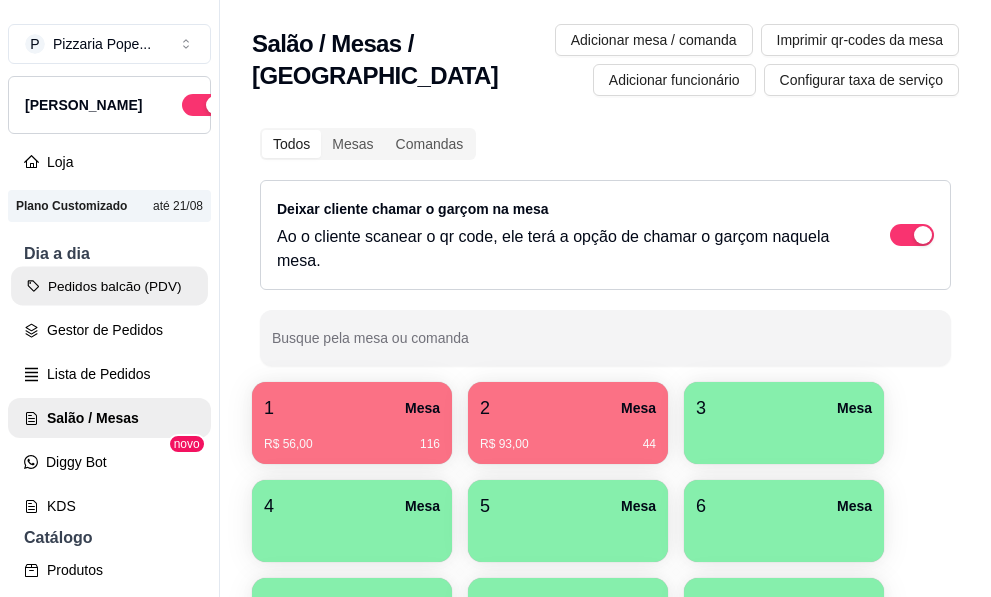 click on "Pedidos balcão (PDV)" at bounding box center (109, 286) 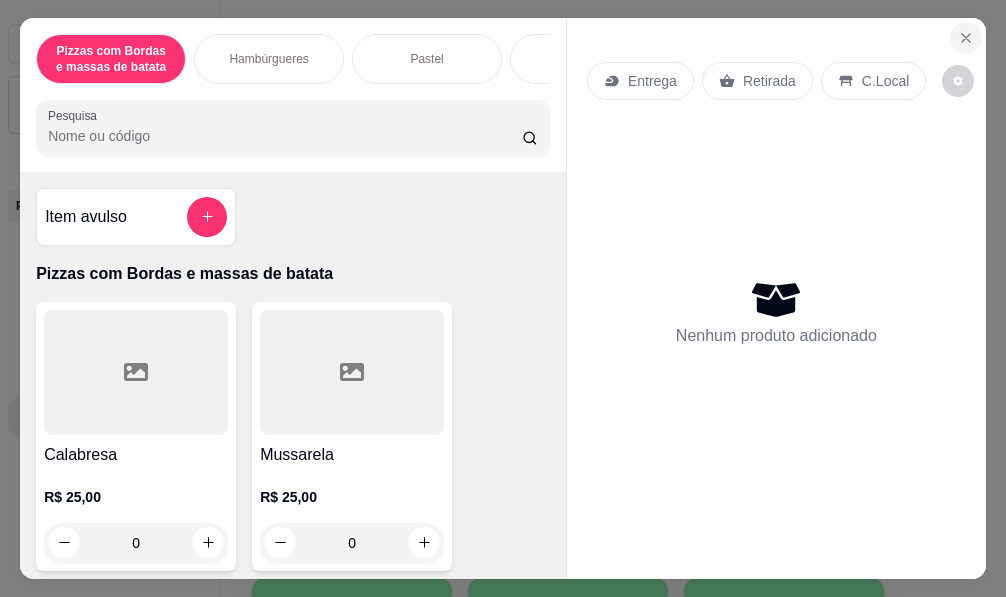 click at bounding box center (966, 38) 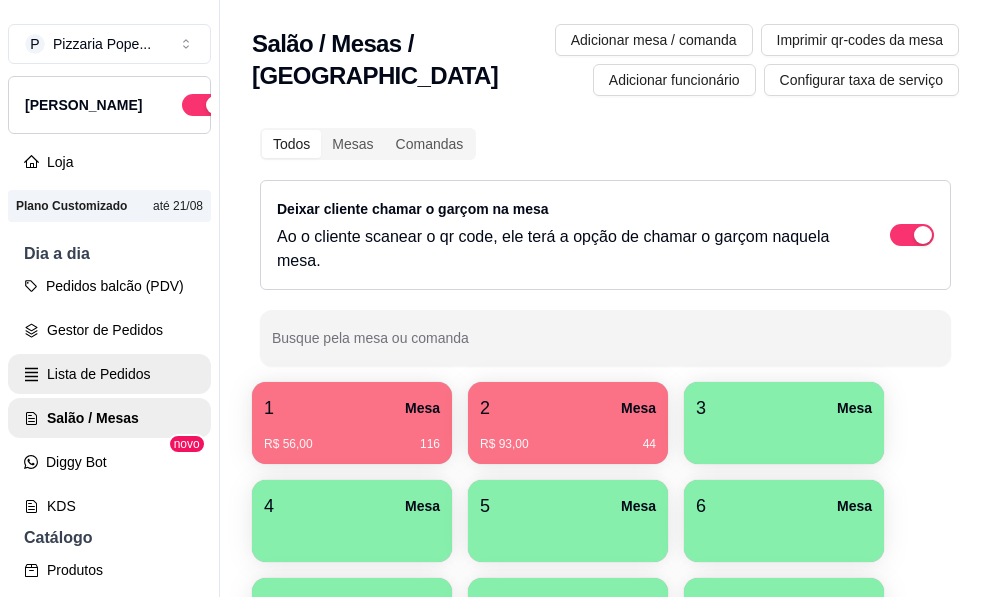 click on "Lista de Pedidos" at bounding box center [109, 374] 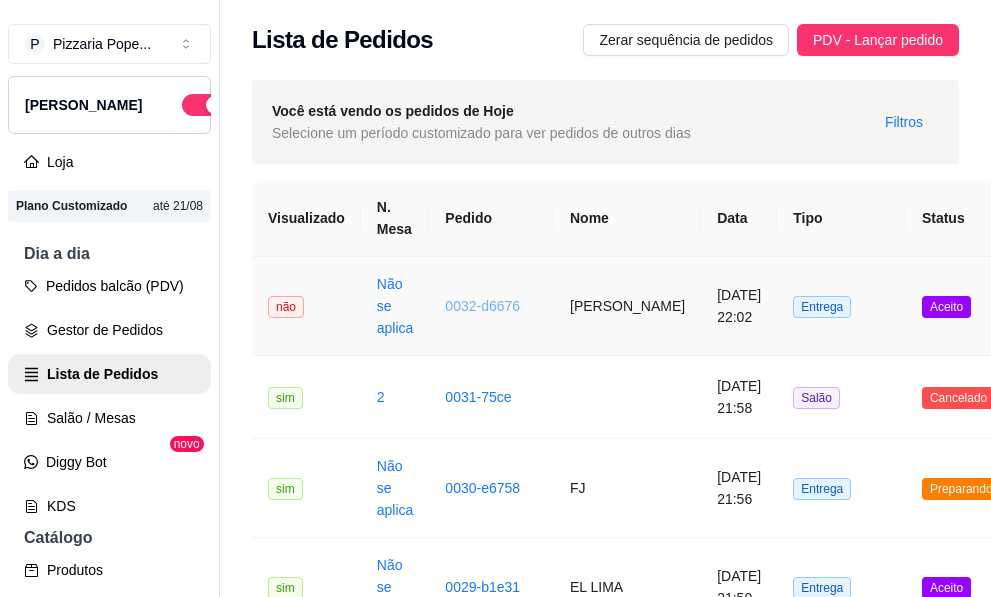 click on "0032-d6676" at bounding box center (482, 306) 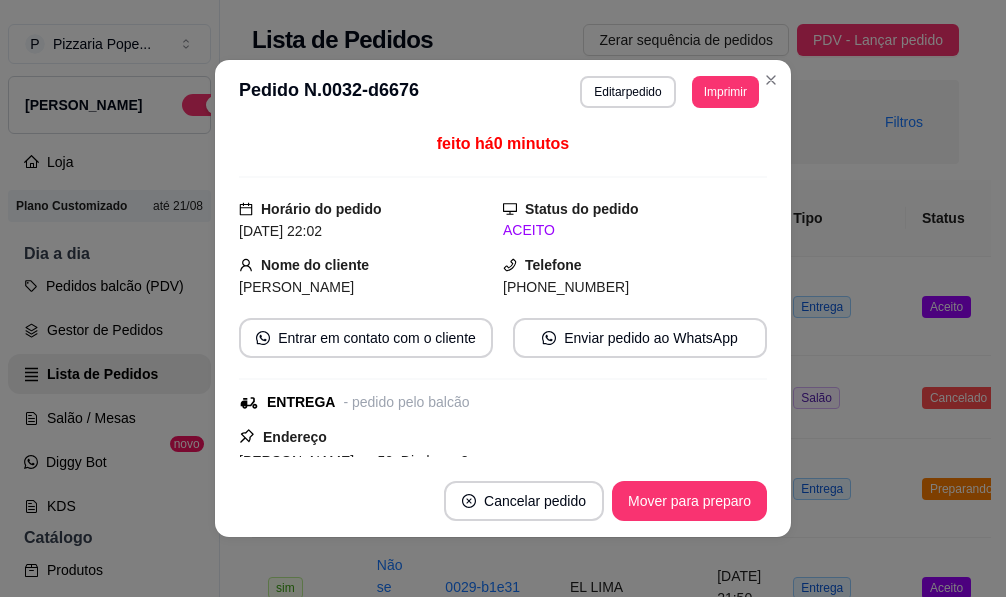click on "**********" at bounding box center [669, 92] 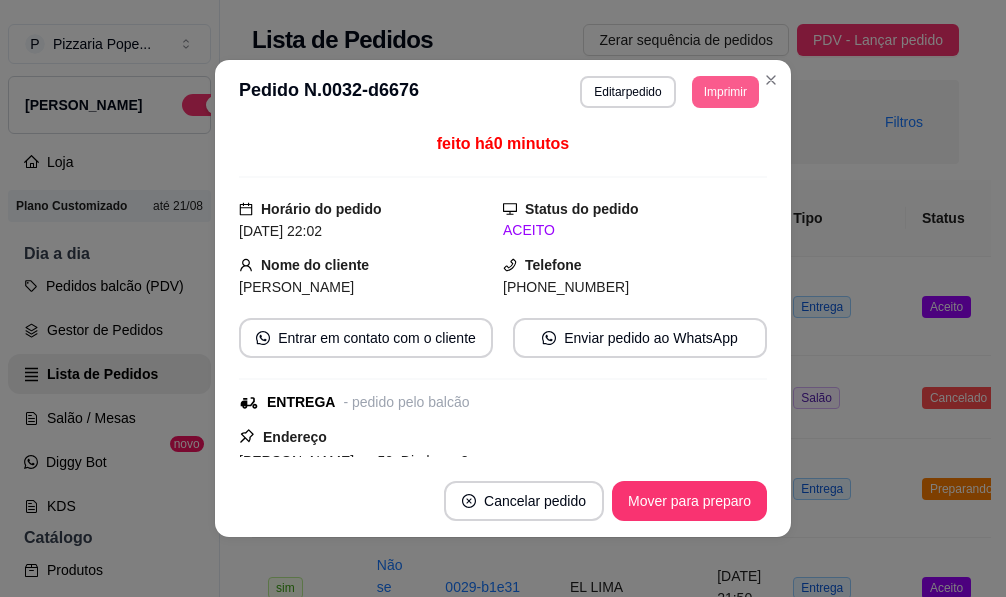 click on "Imprimir" at bounding box center [725, 92] 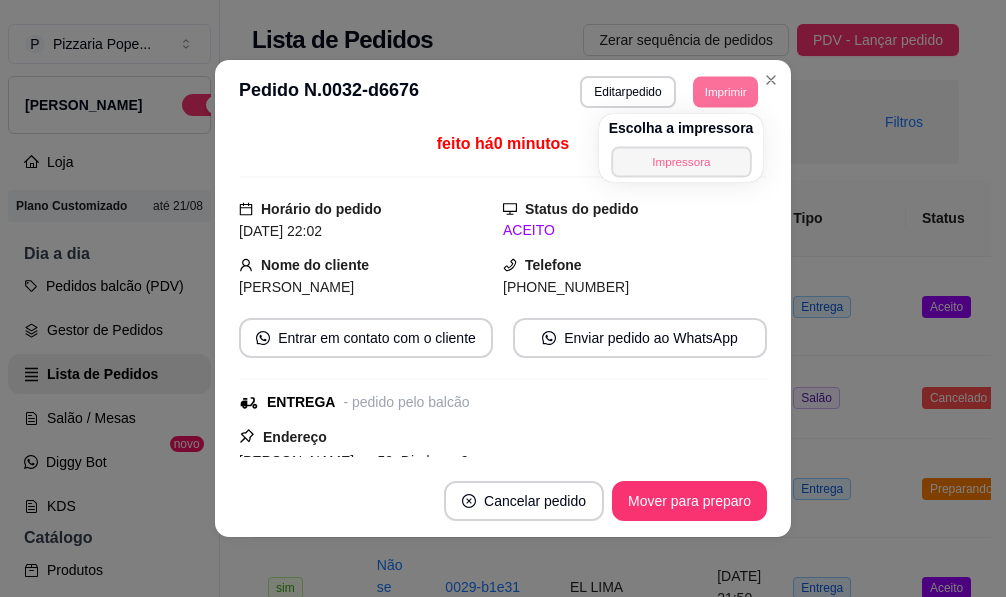 click on "Impressora" at bounding box center [681, 161] 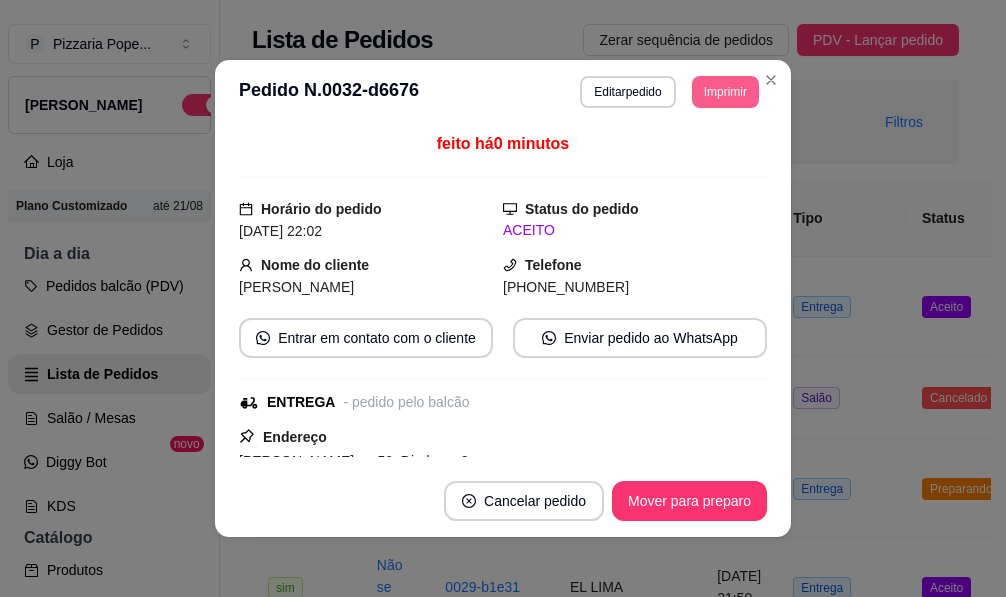 scroll, scrollTop: 4, scrollLeft: 0, axis: vertical 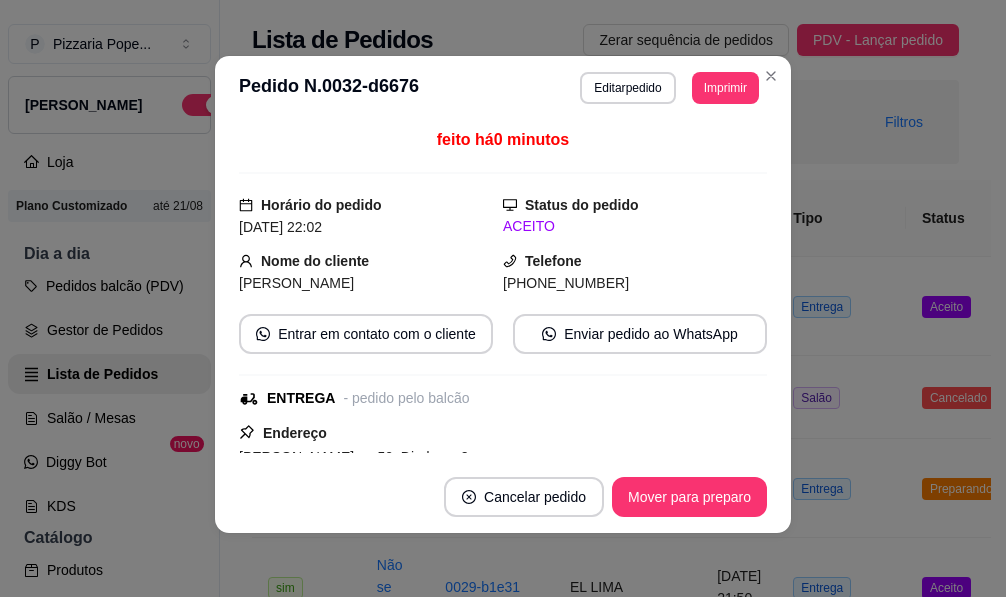 click on "**********" at bounding box center (503, 88) 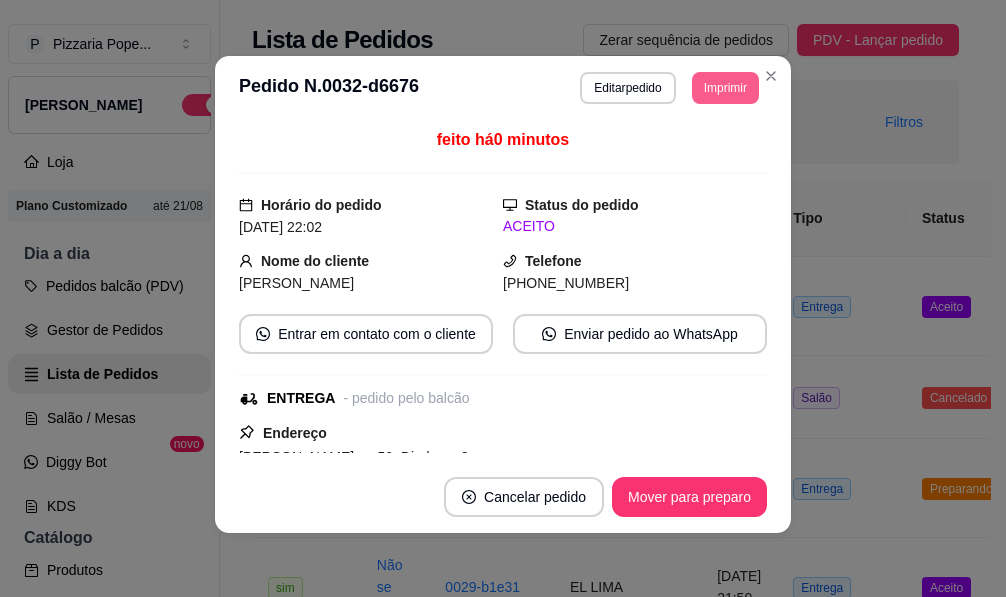 click on "Imprimir" at bounding box center (725, 88) 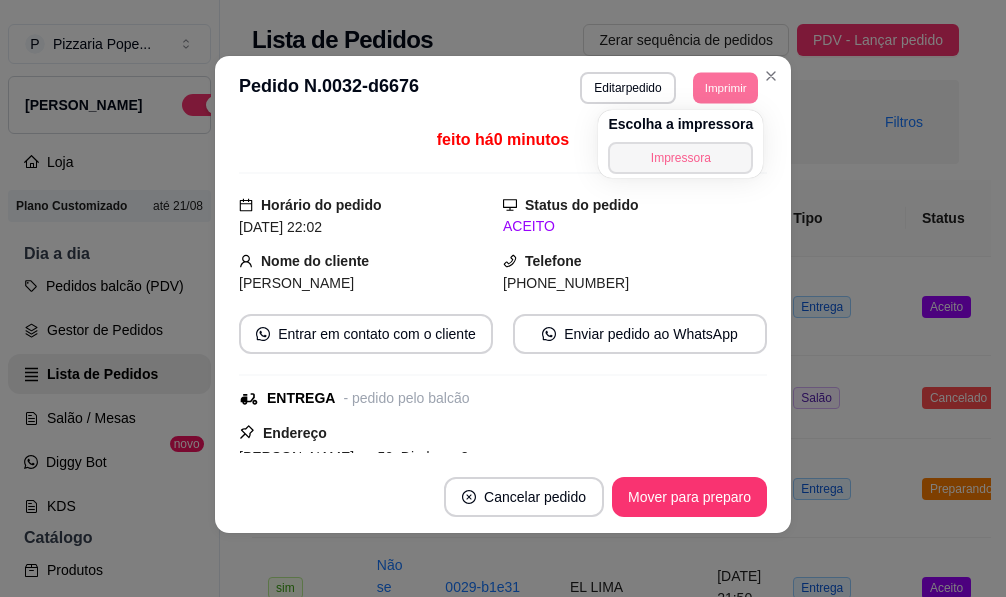 click on "Impressora" at bounding box center (680, 158) 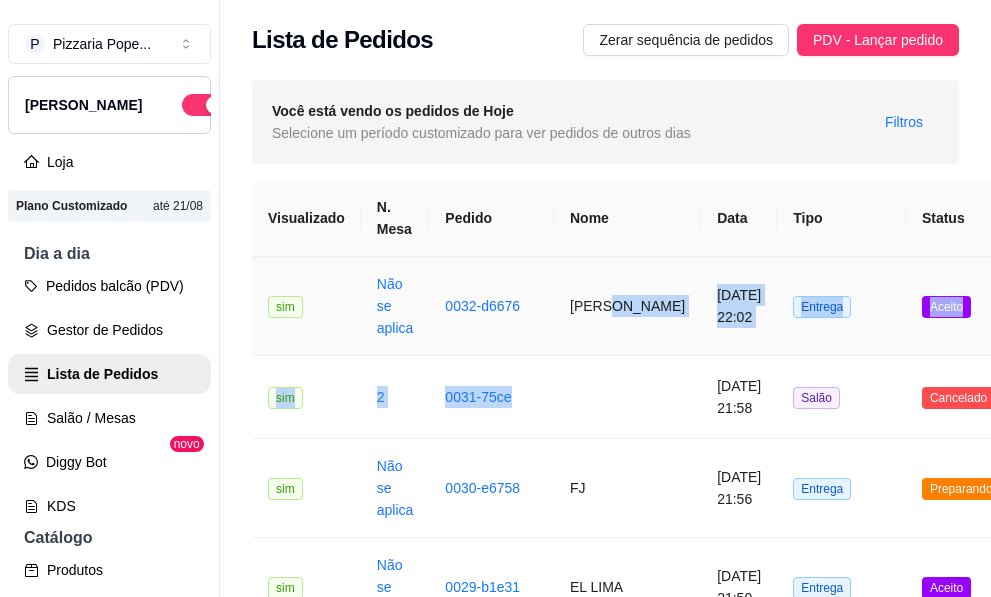 click on "**********" at bounding box center (851, 1729) 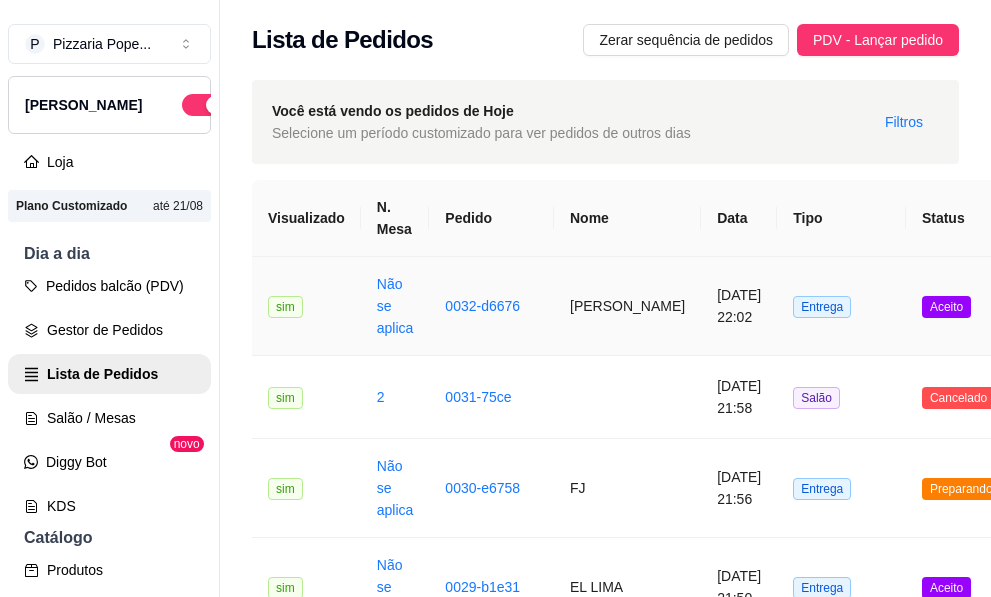 click on "0032-d6676" at bounding box center (491, 306) 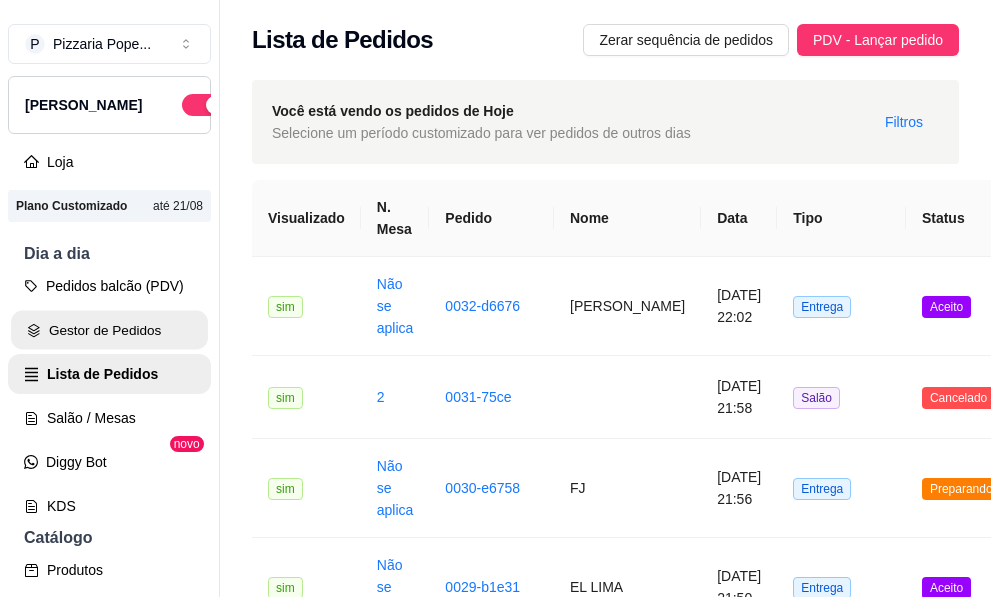 click on "Gestor de Pedidos" at bounding box center [109, 330] 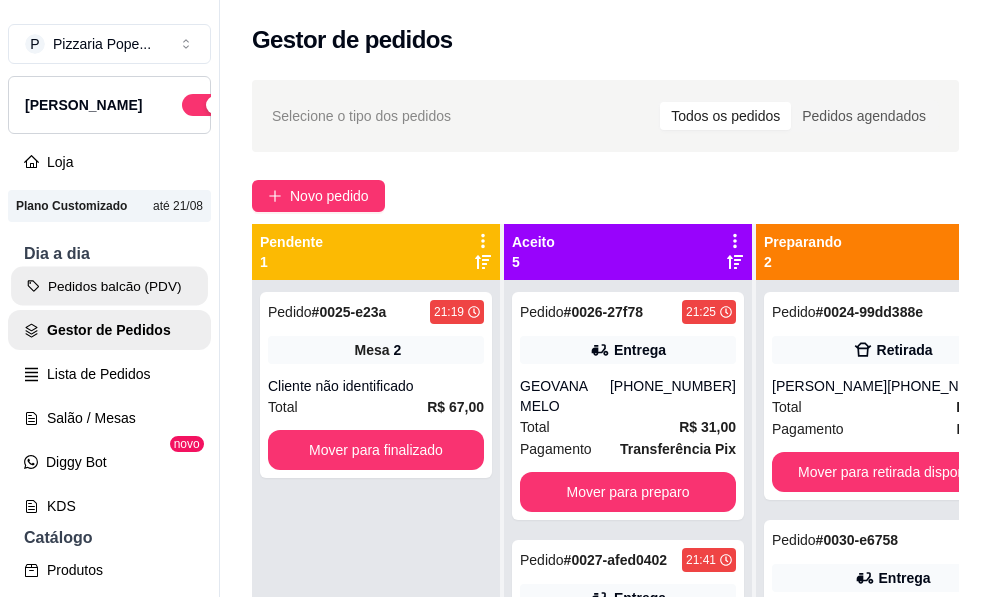 click on "Pedidos balcão (PDV)" at bounding box center (109, 286) 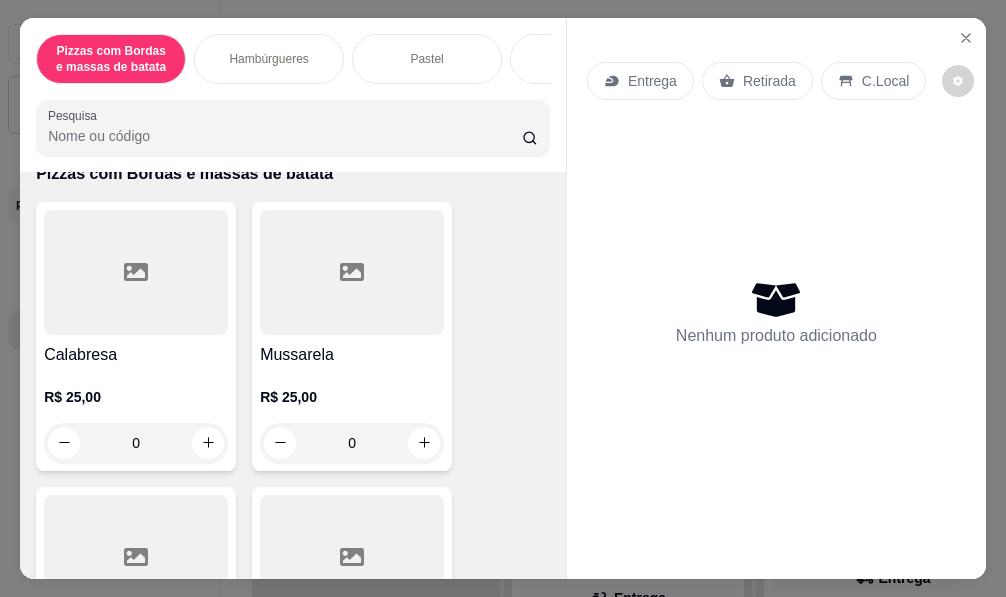 scroll, scrollTop: 200, scrollLeft: 0, axis: vertical 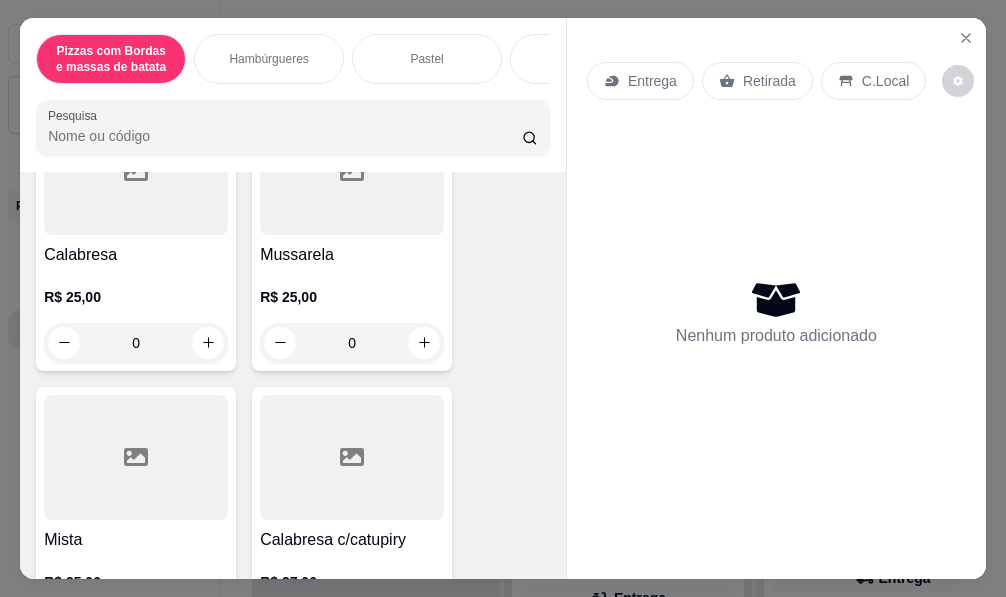 click on "0" at bounding box center [136, 343] 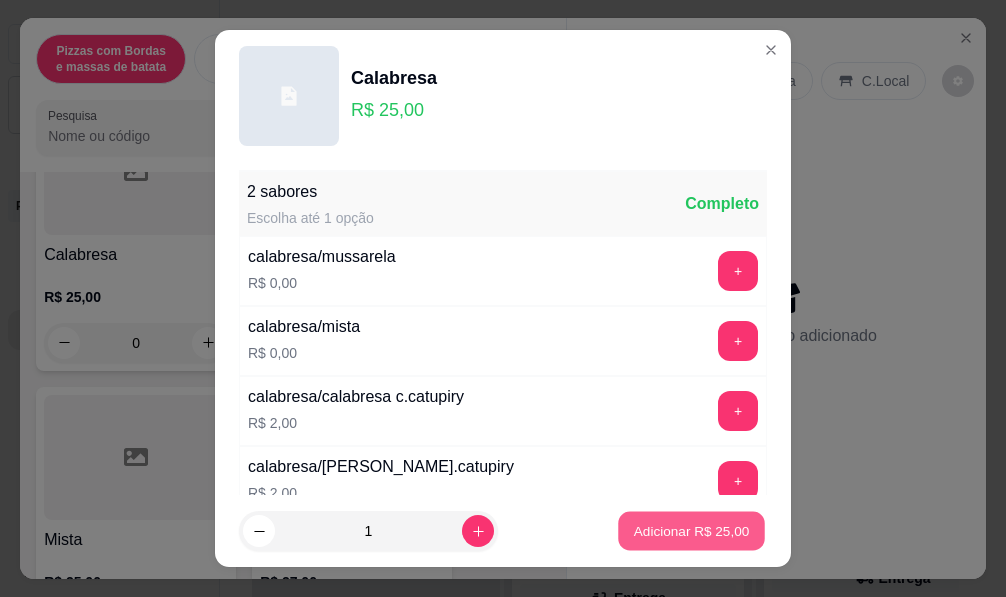 click on "Adicionar   R$ 25,00" at bounding box center [691, 531] 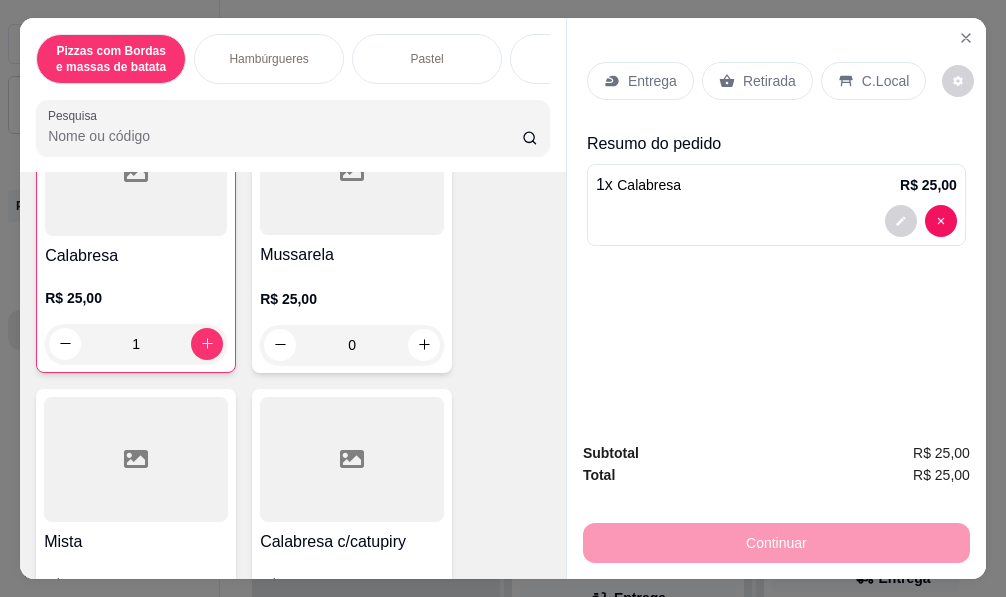 scroll, scrollTop: 201, scrollLeft: 0, axis: vertical 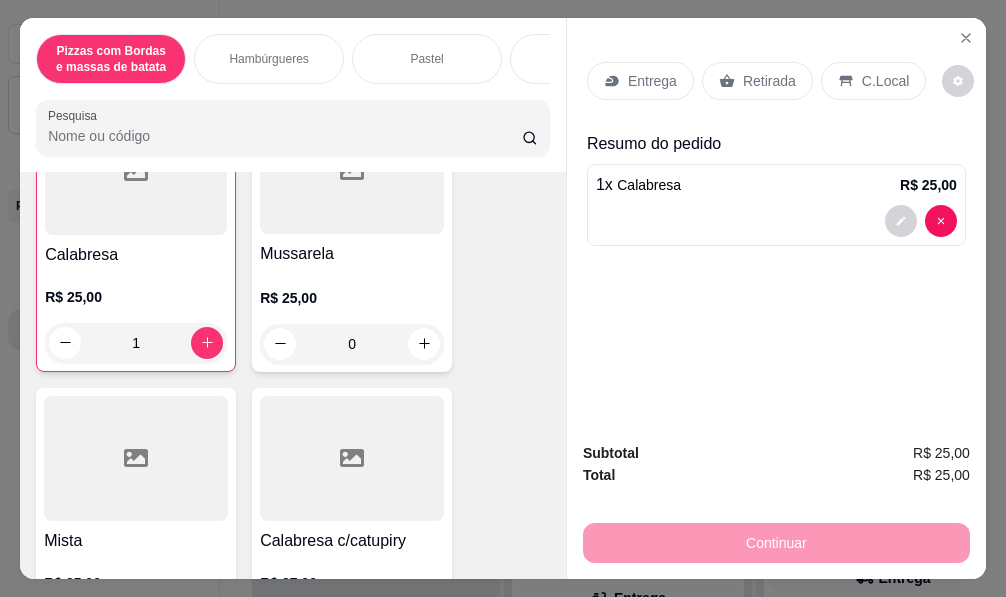 click on "Entrega" at bounding box center (640, 81) 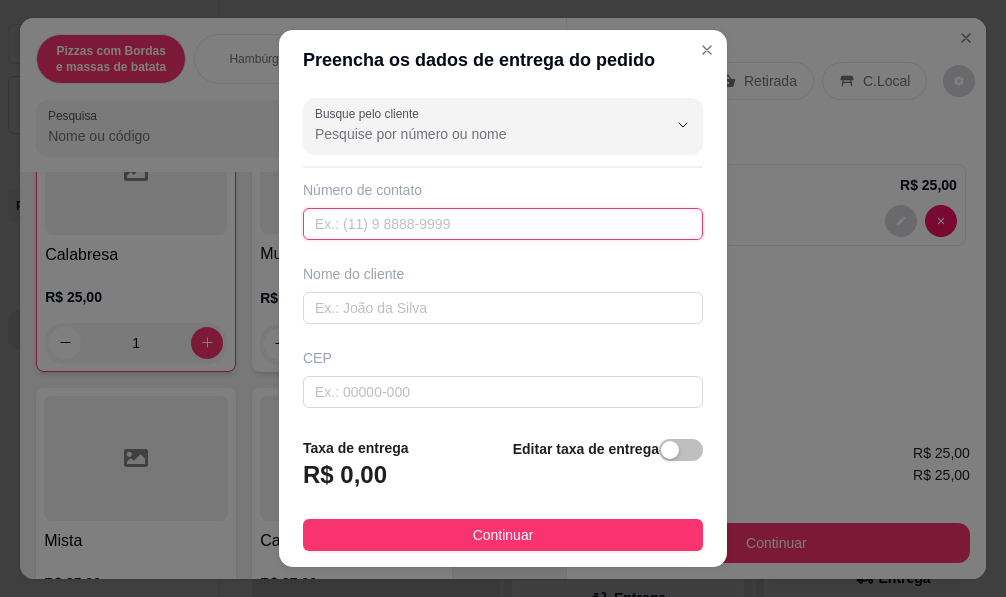 click at bounding box center (503, 224) 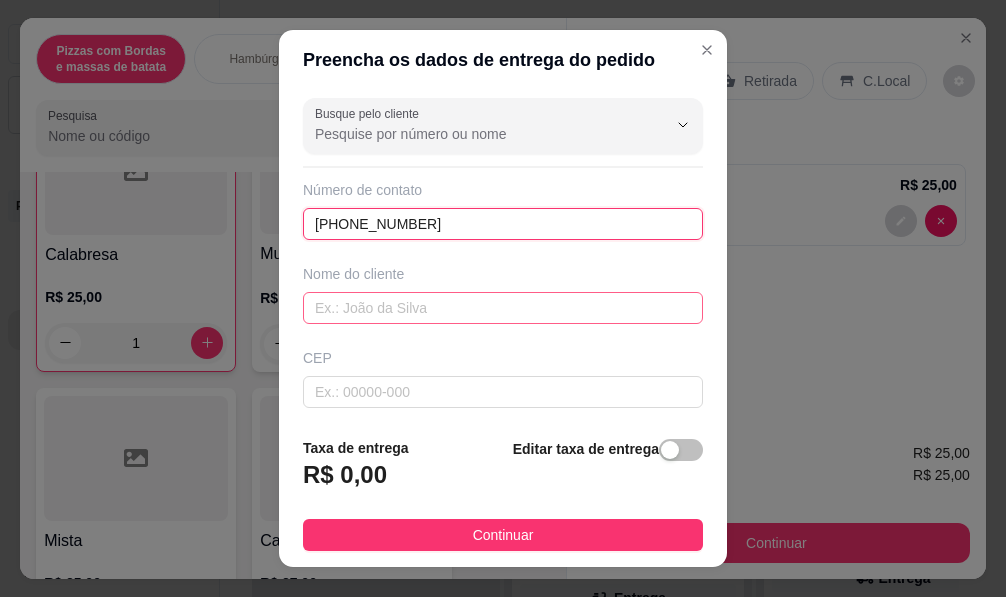 type on "[PHONE_NUMBER]" 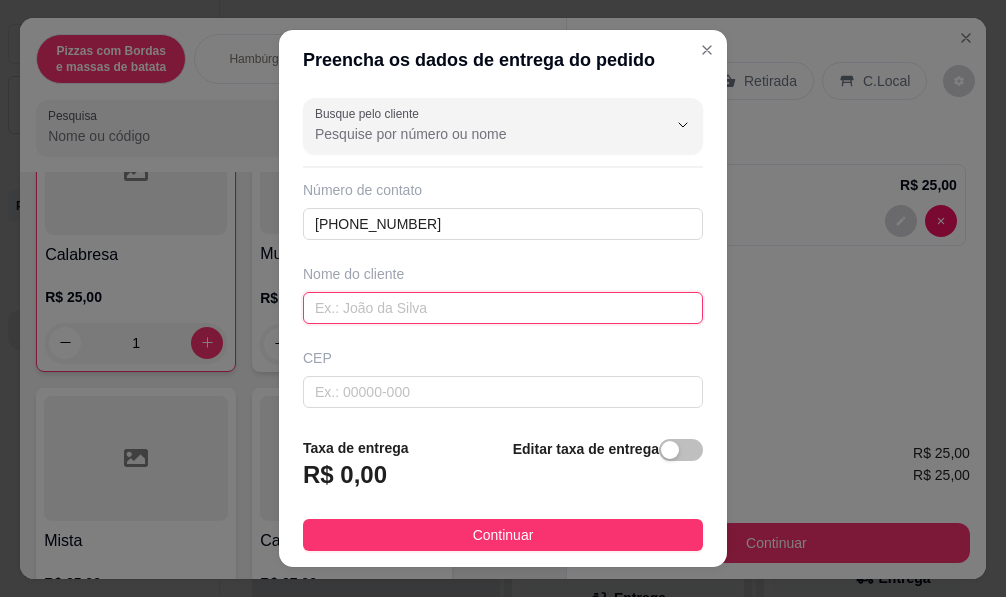 click at bounding box center [503, 308] 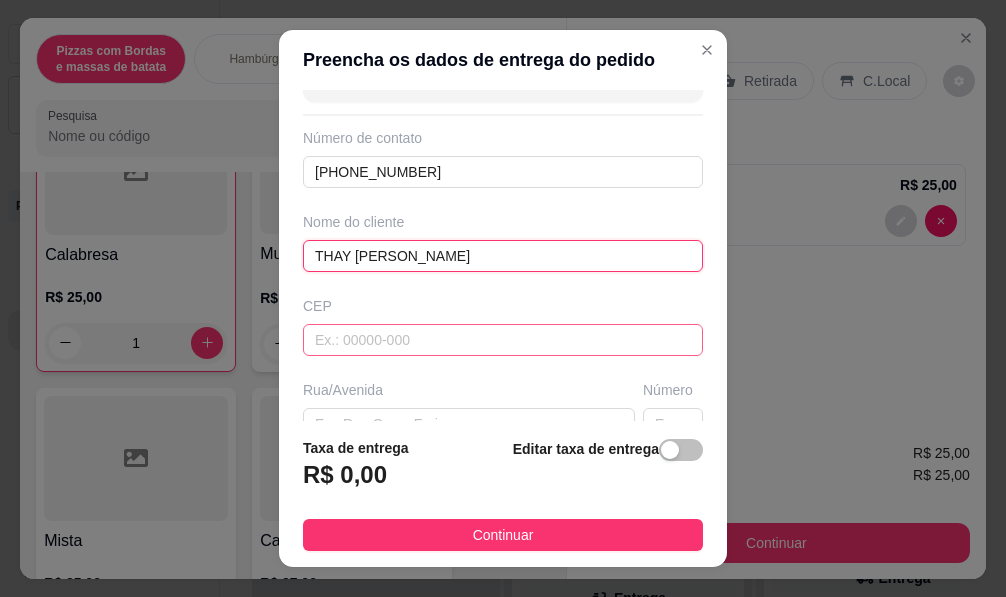 scroll, scrollTop: 100, scrollLeft: 0, axis: vertical 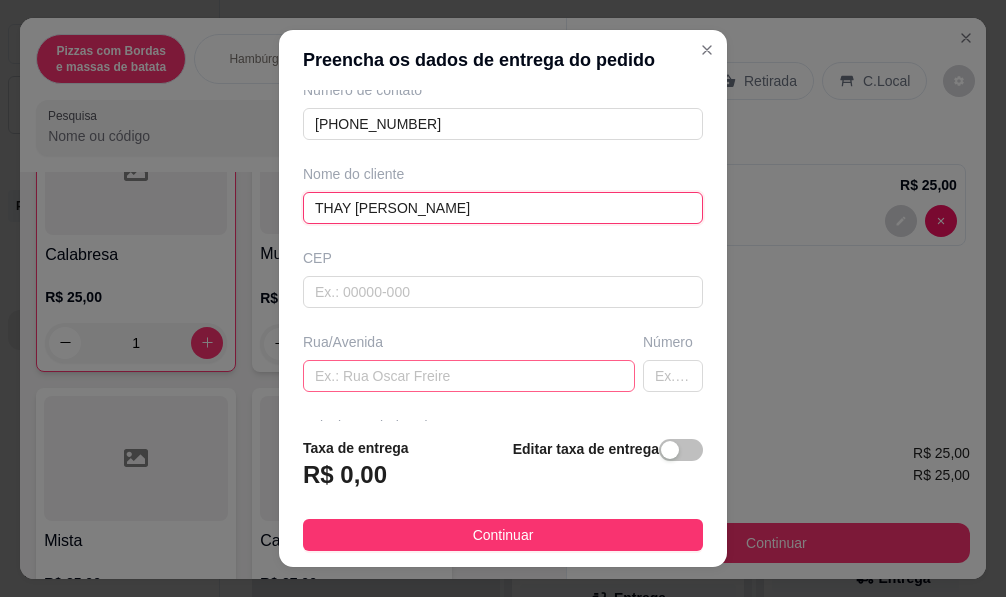type on "THAY [PERSON_NAME]" 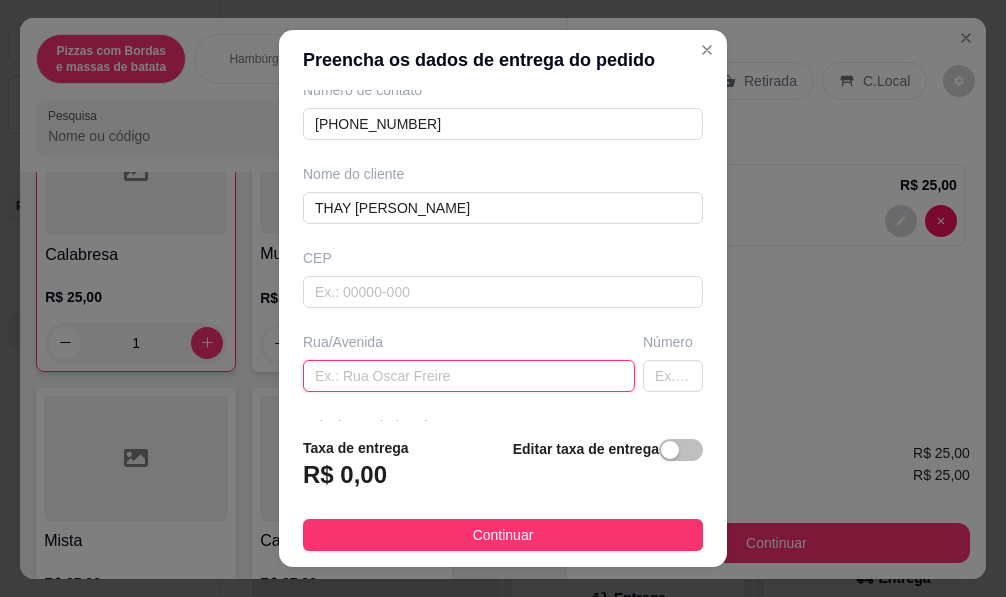 click at bounding box center [469, 376] 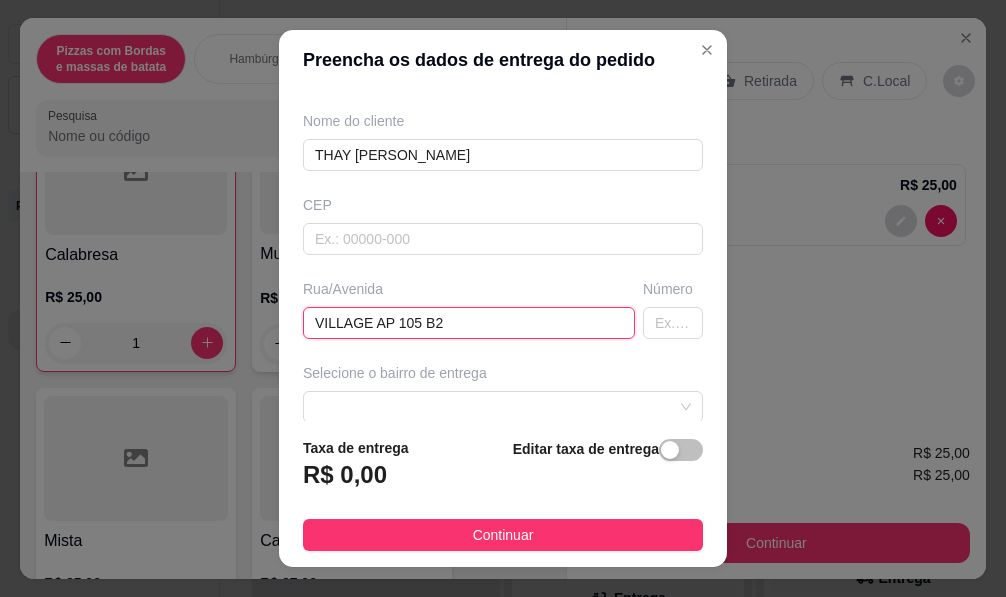 scroll, scrollTop: 200, scrollLeft: 0, axis: vertical 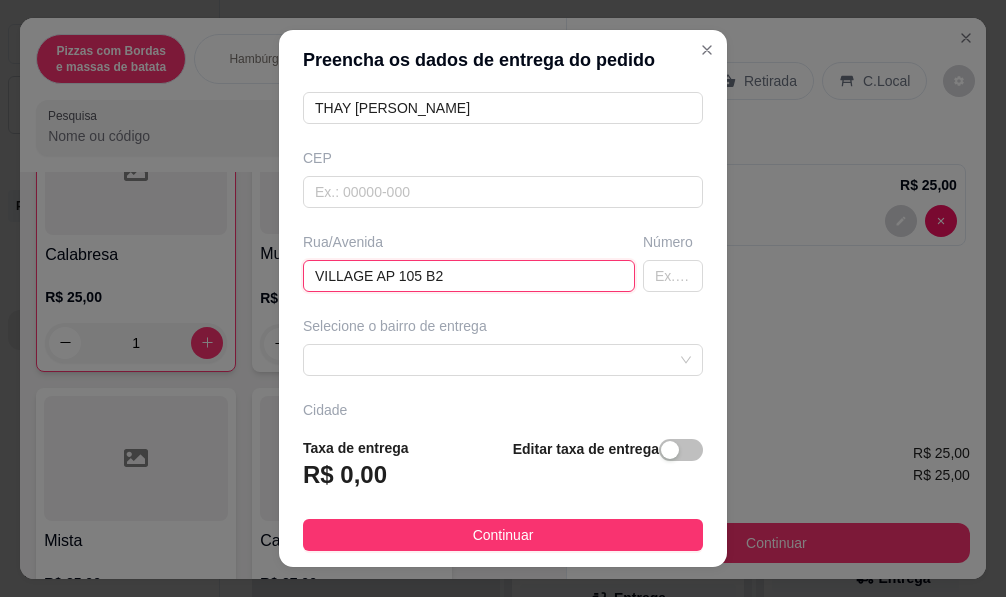 type on "VILLAGE AP 105 B2" 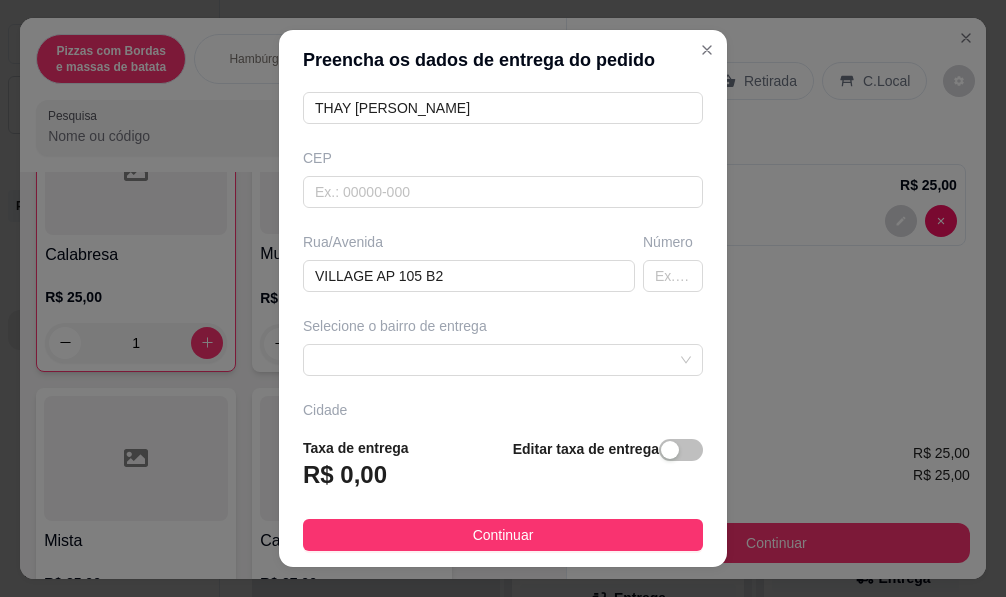 click on "Busque pelo cliente Número de contato [PHONE_NUMBER] Nome do cliente THAY [GEOGRAPHIC_DATA]/[STREET_ADDRESS][GEOGRAPHIC_DATA] o bairro de entrega [GEOGRAPHIC_DATA]" at bounding box center (503, 255) 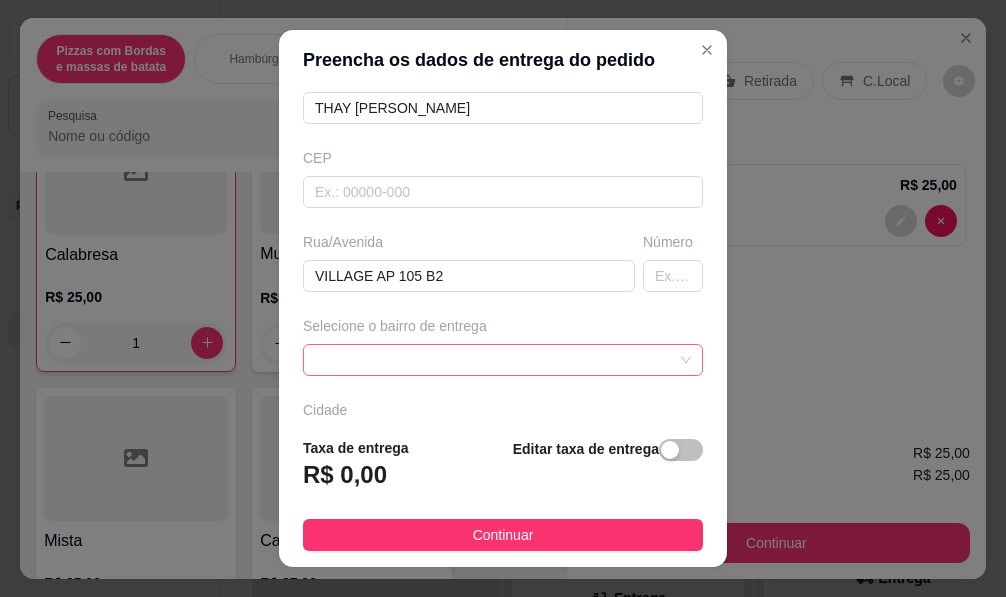 click at bounding box center (503, 360) 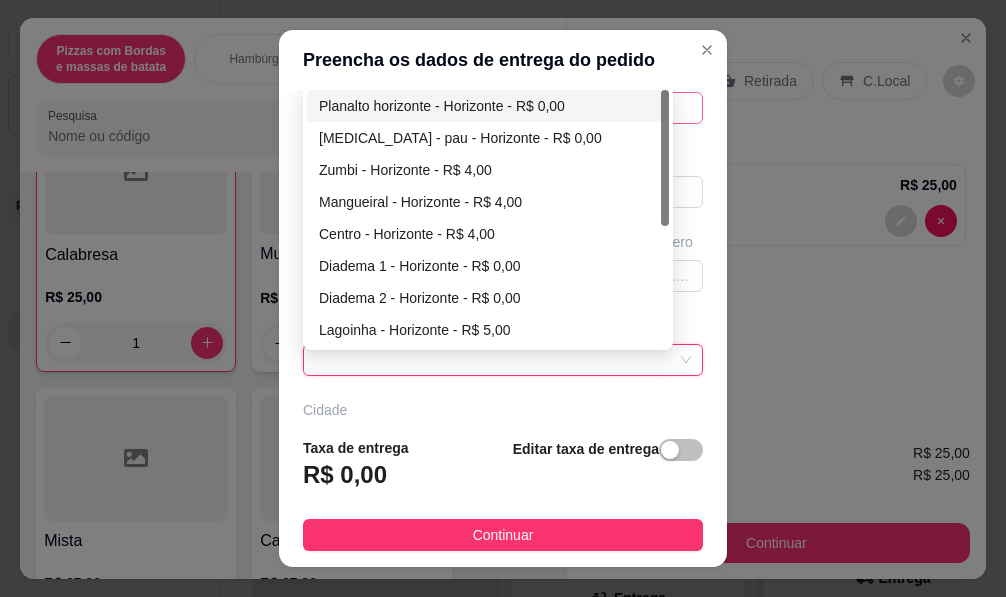 click on "Planalto horizonte -  Horizonte -  R$ 0,00" at bounding box center (488, 106) 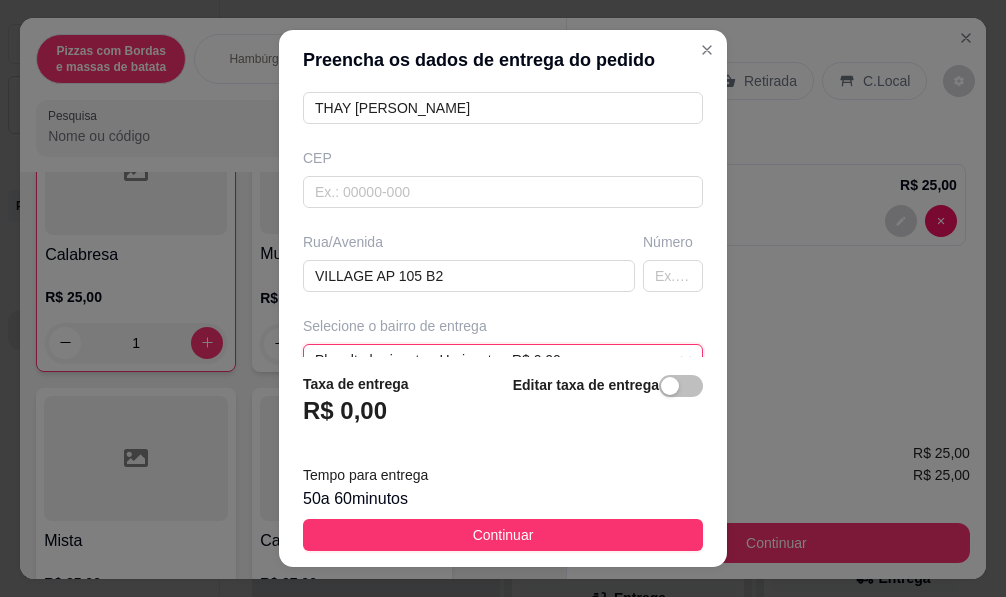 click on "Taxa de entrega R$ 0,00 Editar taxa de entrega  Tempo para entrega  50  a   60  minutos Continuar" at bounding box center (503, 462) 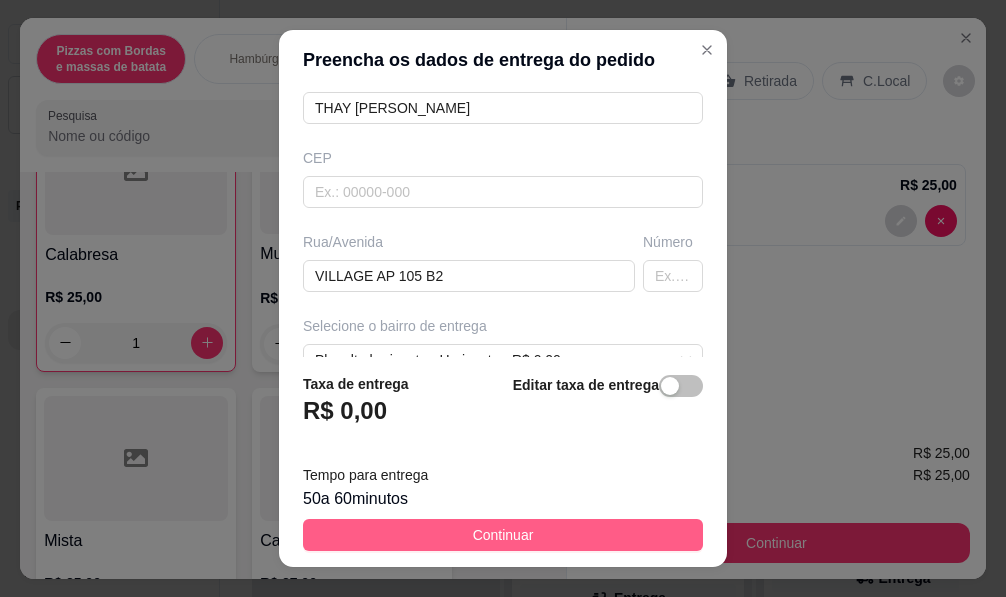 click on "Continuar" at bounding box center (503, 535) 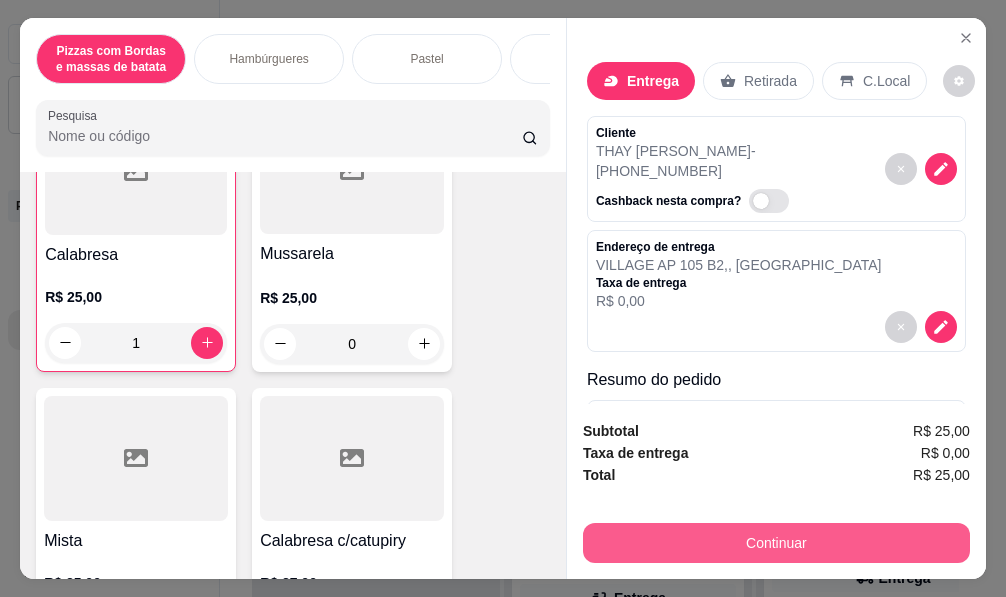 click on "Continuar" at bounding box center (776, 543) 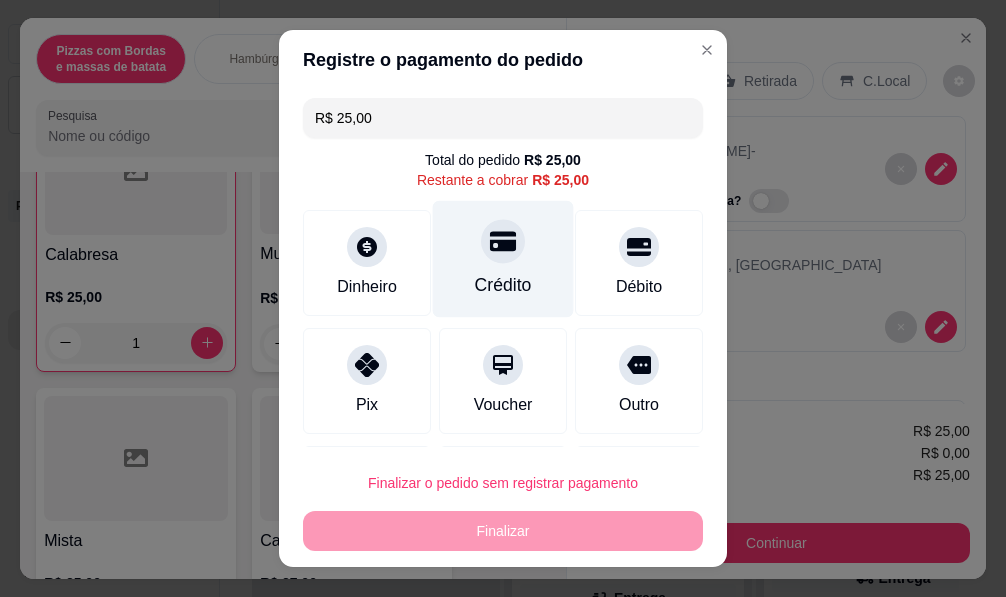click on "Crédito" at bounding box center [503, 259] 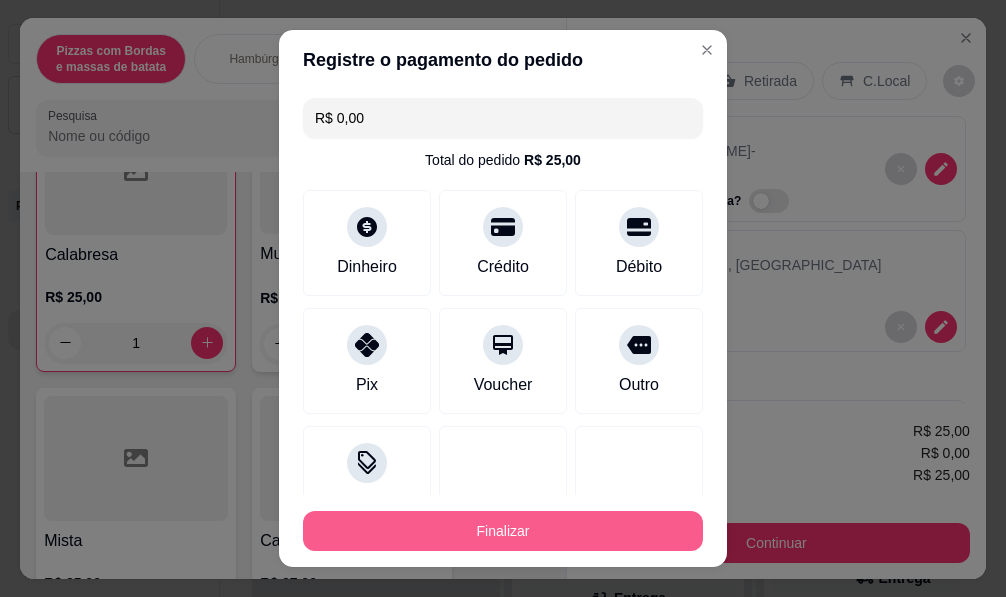 click on "Finalizar" at bounding box center [503, 531] 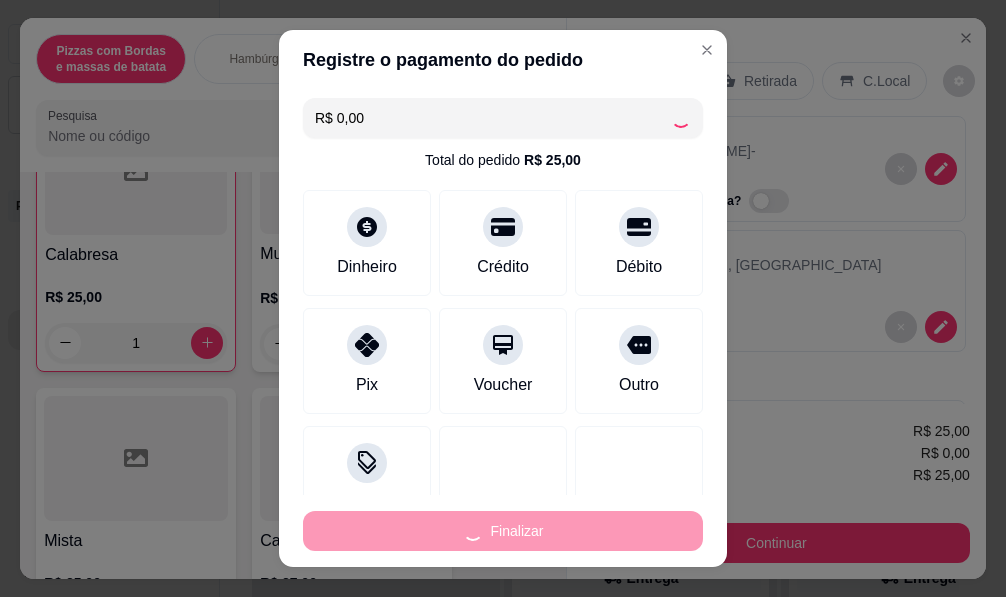 type on "0" 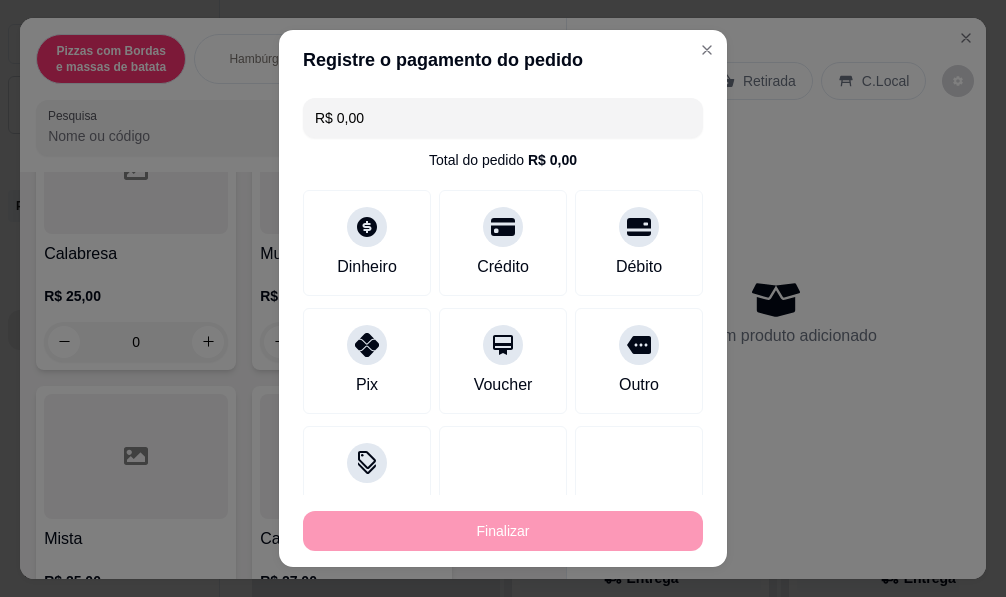 type on "-R$ 25,00" 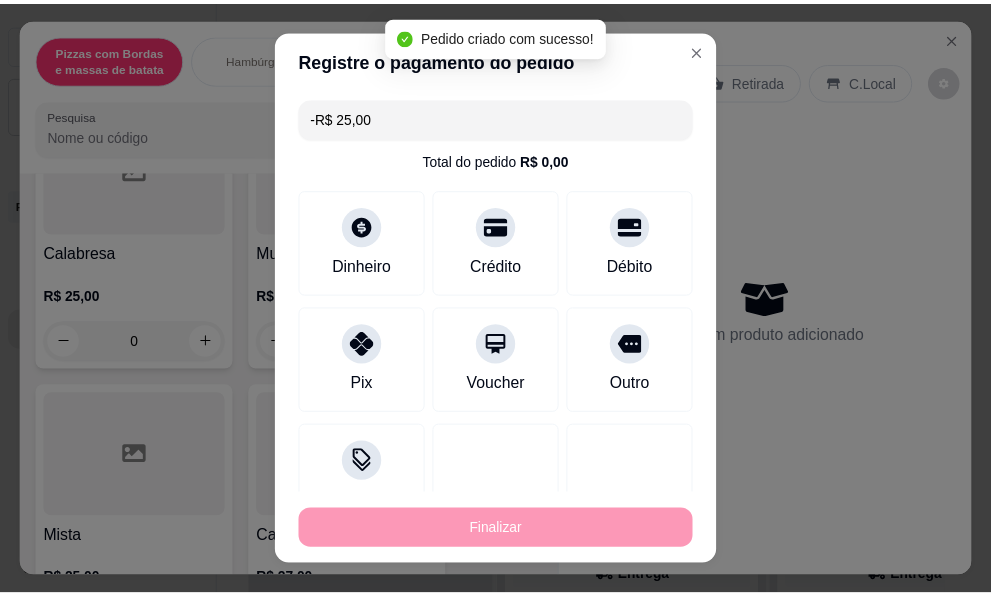 scroll, scrollTop: 200, scrollLeft: 0, axis: vertical 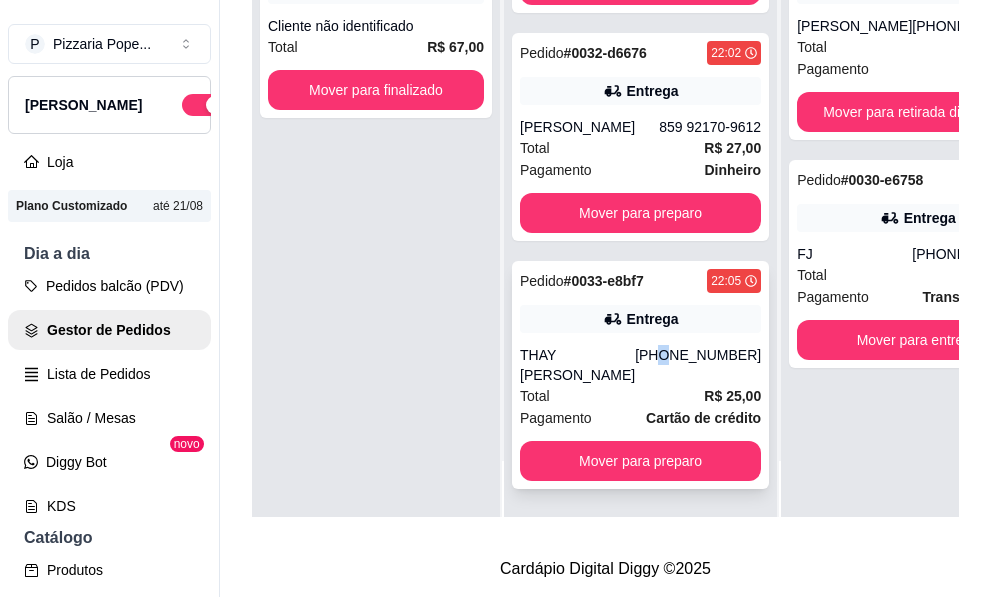 click on "[PHONE_NUMBER]" at bounding box center [698, 365] 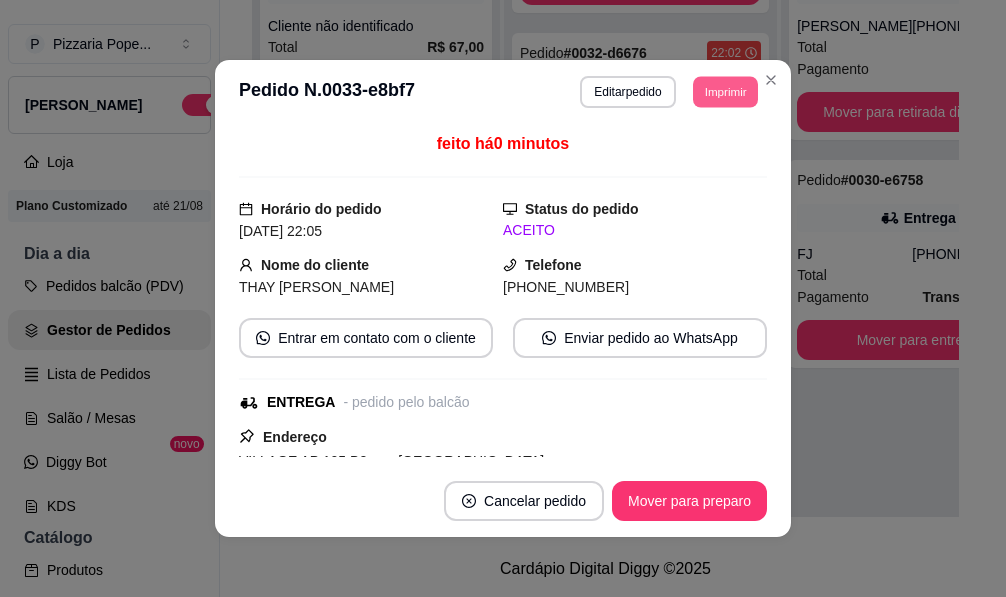 click on "Imprimir" at bounding box center [725, 91] 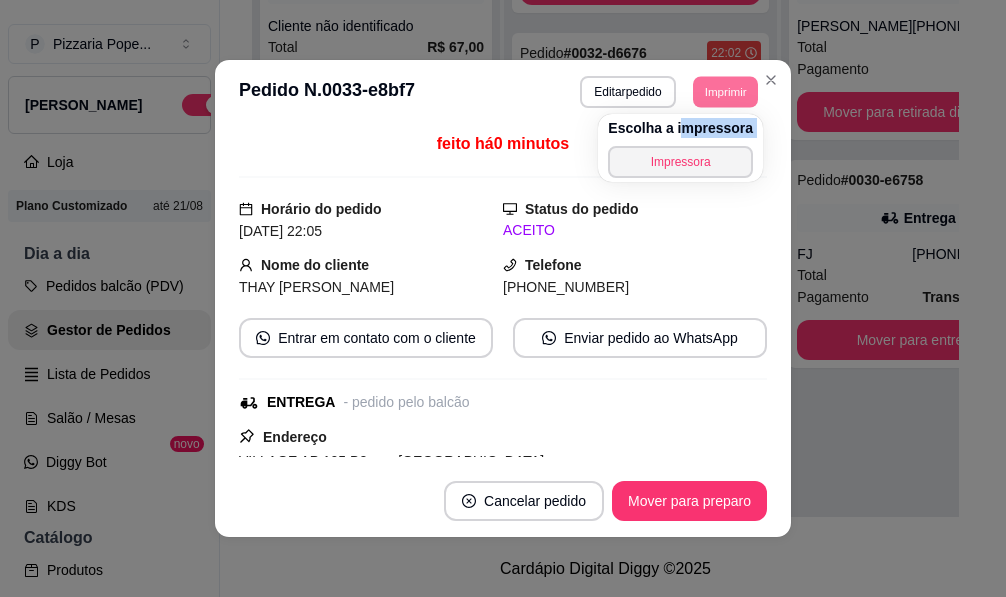 click on "Escolha a impressora Impressora" at bounding box center [680, 148] 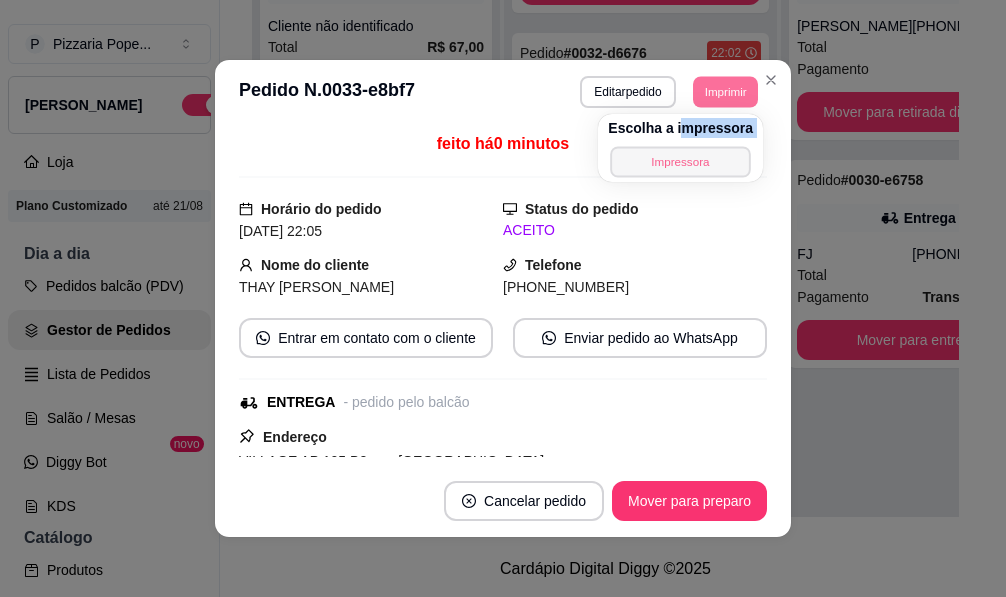 click on "Impressora" at bounding box center (680, 161) 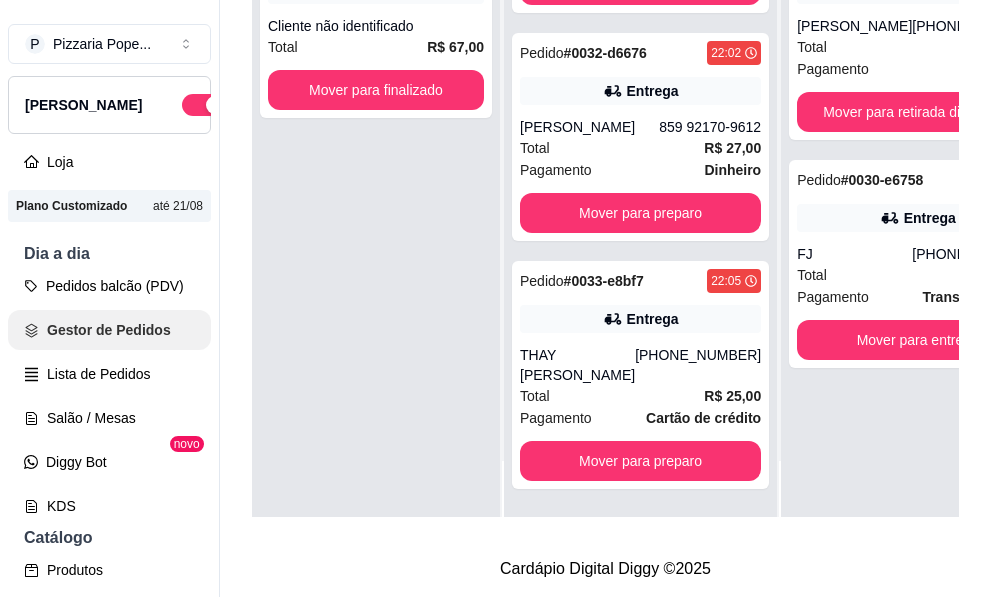 click on "Gestor de Pedidos" at bounding box center (109, 330) 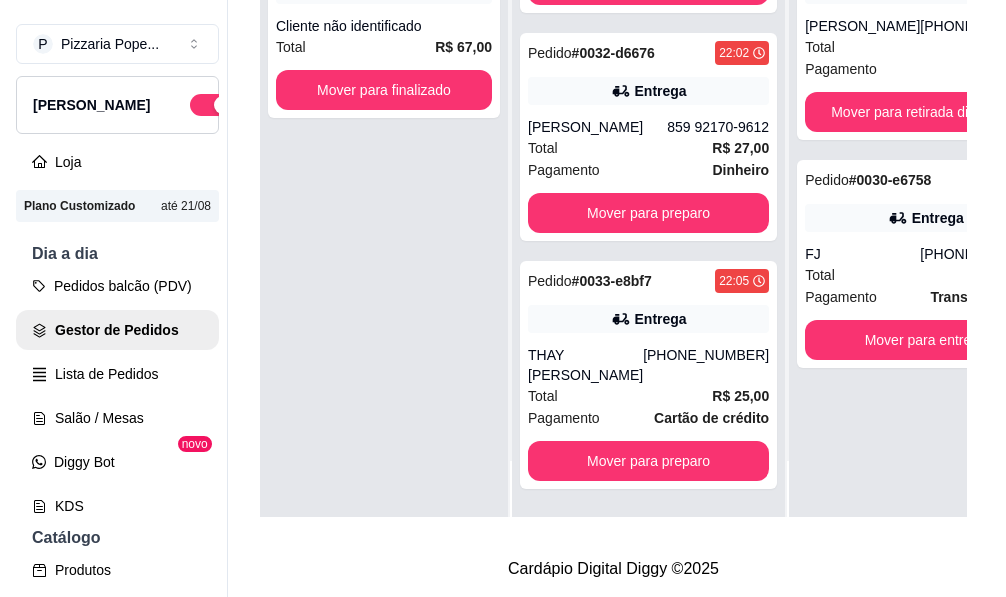 scroll, scrollTop: 0, scrollLeft: 0, axis: both 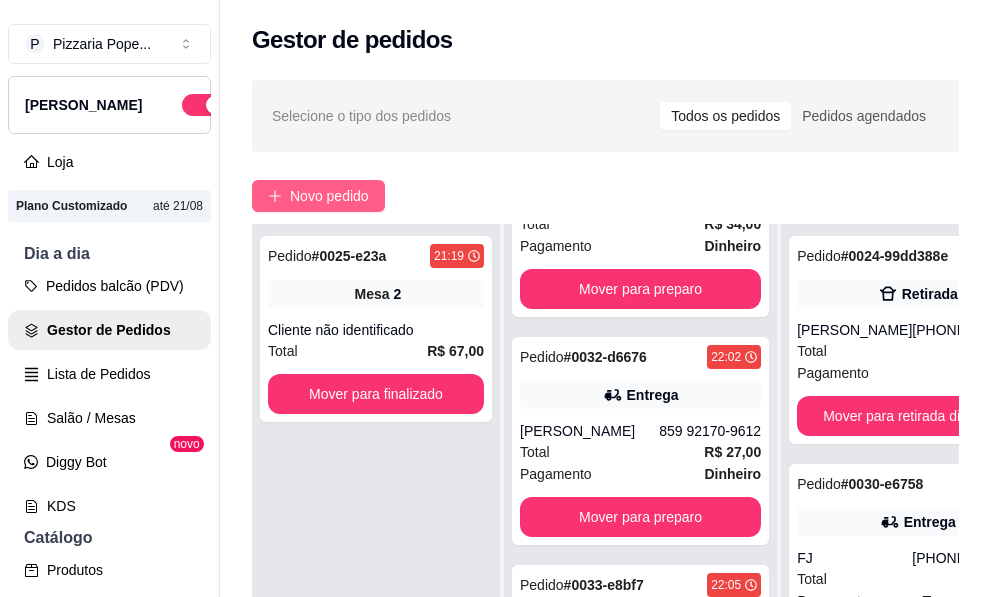 click on "Novo pedido" at bounding box center (318, 196) 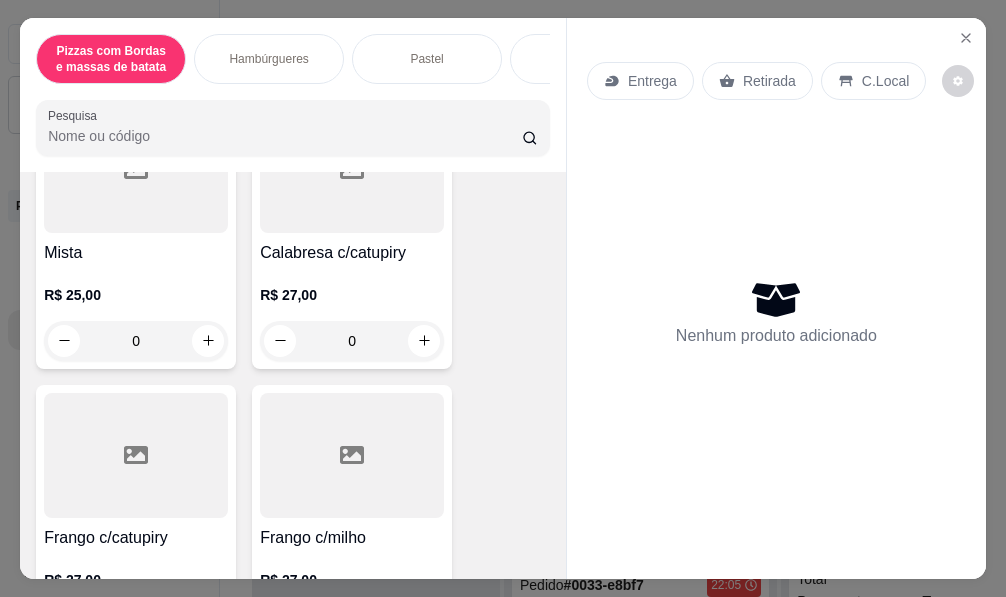 scroll, scrollTop: 500, scrollLeft: 0, axis: vertical 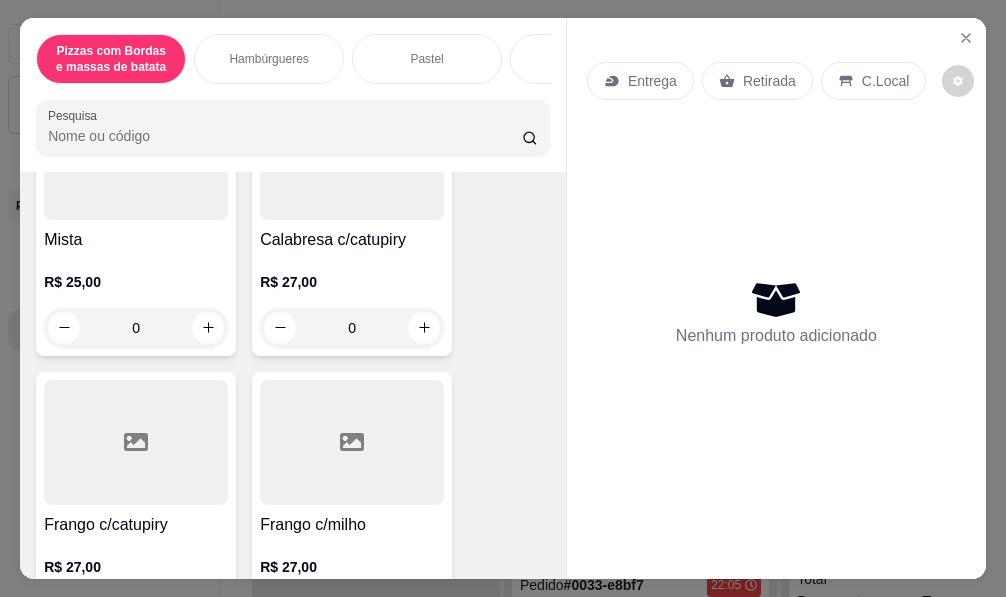 click on "0" at bounding box center (136, 328) 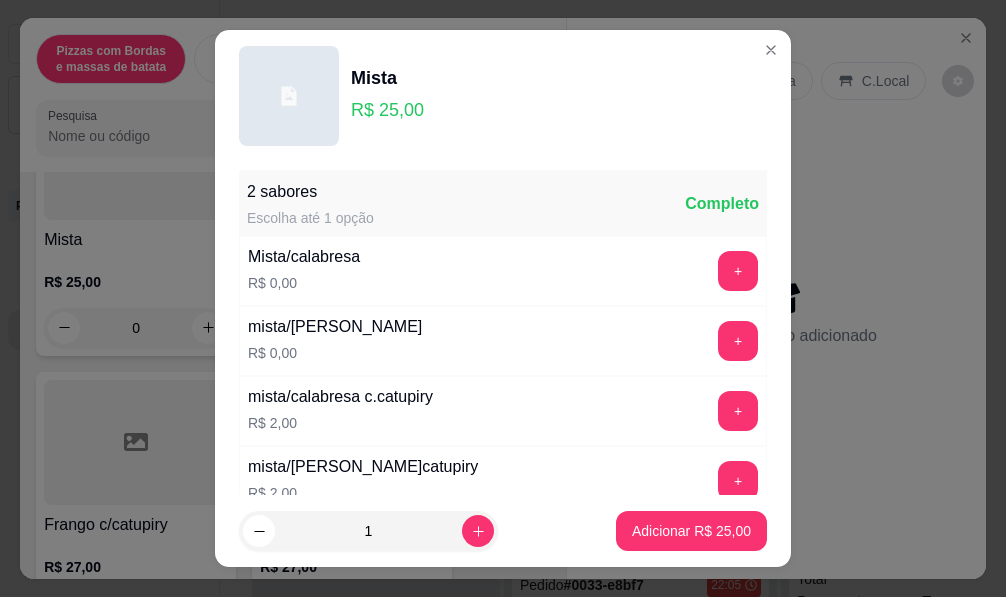 click on "1 Adicionar   R$ 25,00" at bounding box center (503, 531) 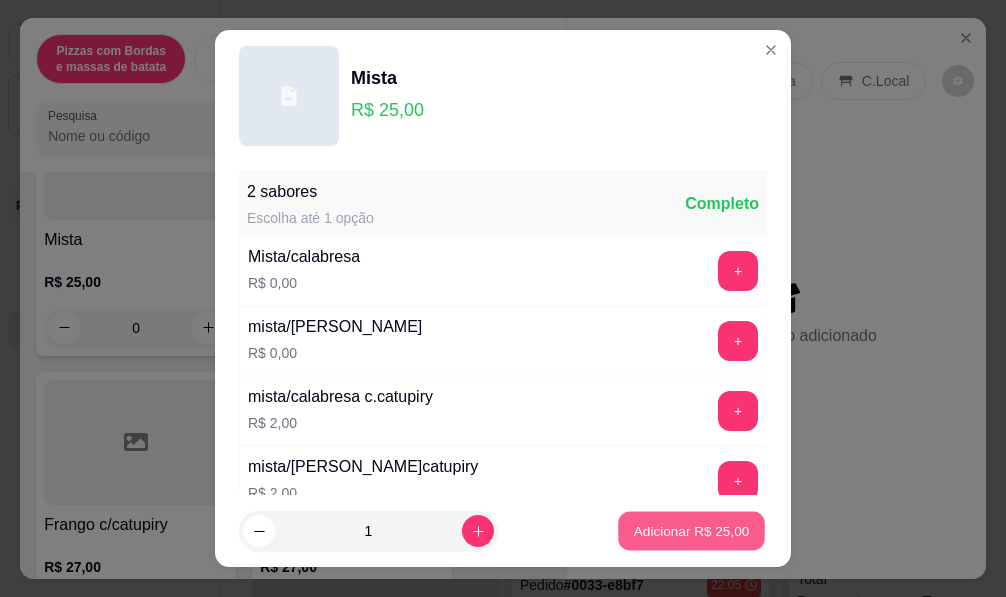 click on "Adicionar   R$ 25,00" at bounding box center (691, 531) 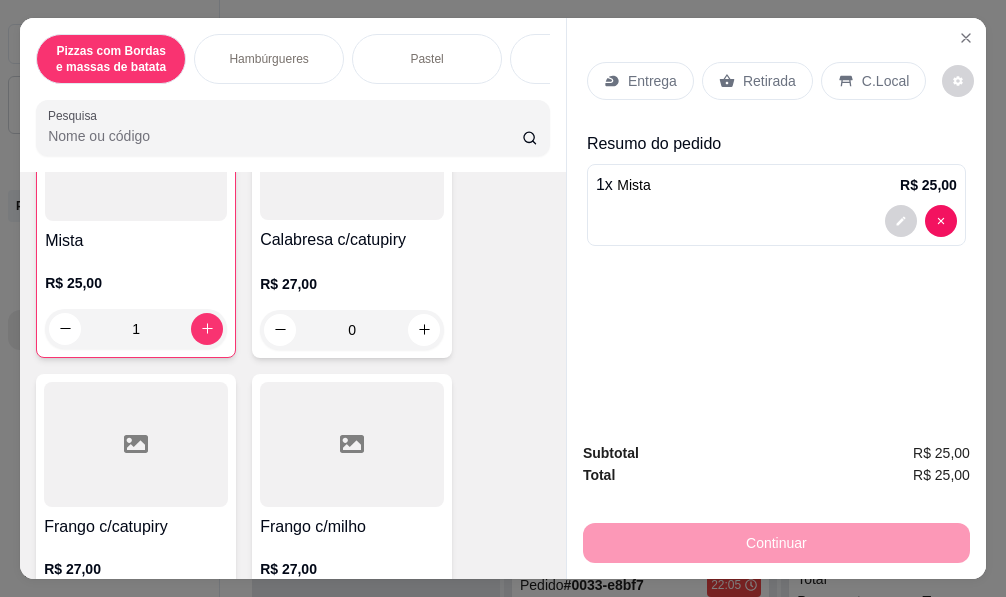 scroll, scrollTop: 501, scrollLeft: 0, axis: vertical 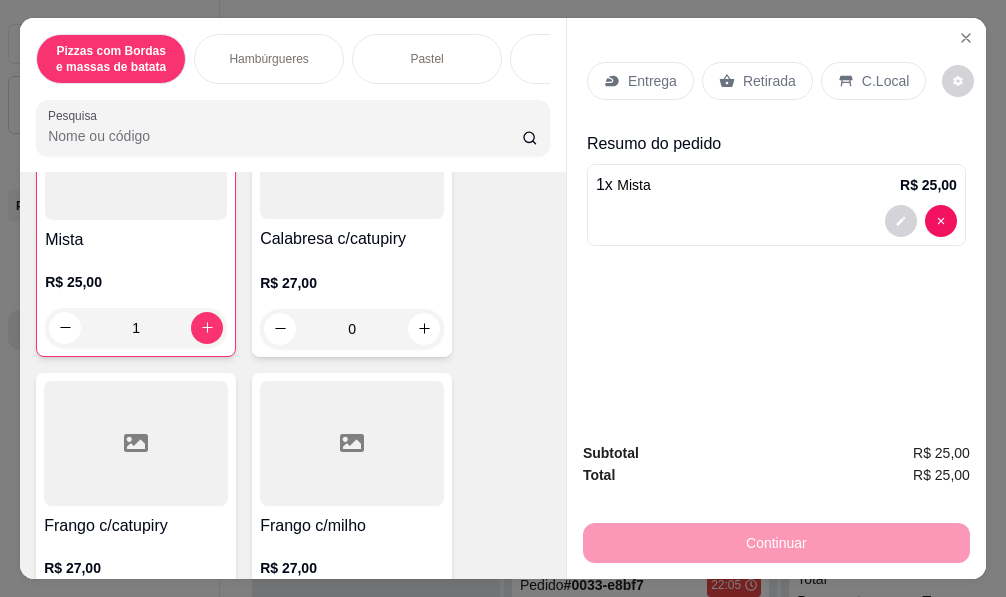 click on "C.Local" at bounding box center (885, 81) 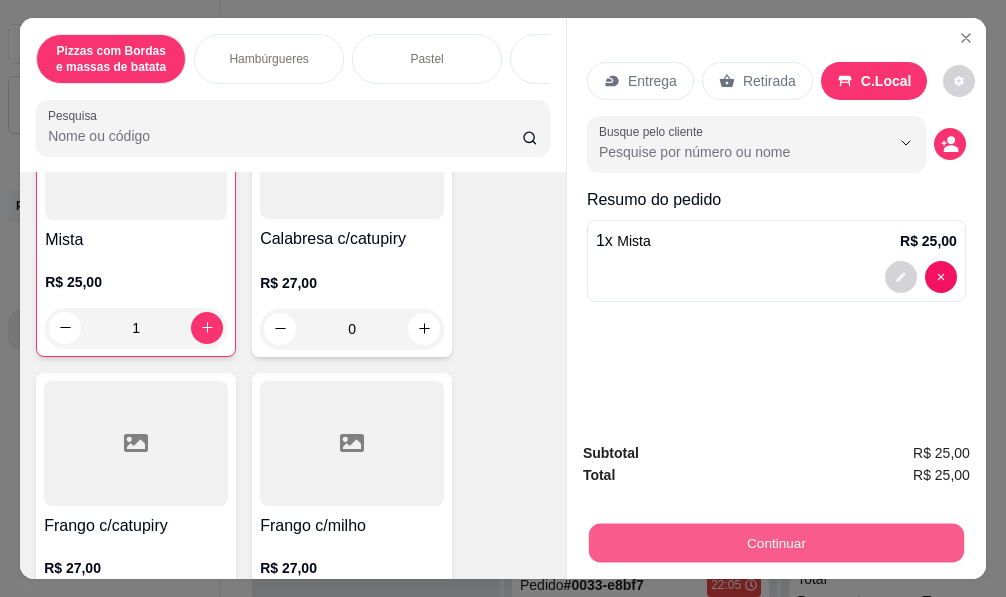 click on "Continuar" at bounding box center (776, 543) 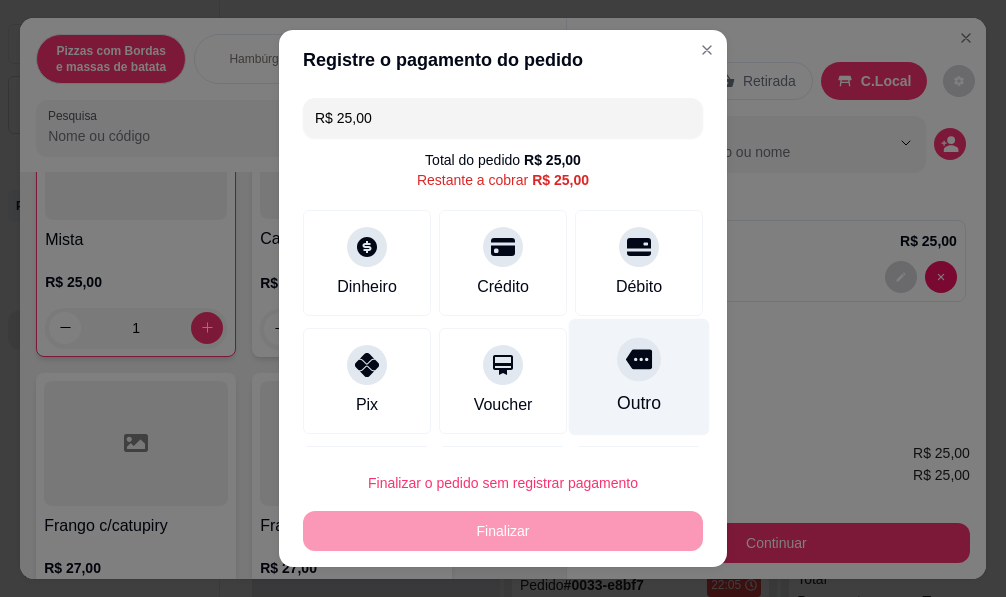 click at bounding box center (639, 359) 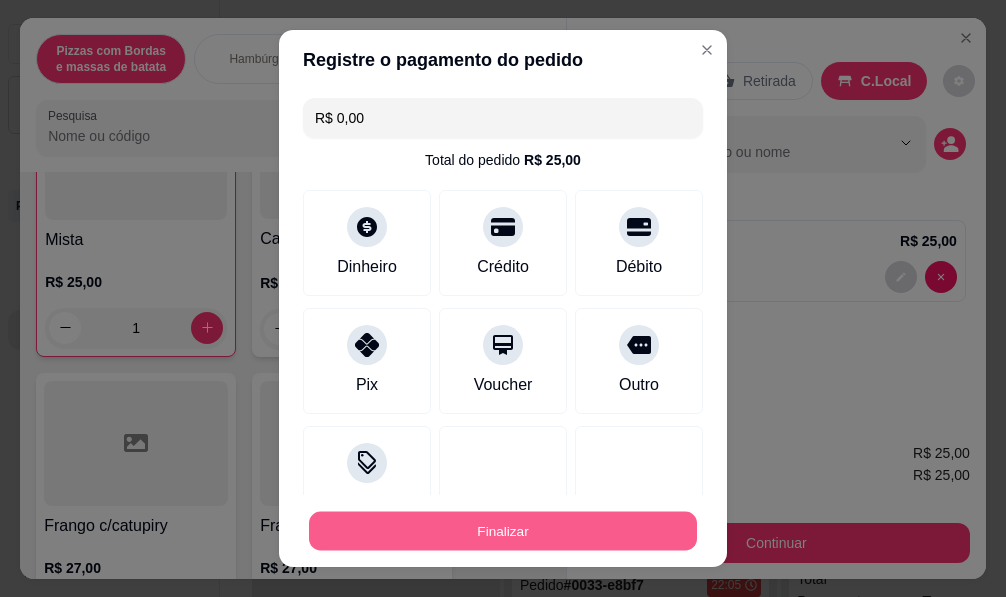 click on "Finalizar" at bounding box center [503, 531] 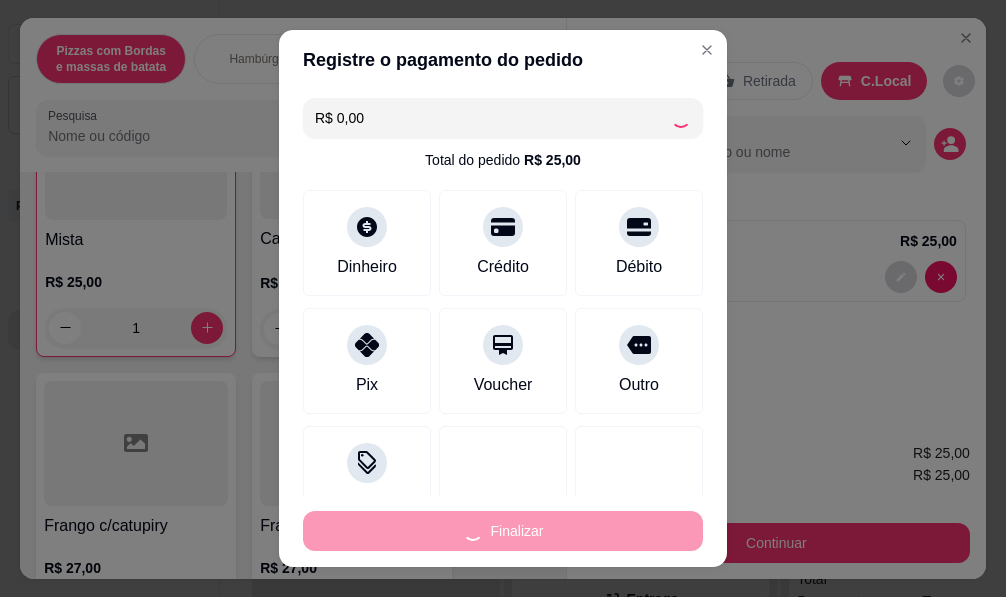 type on "0" 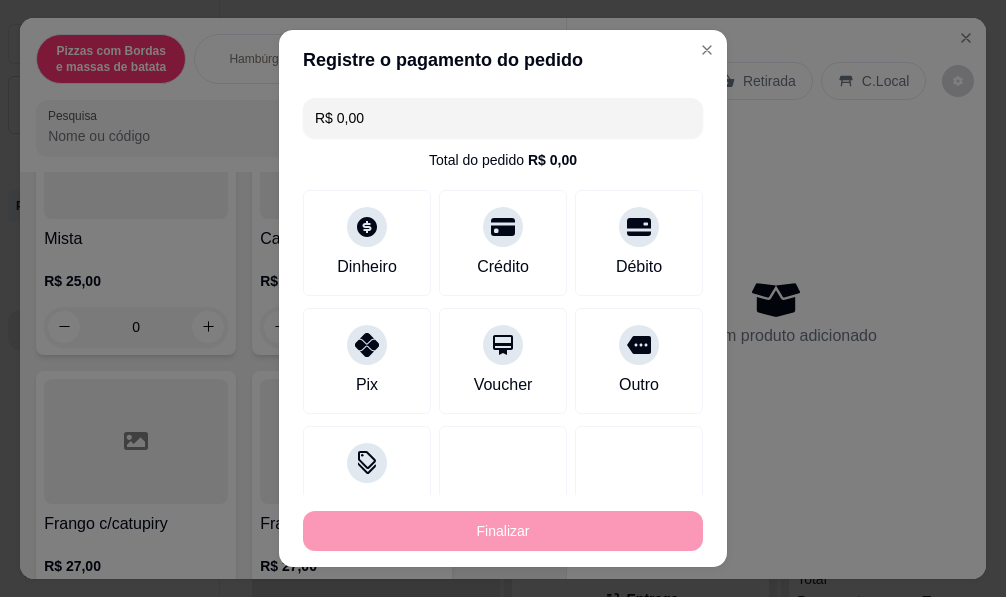 type on "-R$ 25,00" 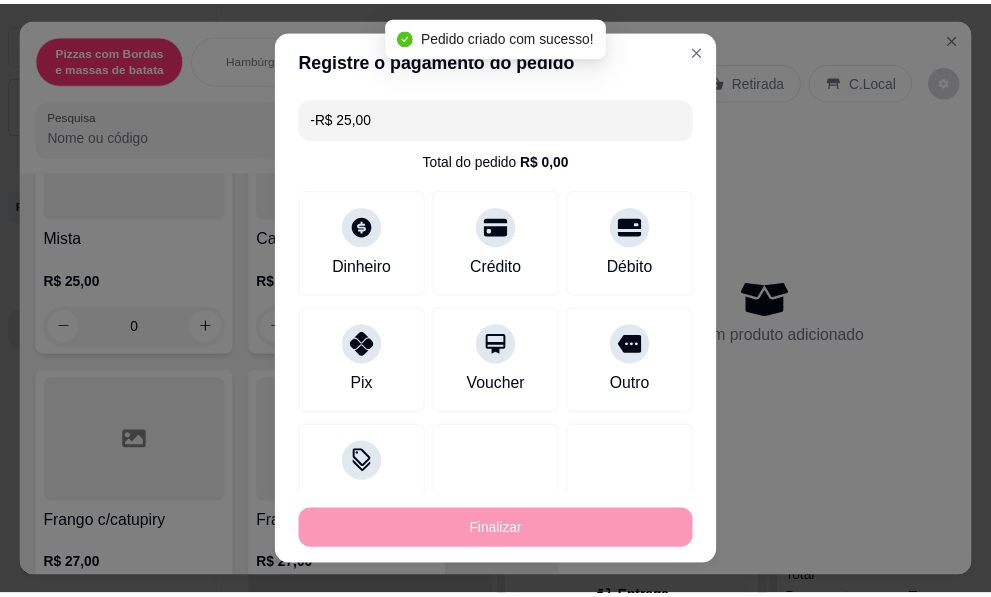 scroll, scrollTop: 500, scrollLeft: 0, axis: vertical 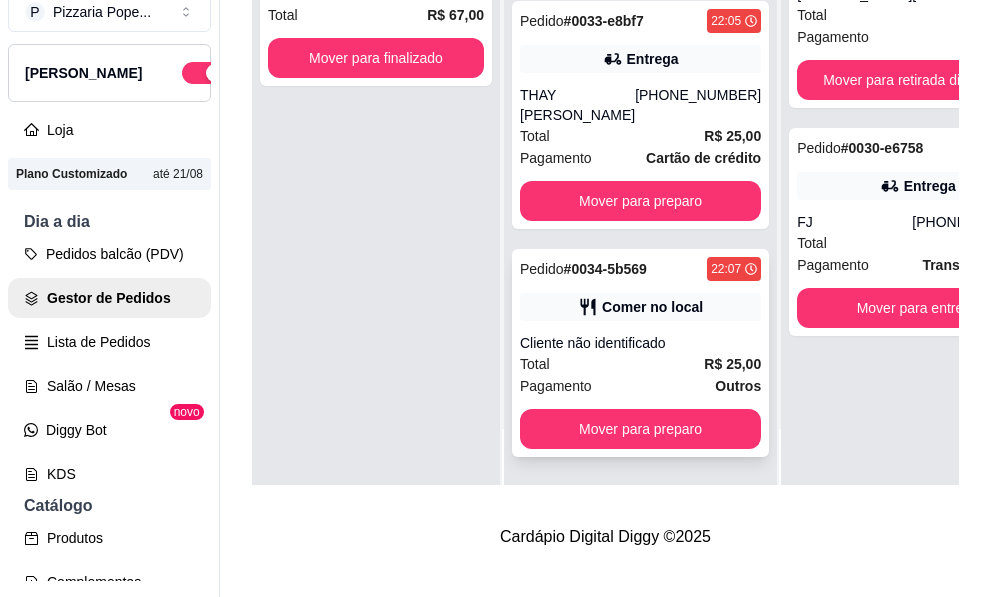 click on "Cliente não identificado" at bounding box center [640, 343] 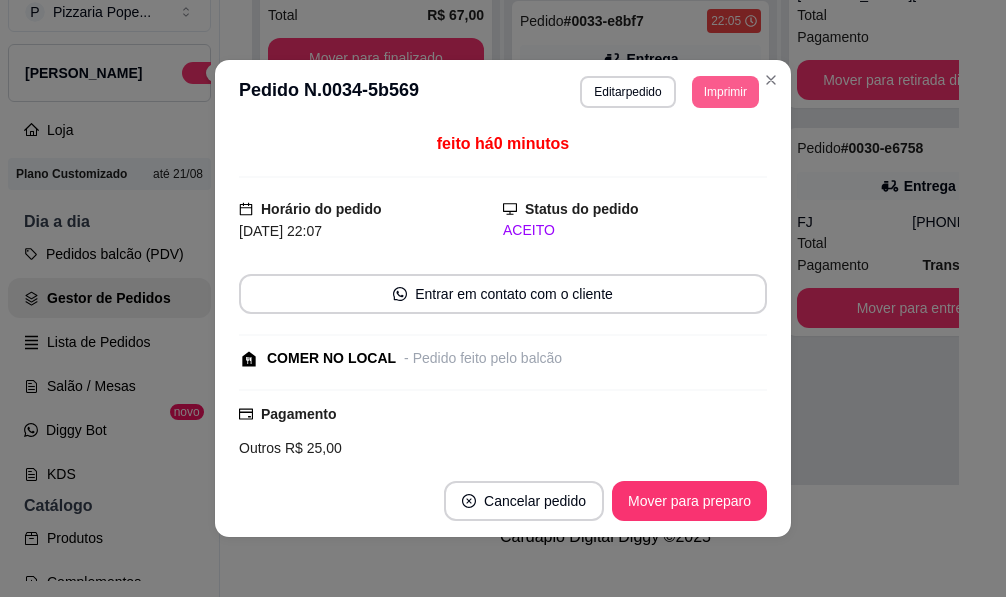click on "Imprimir" at bounding box center (725, 92) 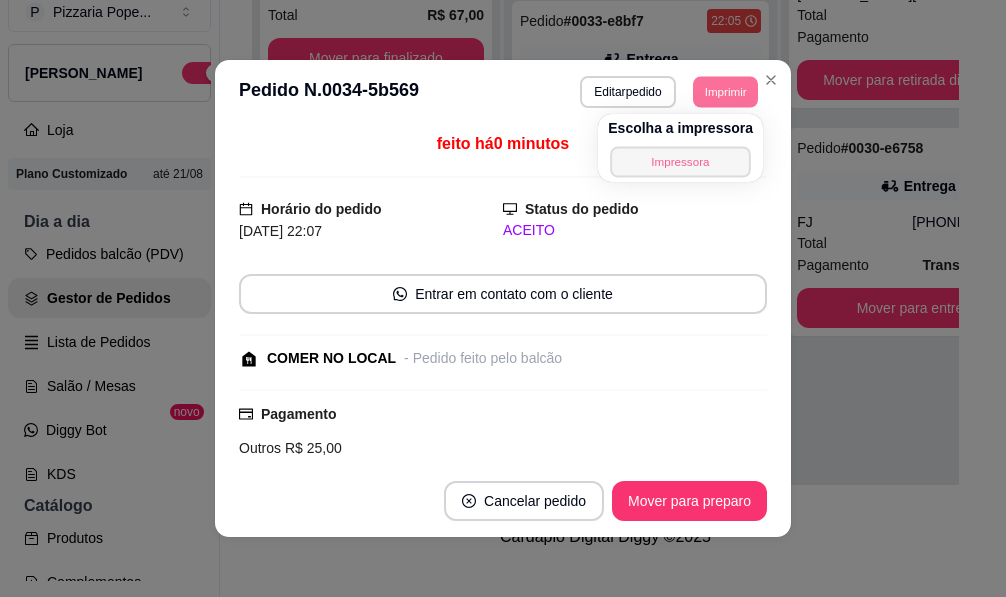 click on "Impressora" at bounding box center [680, 161] 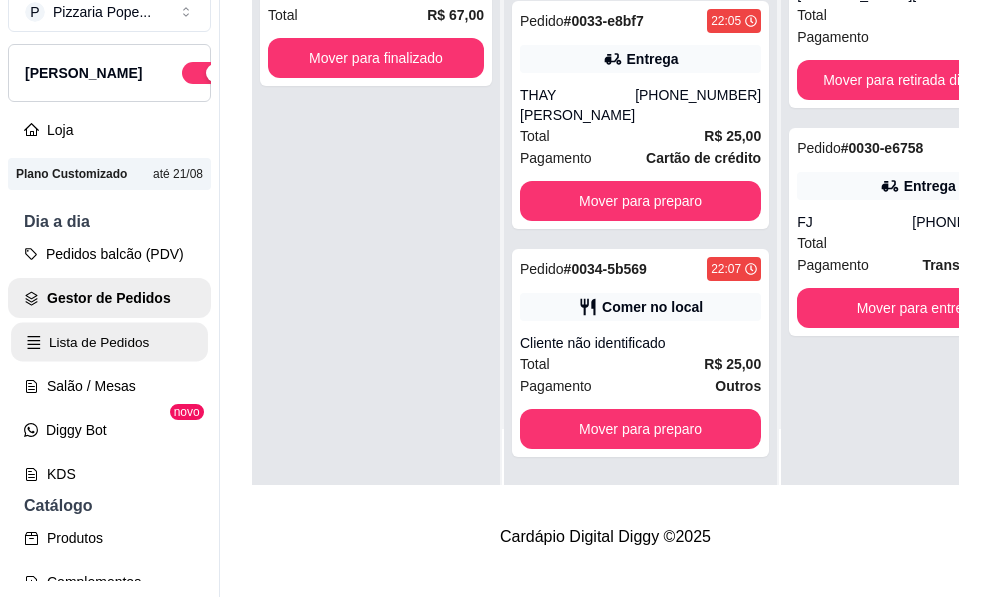 click on "Lista de Pedidos" at bounding box center [109, 342] 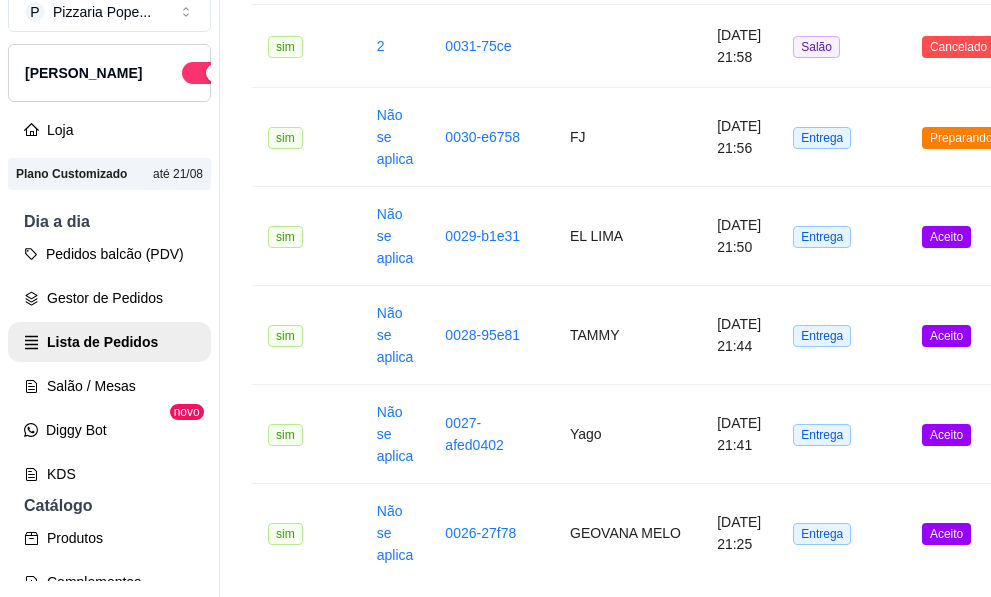 scroll, scrollTop: 0, scrollLeft: 0, axis: both 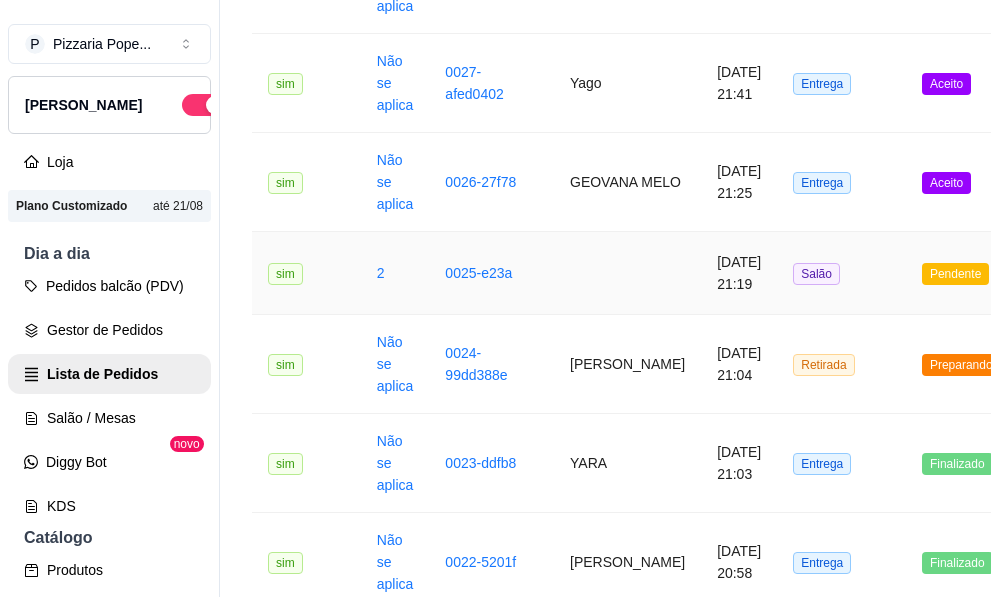 click on "[DATE] 21:19" at bounding box center [739, 273] 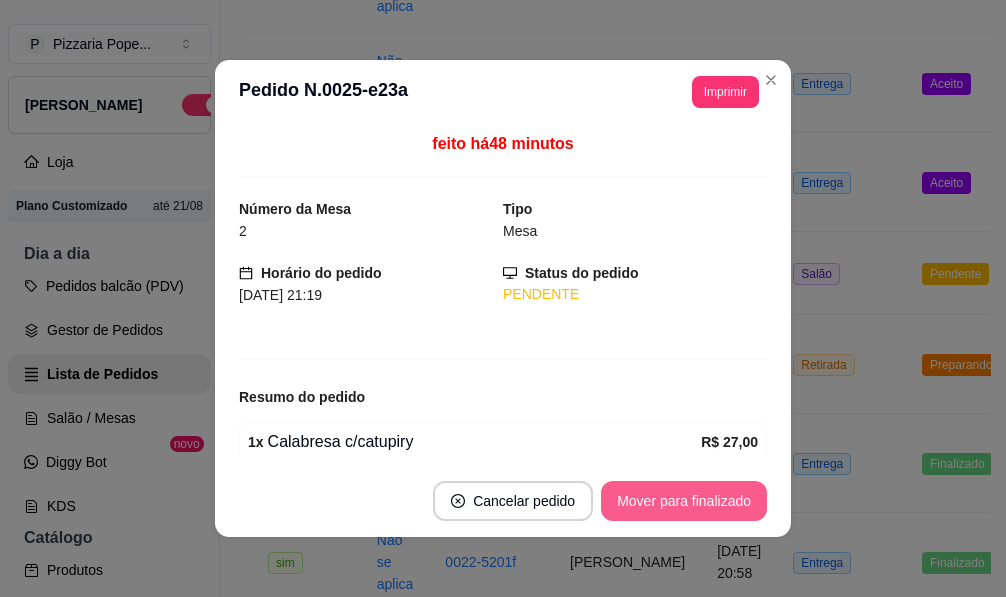 click on "Mover para finalizado" at bounding box center [684, 501] 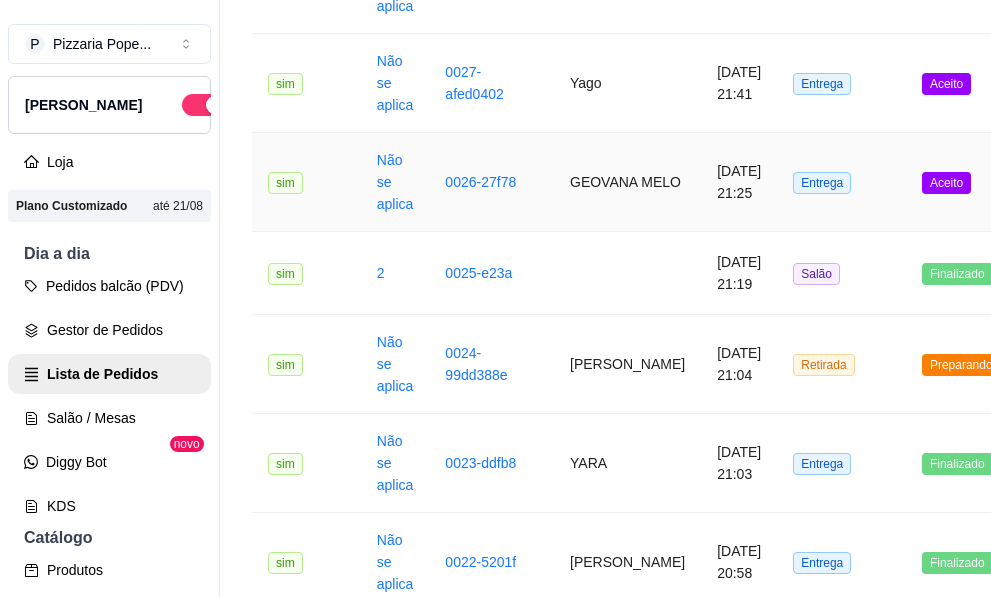 click on "Entrega" at bounding box center [822, 183] 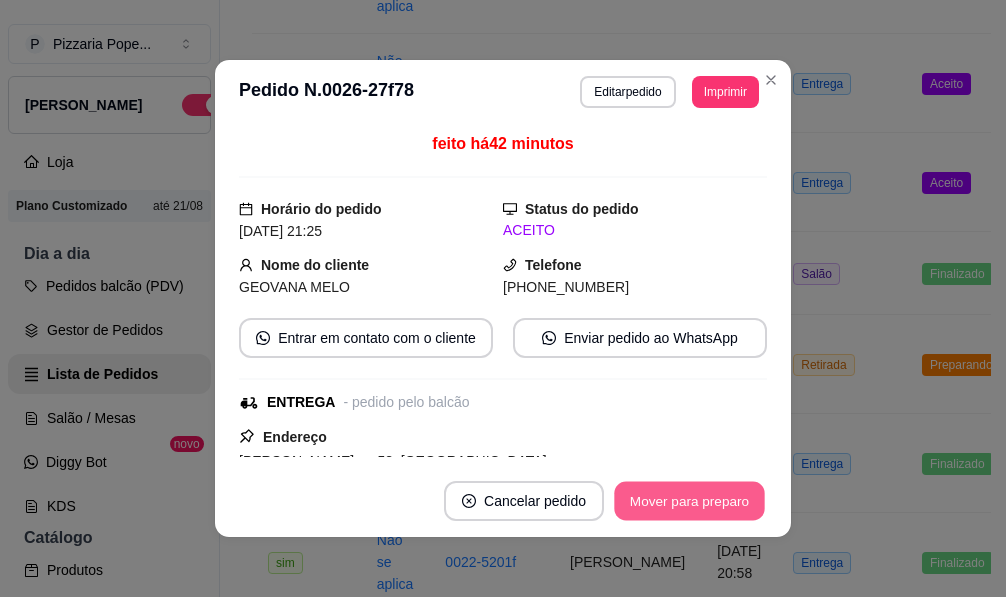 click on "Mover para preparo" at bounding box center [689, 501] 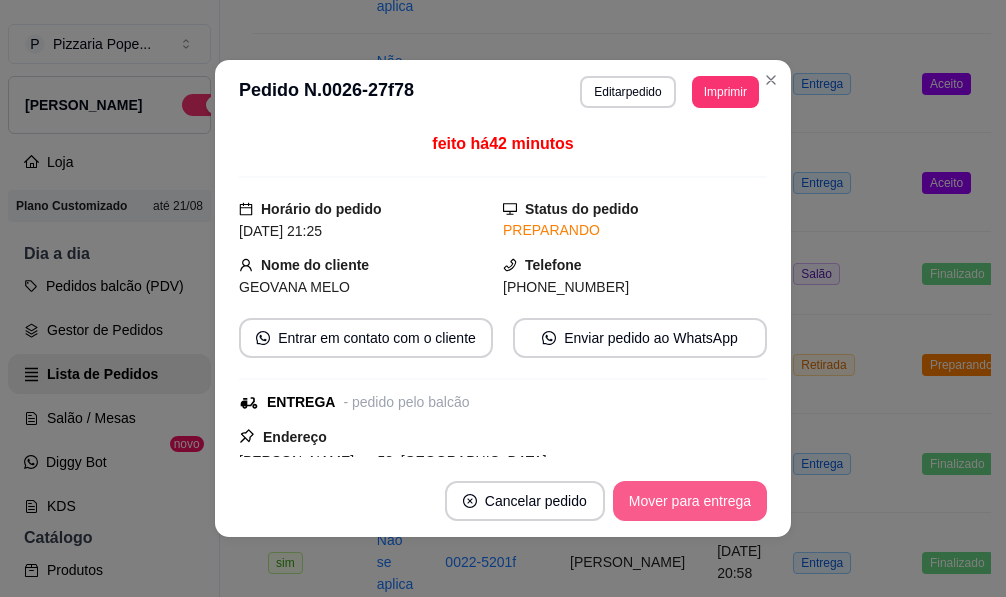 click on "Mover para entrega" at bounding box center (690, 501) 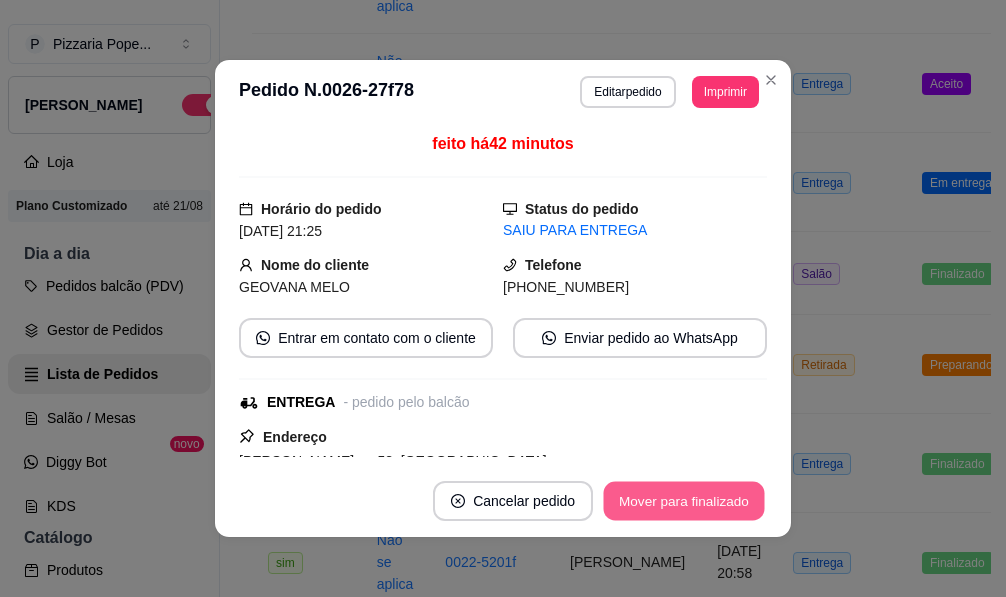 click on "Mover para finalizado" at bounding box center [684, 501] 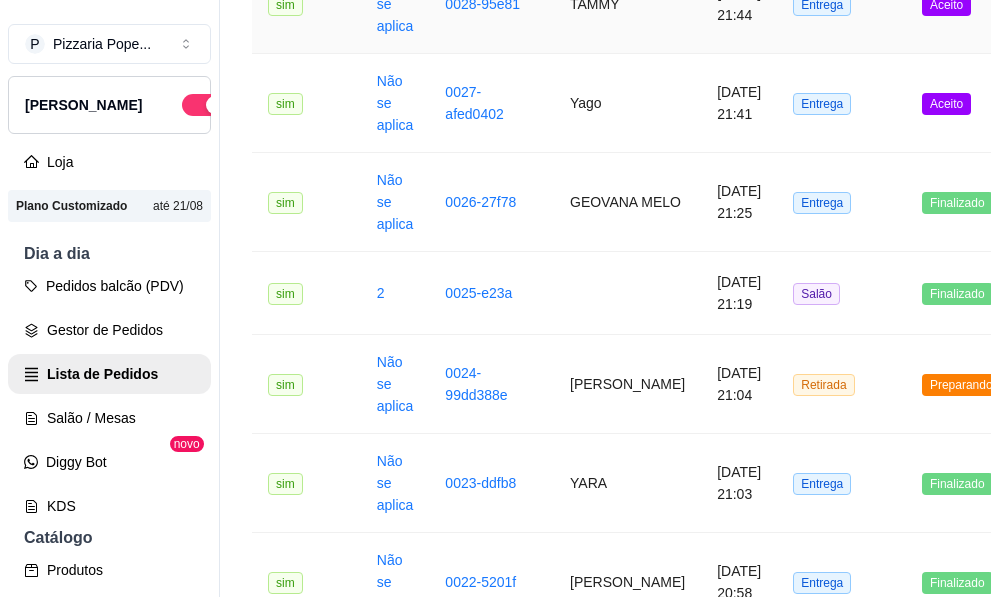 scroll, scrollTop: 900, scrollLeft: 0, axis: vertical 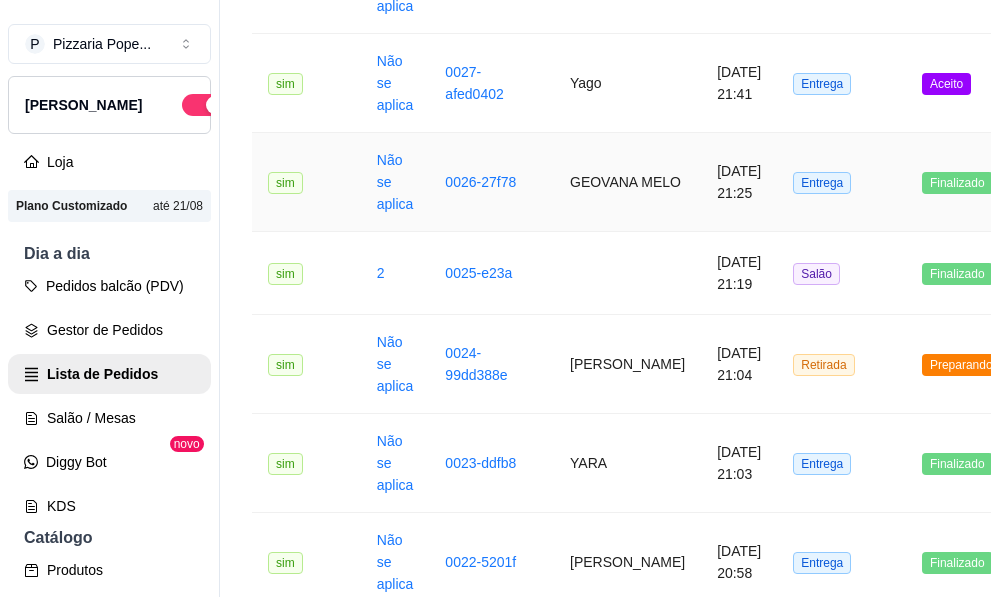 click on "GEOVANA MELO" at bounding box center [627, 182] 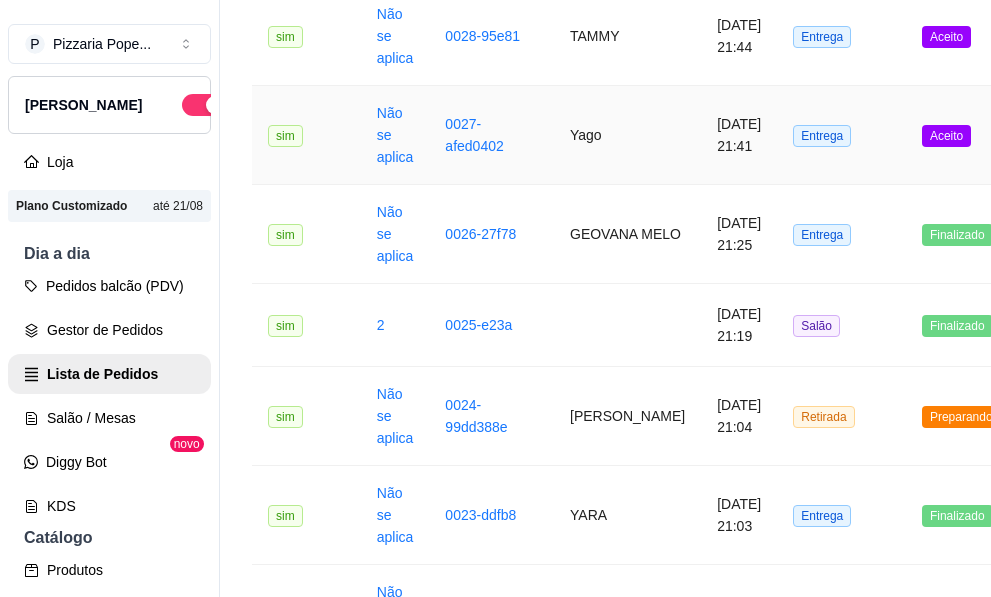 scroll, scrollTop: 800, scrollLeft: 0, axis: vertical 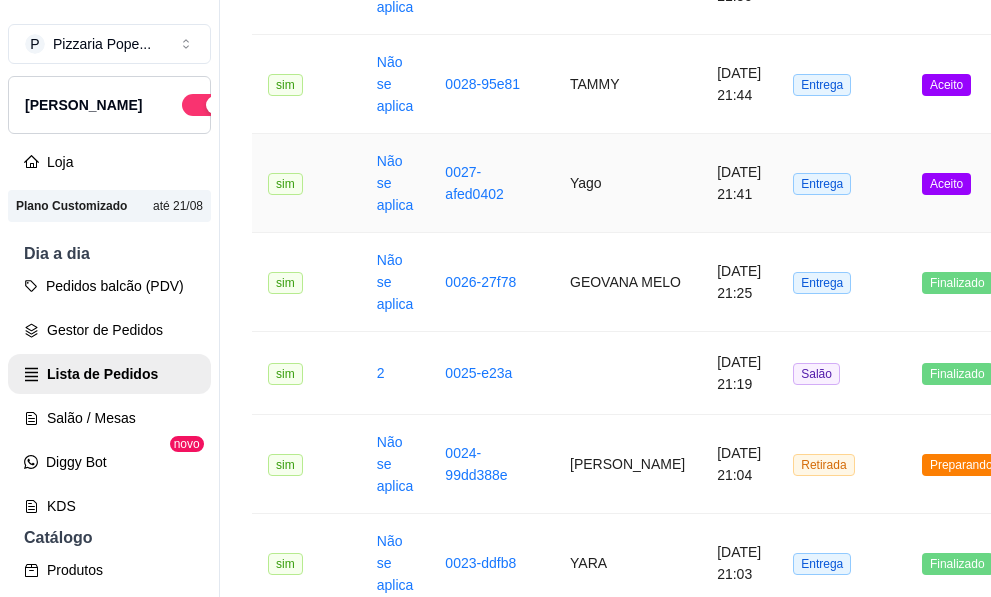 click on "[DATE] 21:41" at bounding box center (739, 183) 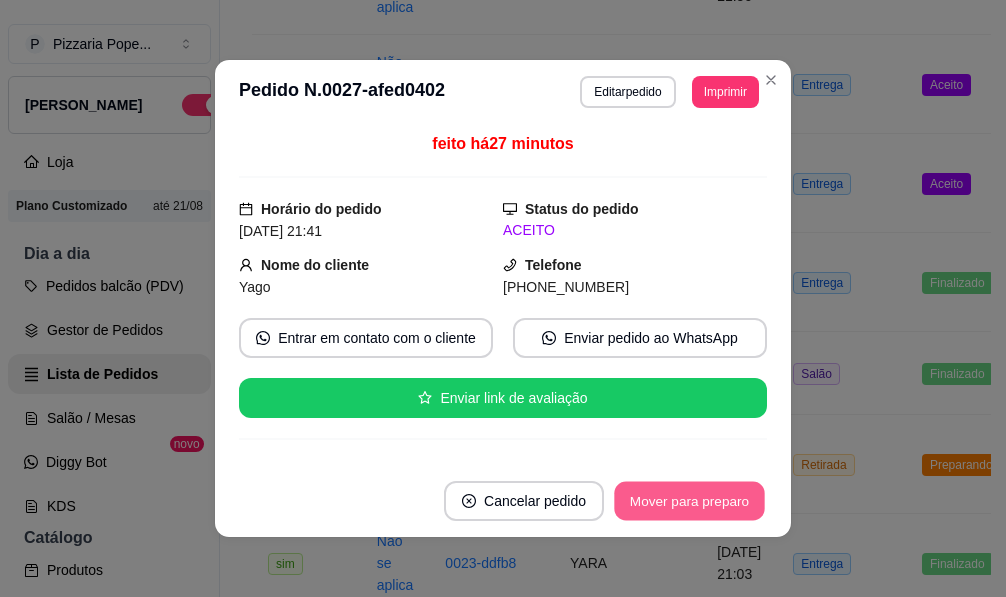 click on "Mover para preparo" at bounding box center [689, 501] 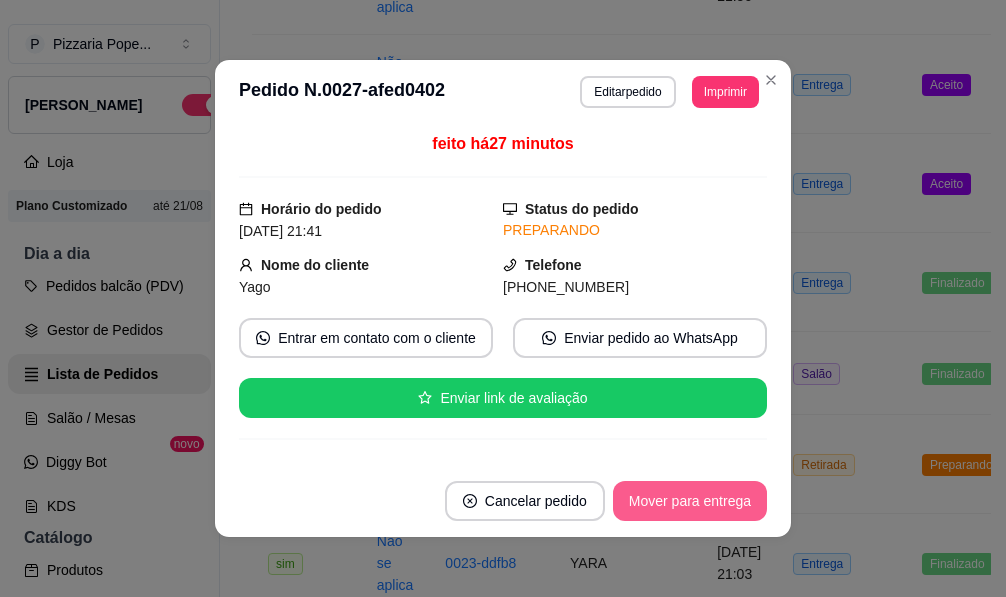 click on "Mover para entrega" at bounding box center (690, 501) 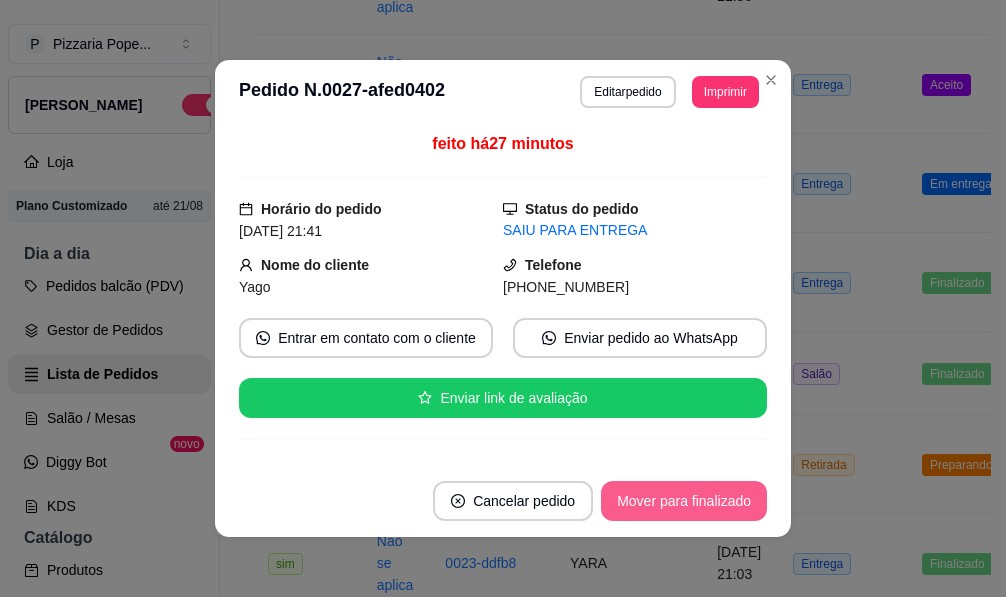 click on "Mover para finalizado" at bounding box center (684, 501) 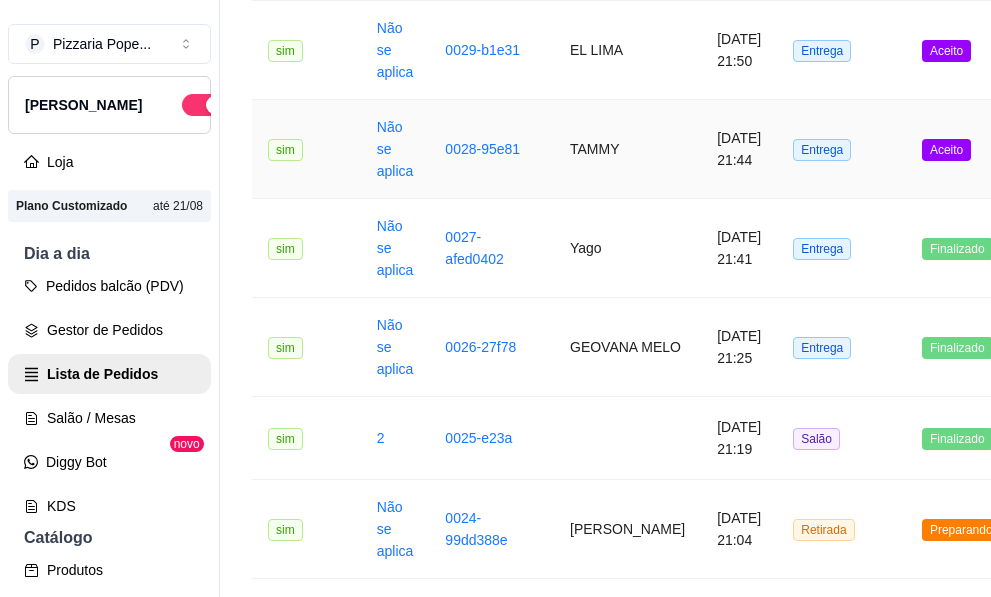click on "Entrega" at bounding box center [841, 50] 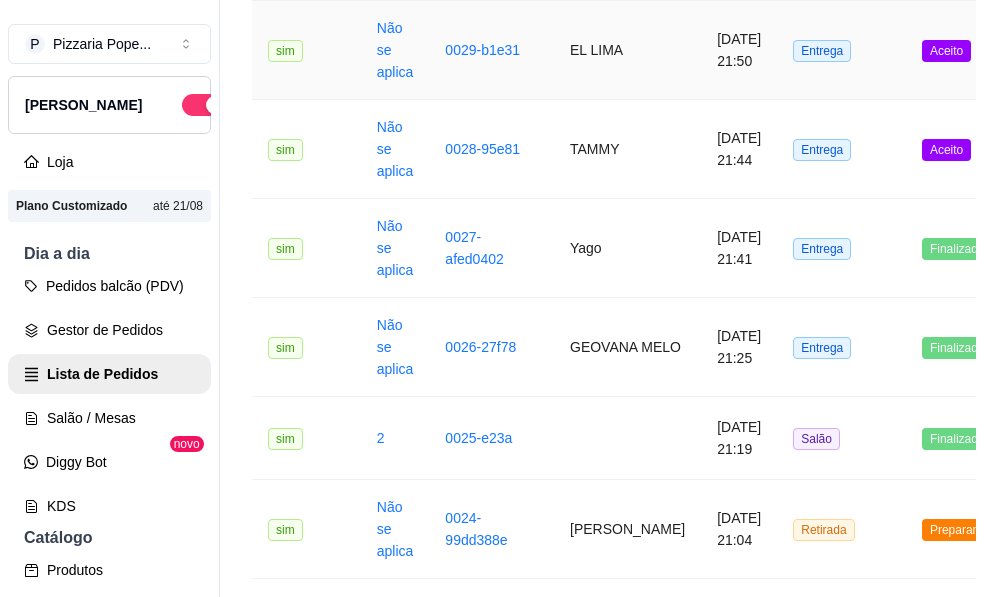 scroll, scrollTop: 700, scrollLeft: 0, axis: vertical 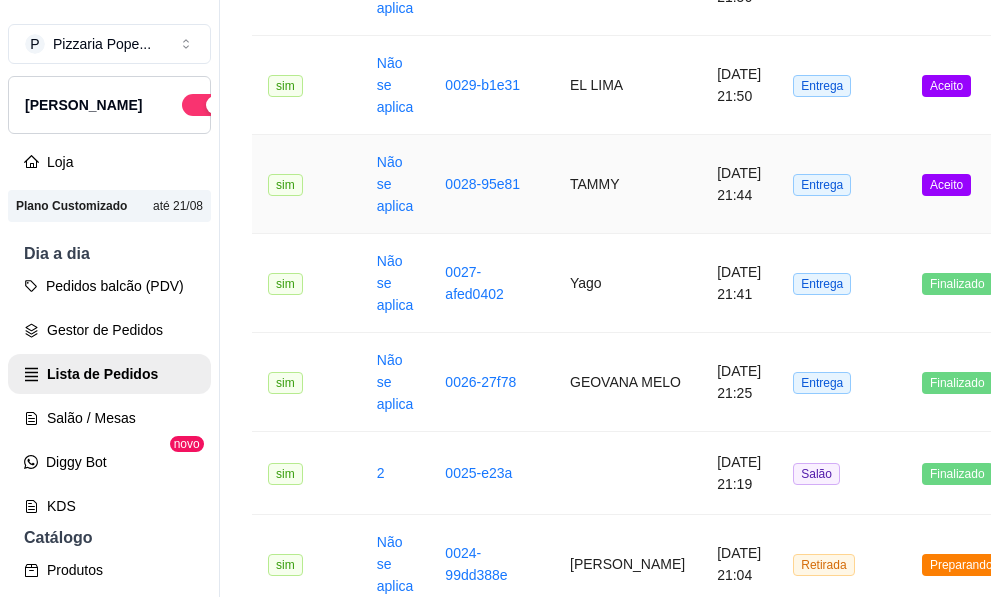 click on "[DATE] 21:44" at bounding box center [739, 184] 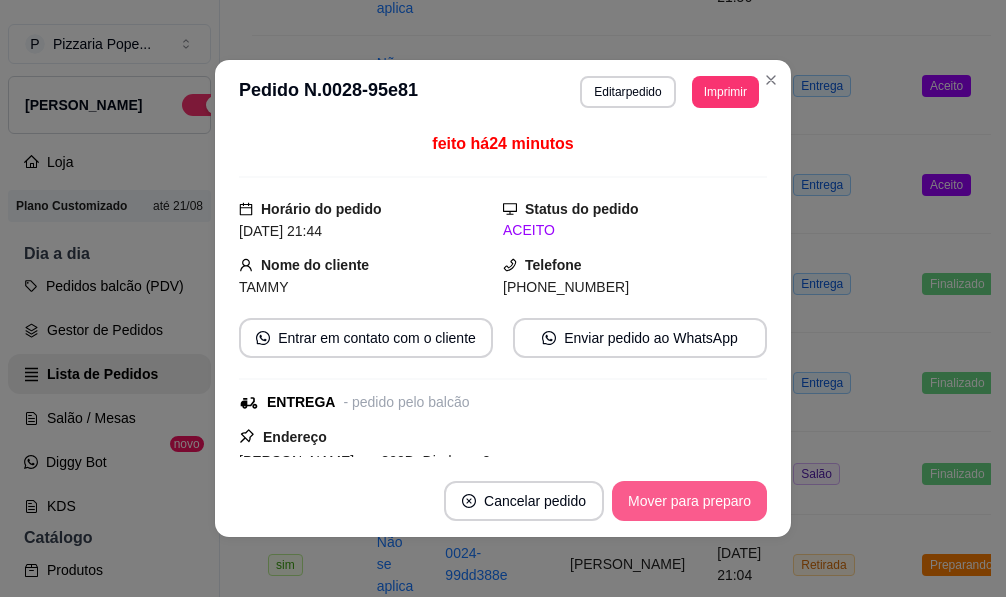 click on "Mover para preparo" at bounding box center [689, 501] 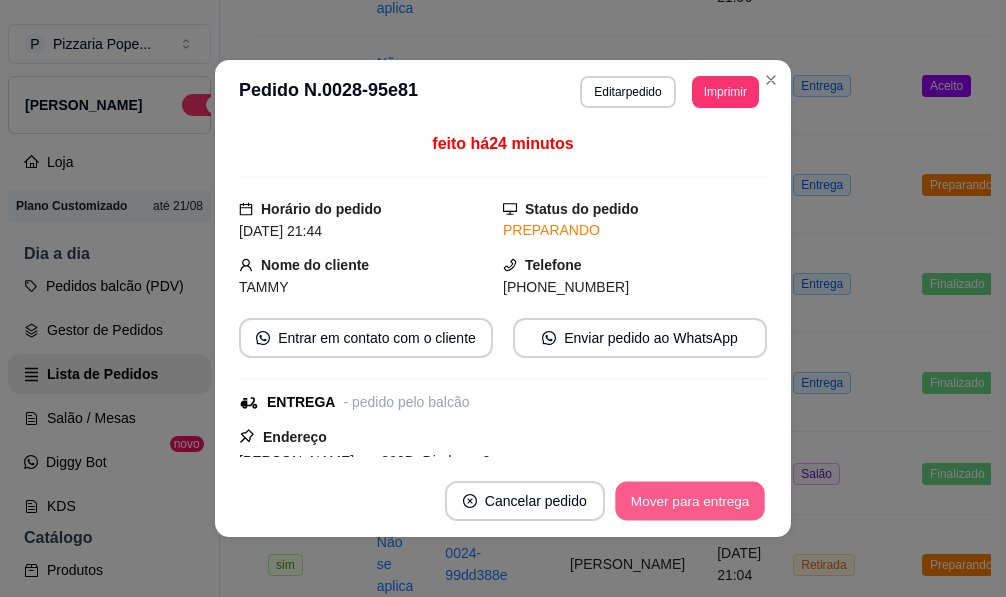 click on "Mover para entrega" at bounding box center (690, 501) 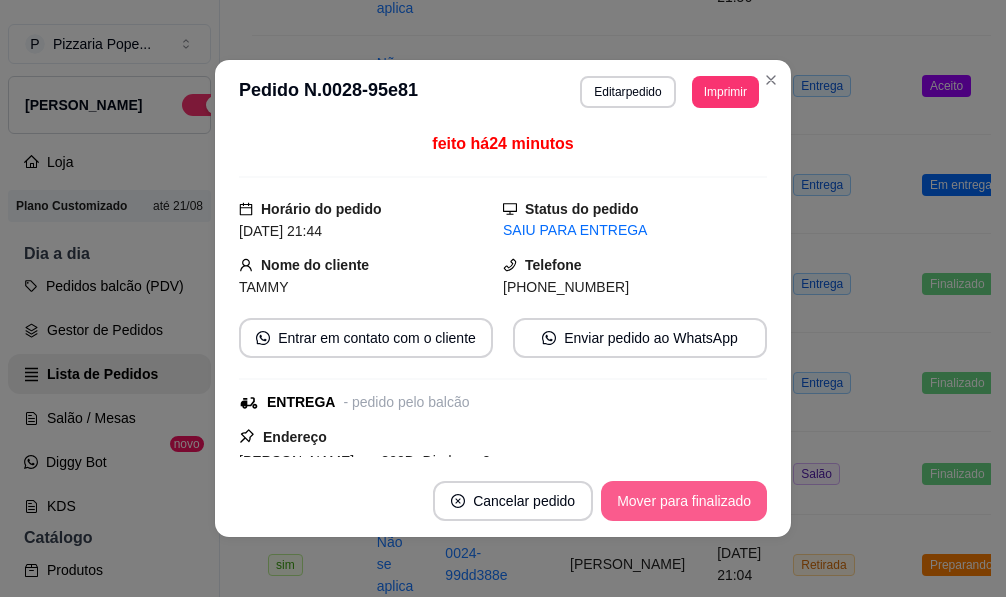 click on "Mover para finalizado" at bounding box center [684, 501] 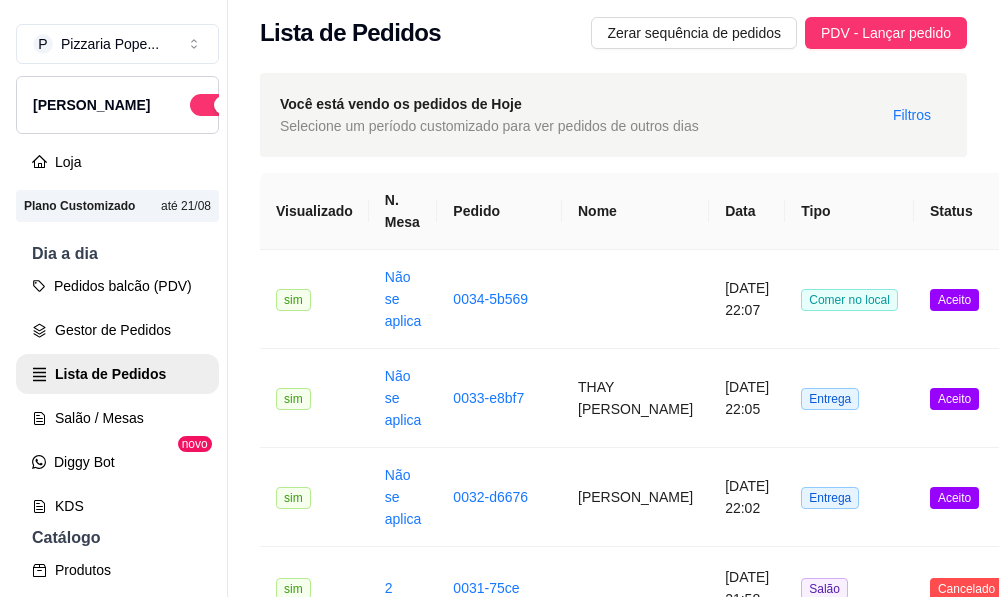 scroll, scrollTop: 0, scrollLeft: 0, axis: both 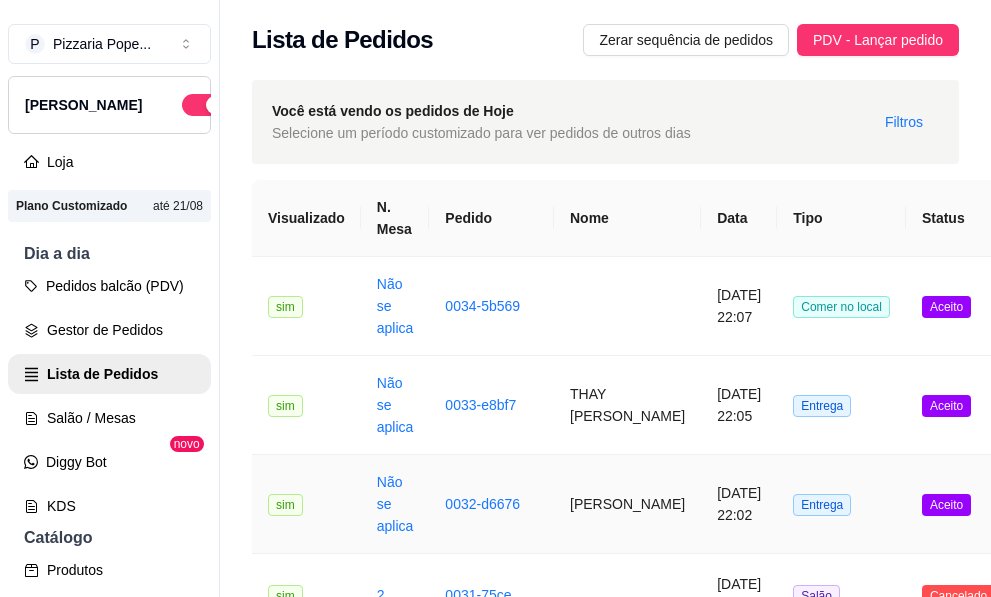 click on "[PERSON_NAME]" at bounding box center (627, 504) 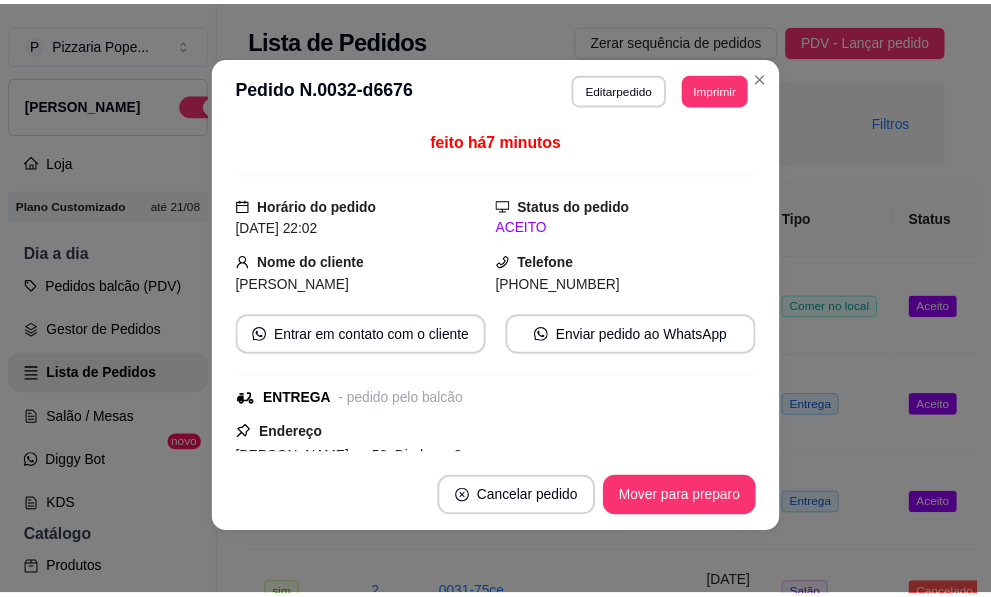 scroll, scrollTop: 4, scrollLeft: 0, axis: vertical 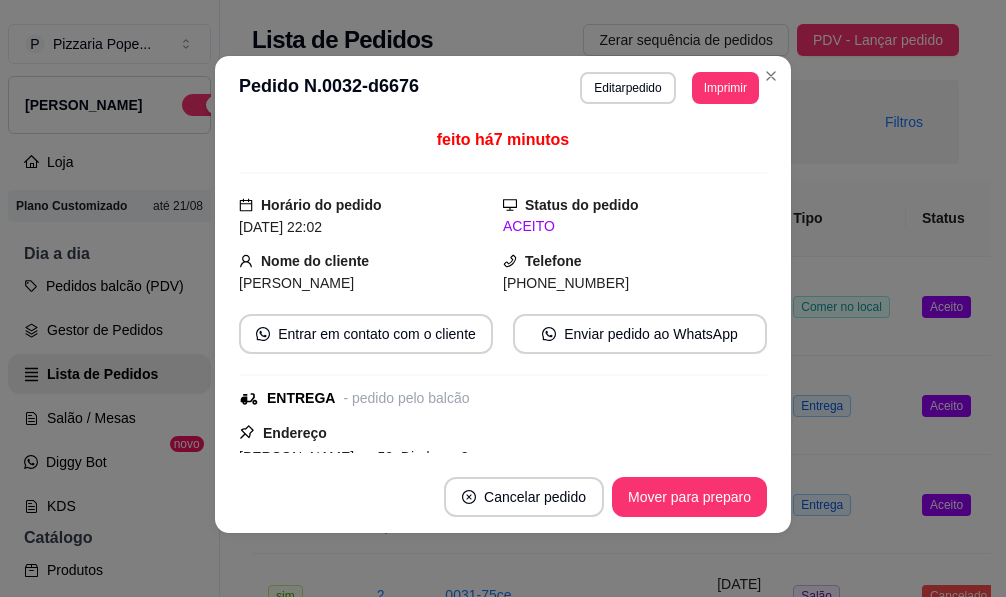 click on "**********" at bounding box center [503, 298] 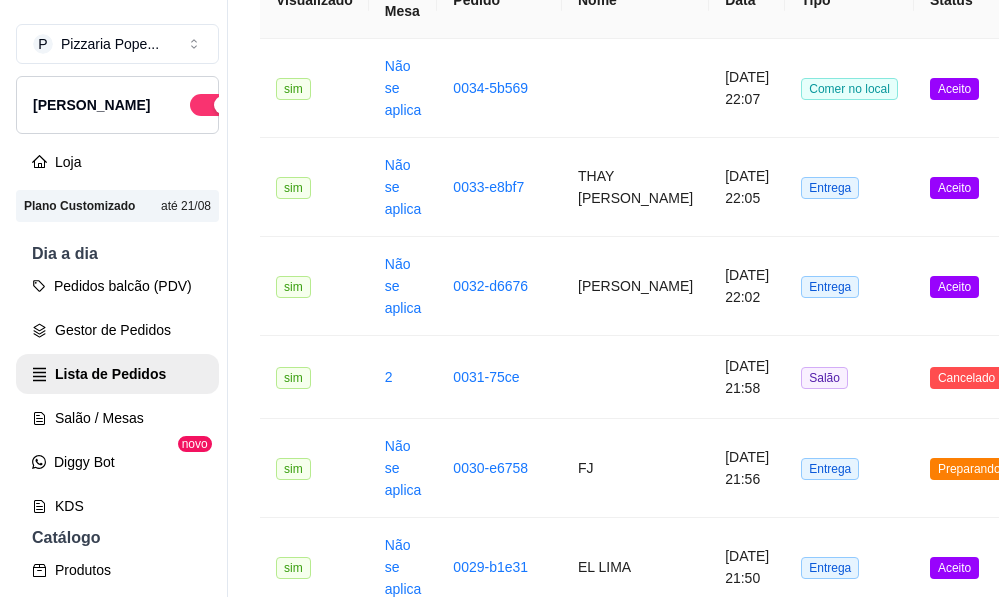 scroll, scrollTop: 0, scrollLeft: 0, axis: both 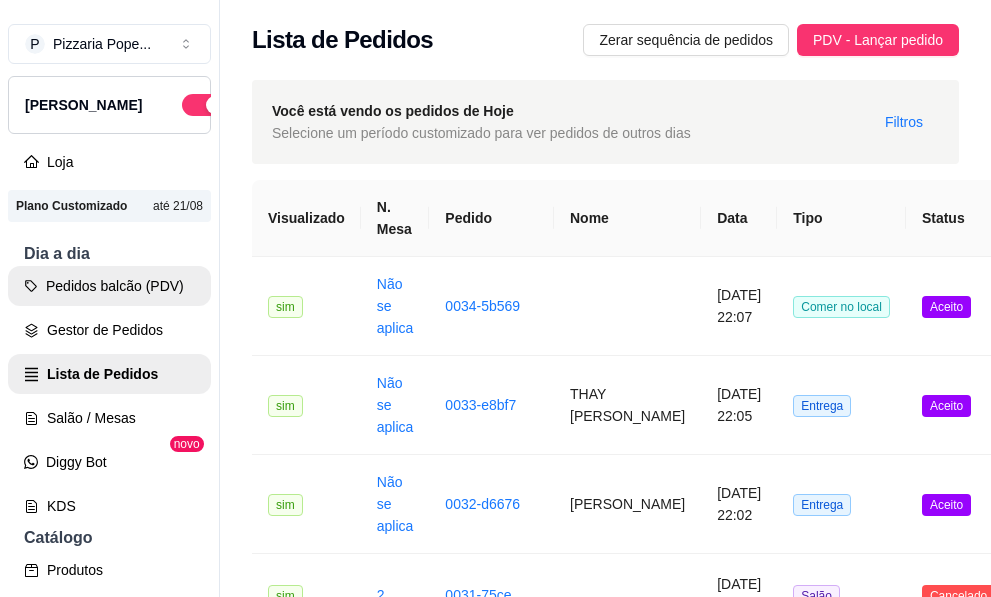 click on "Pedidos balcão (PDV)" at bounding box center [109, 286] 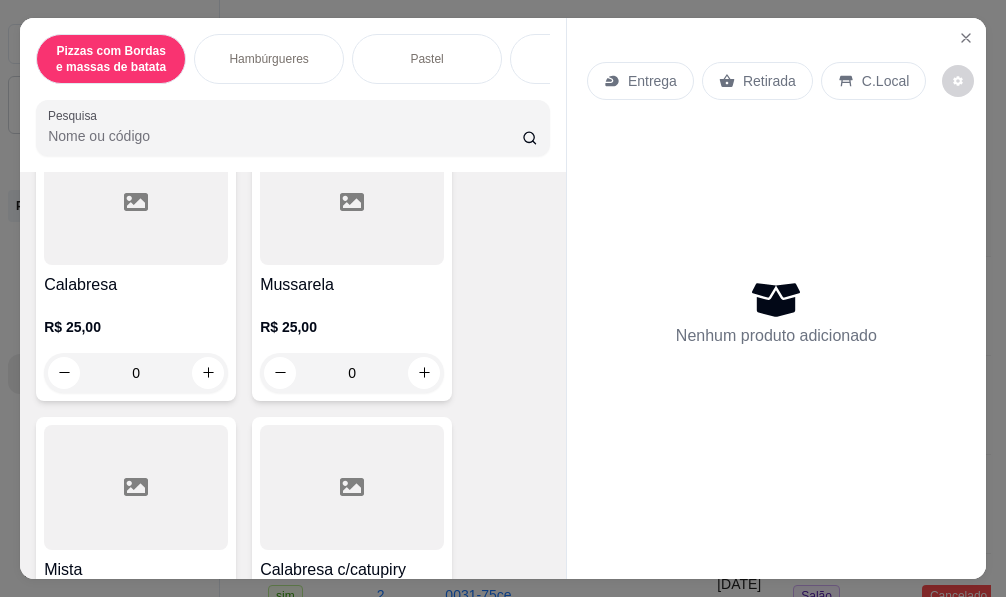 scroll, scrollTop: 200, scrollLeft: 0, axis: vertical 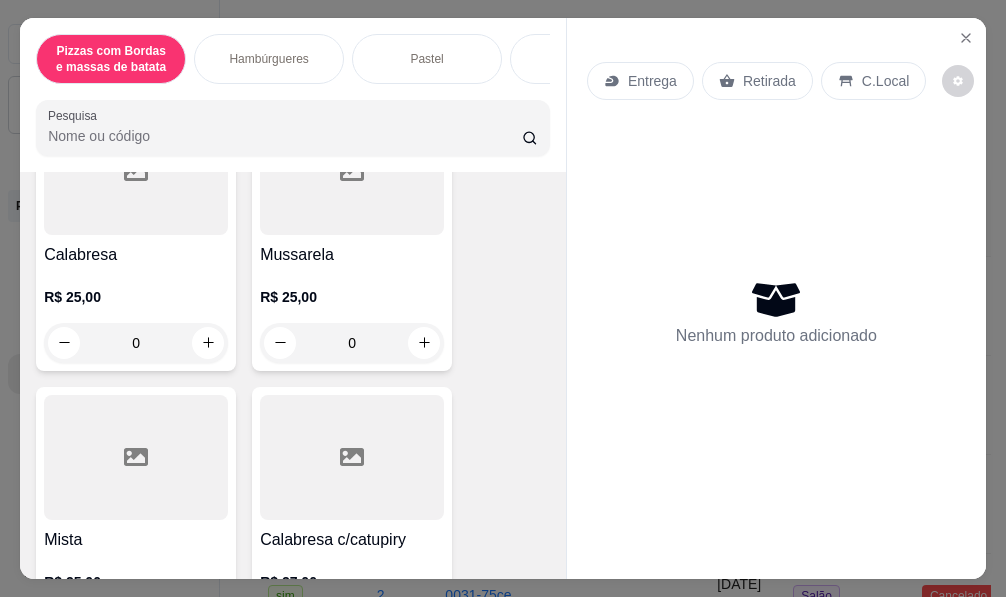click on "0" at bounding box center [136, 343] 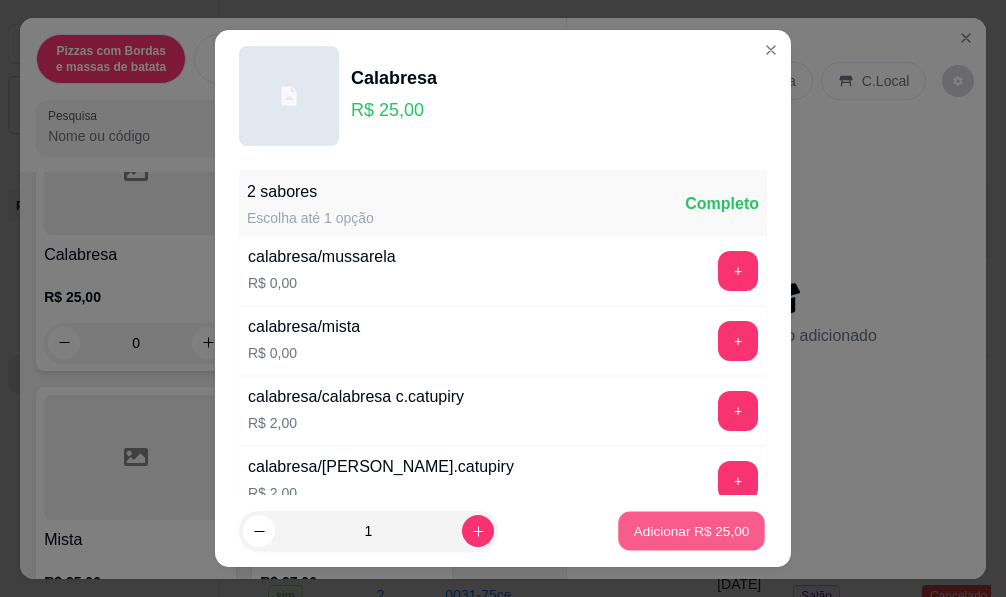 click on "Adicionar   R$ 25,00" at bounding box center (691, 531) 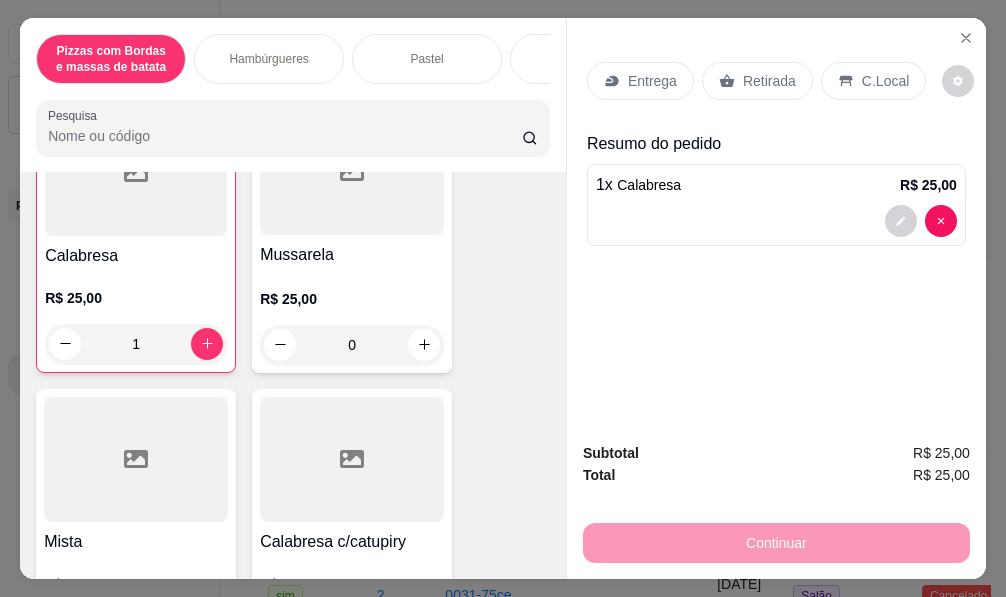 scroll, scrollTop: 201, scrollLeft: 0, axis: vertical 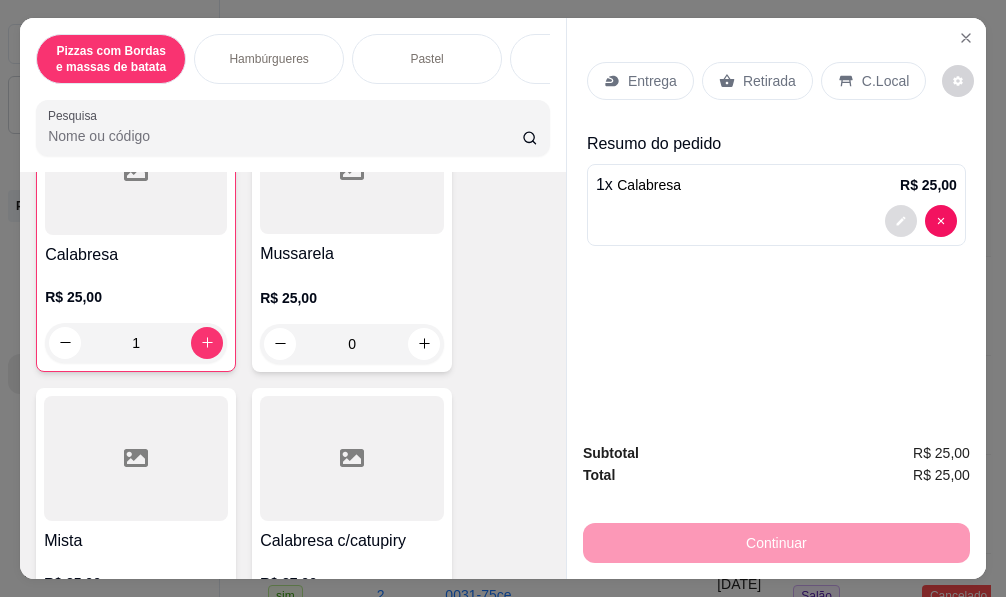 click at bounding box center (901, 221) 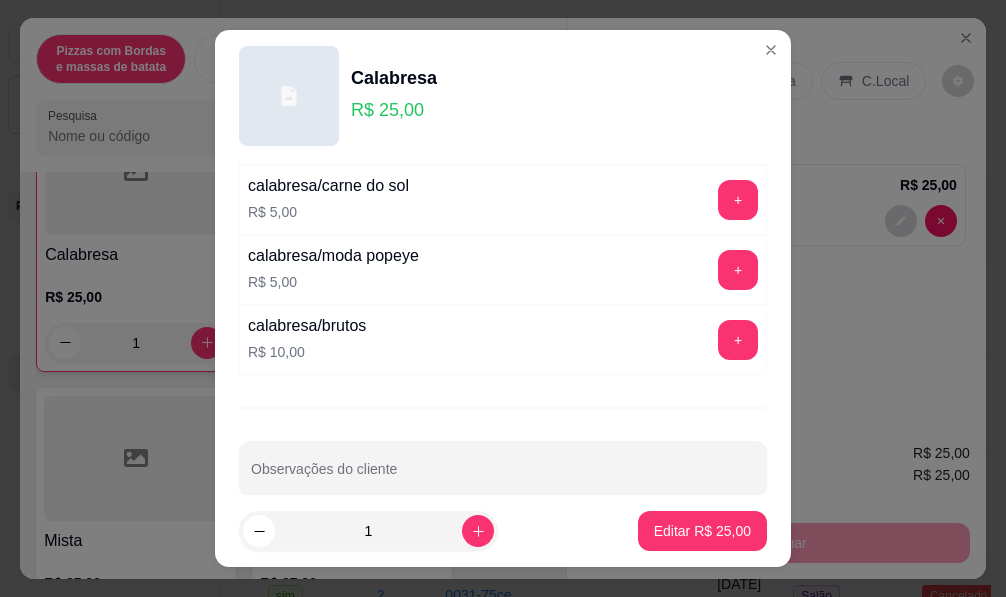 scroll, scrollTop: 661, scrollLeft: 0, axis: vertical 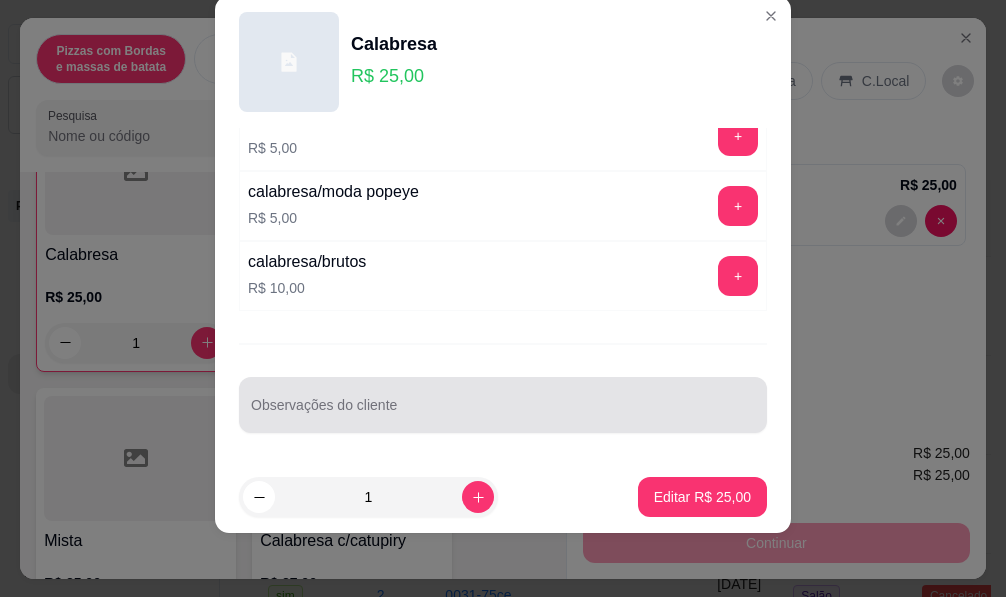 click on "Observações do cliente" at bounding box center (503, 413) 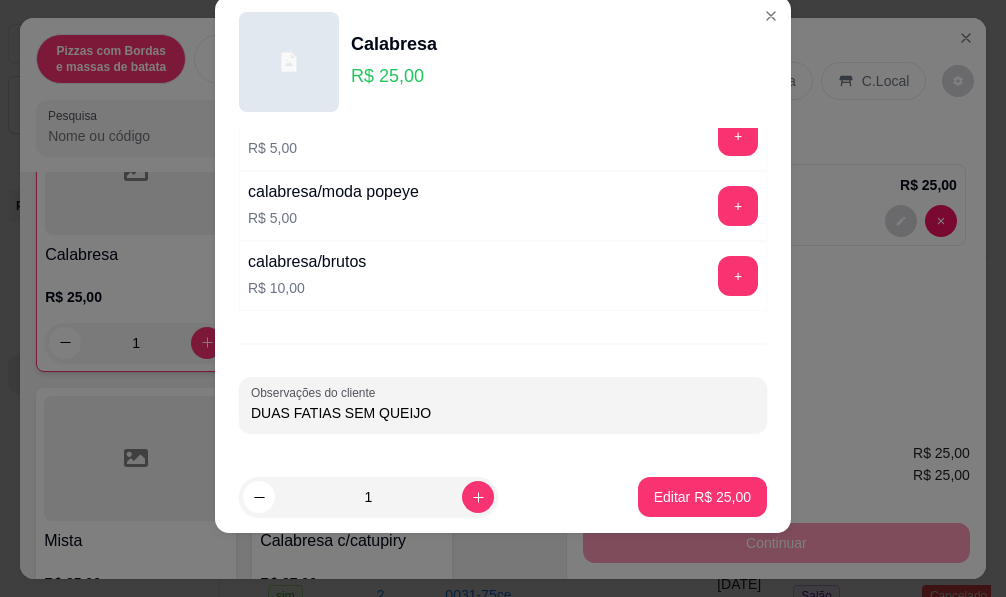 type on "DUAS FATIAS SEM QUEIJO" 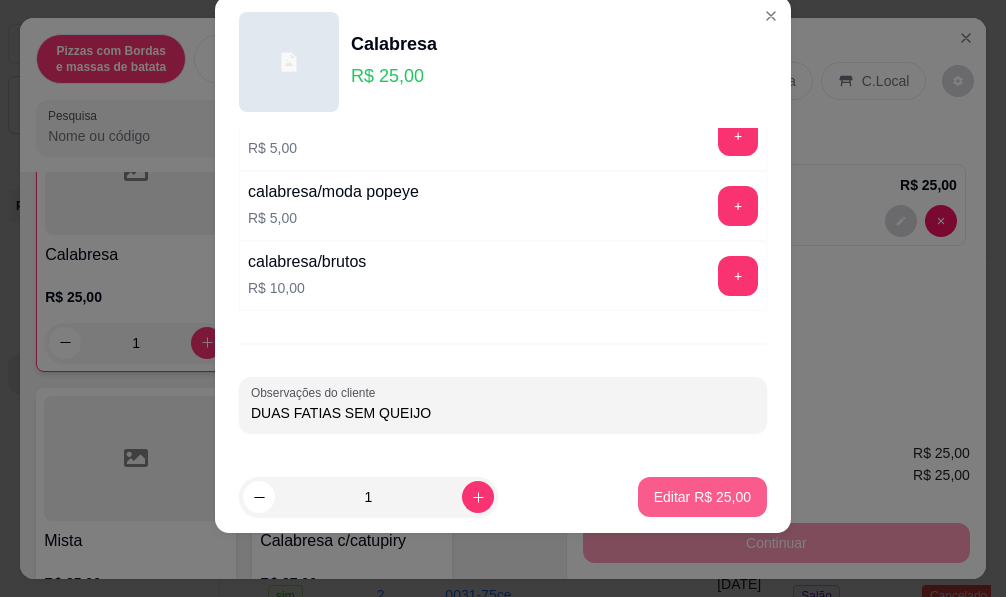 click on "Editar   R$ 25,00" at bounding box center (702, 497) 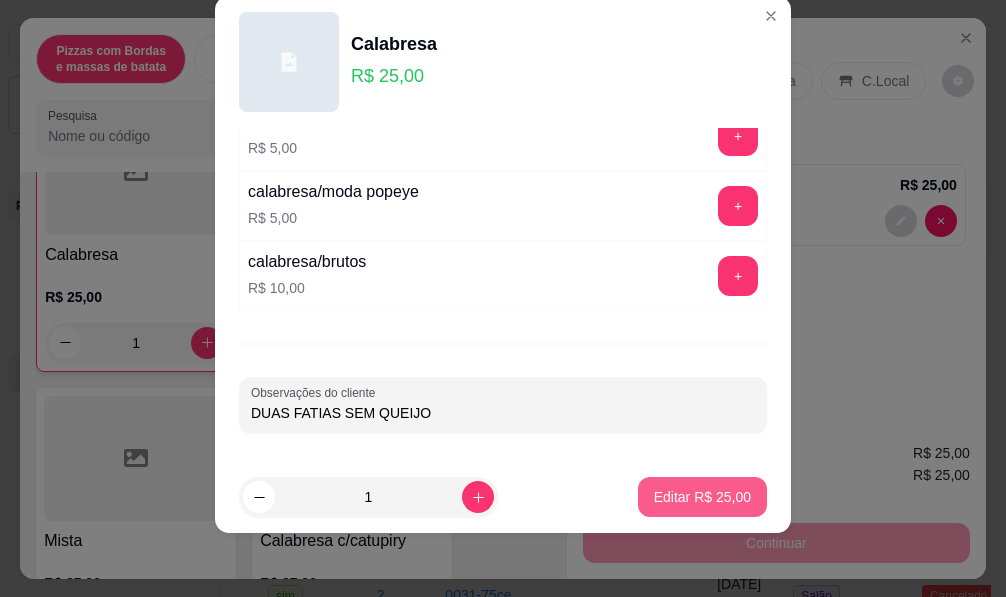 type on "0" 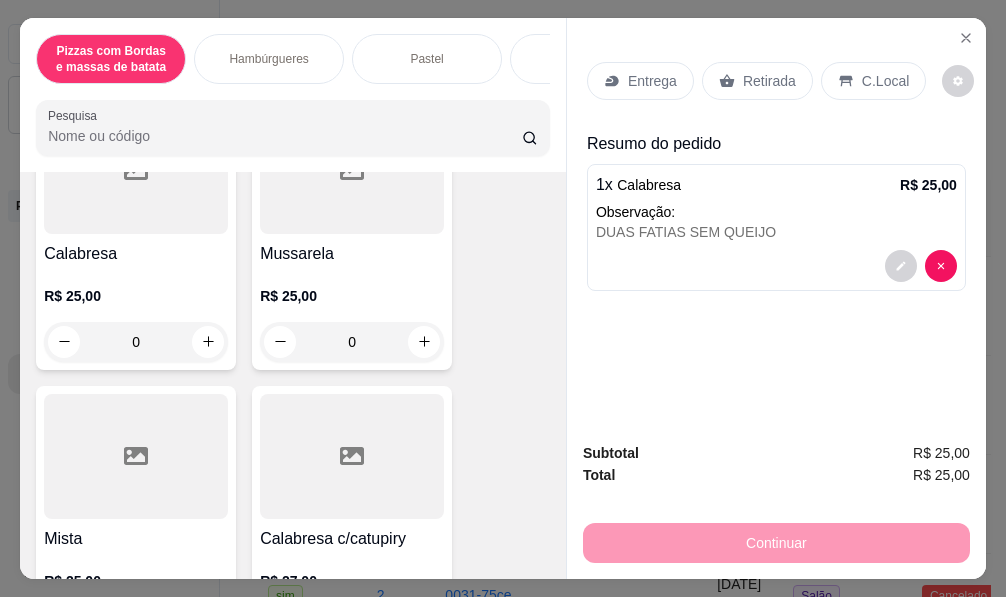 scroll, scrollTop: 200, scrollLeft: 0, axis: vertical 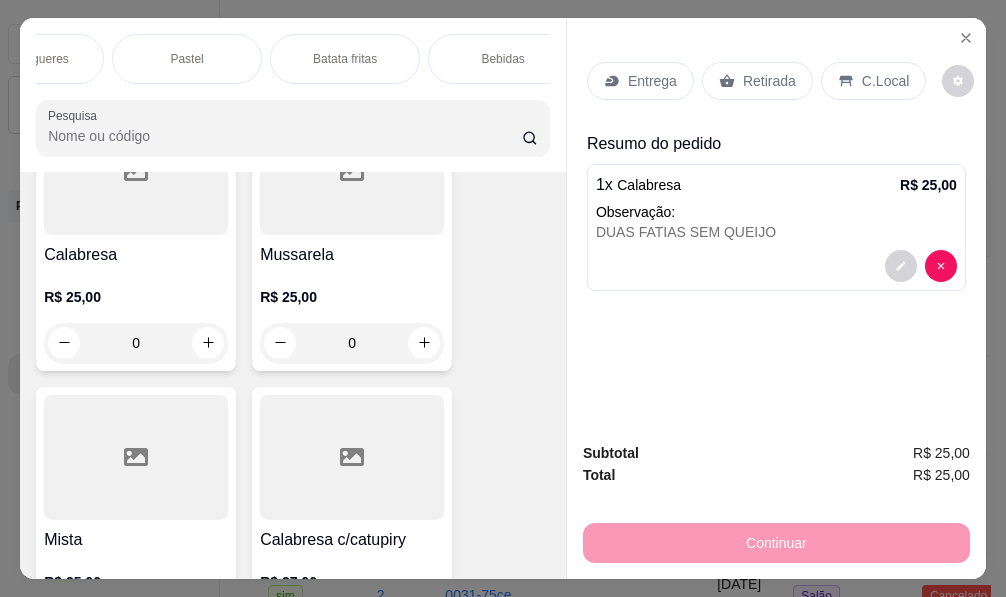 click on "Bebidas" at bounding box center [503, 59] 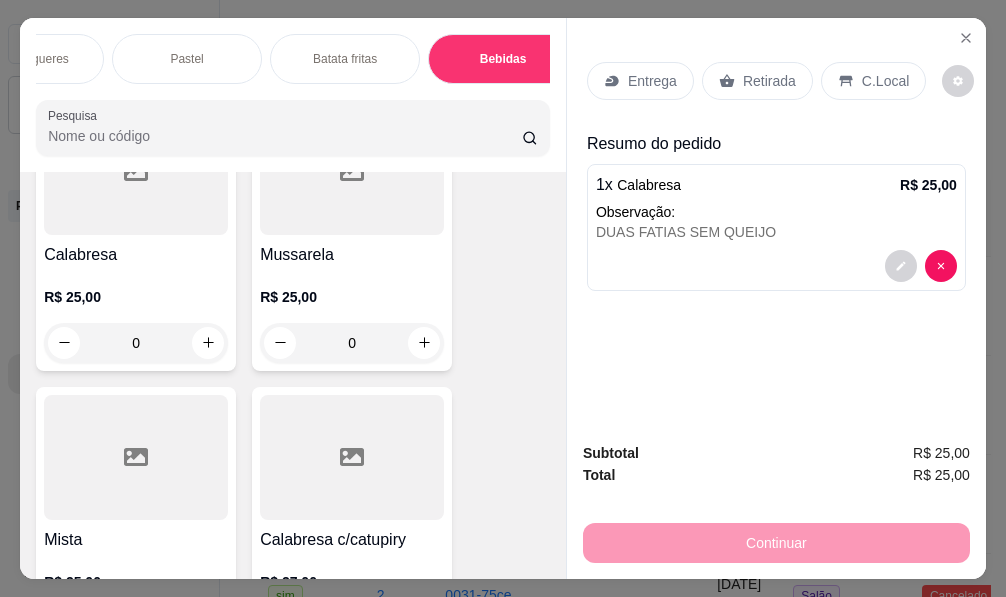scroll, scrollTop: 7993, scrollLeft: 0, axis: vertical 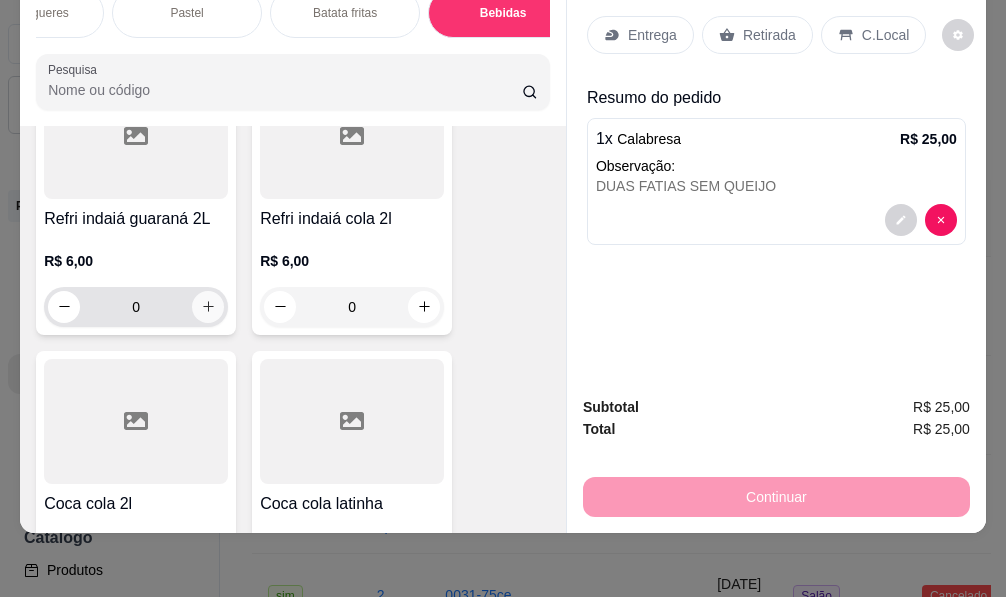 click at bounding box center [208, 307] 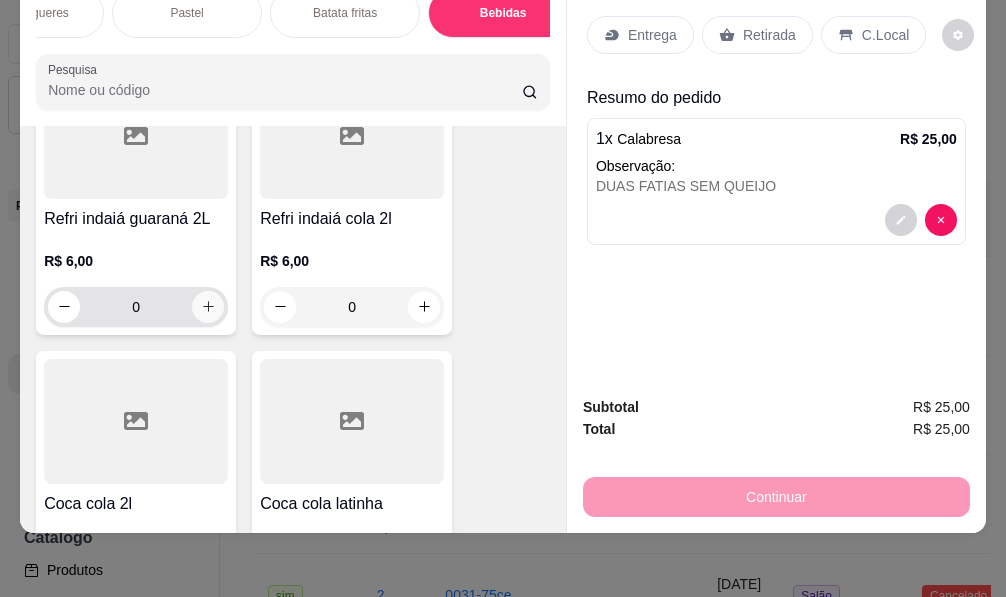 type on "1" 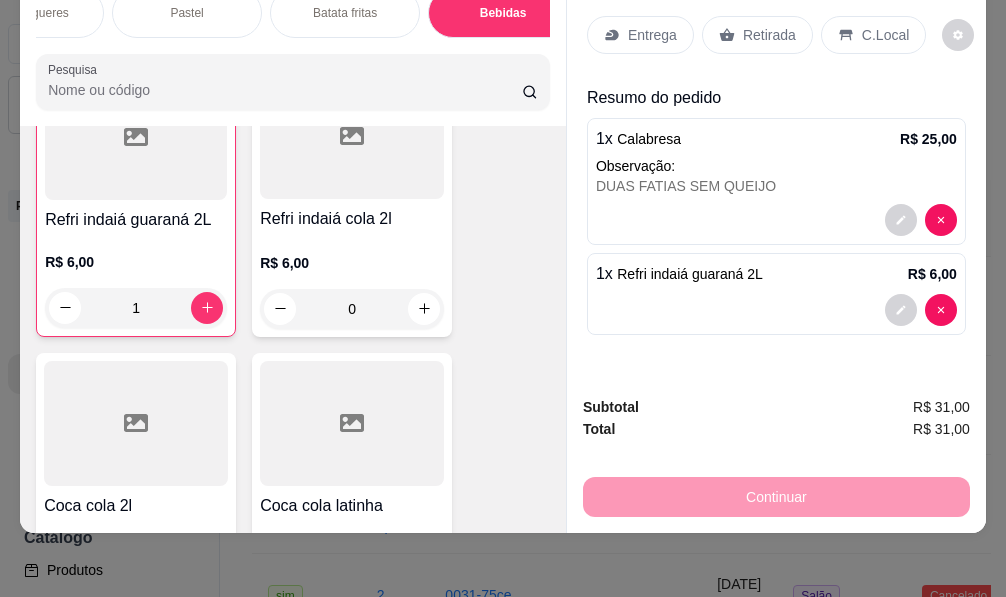 scroll, scrollTop: 8094, scrollLeft: 0, axis: vertical 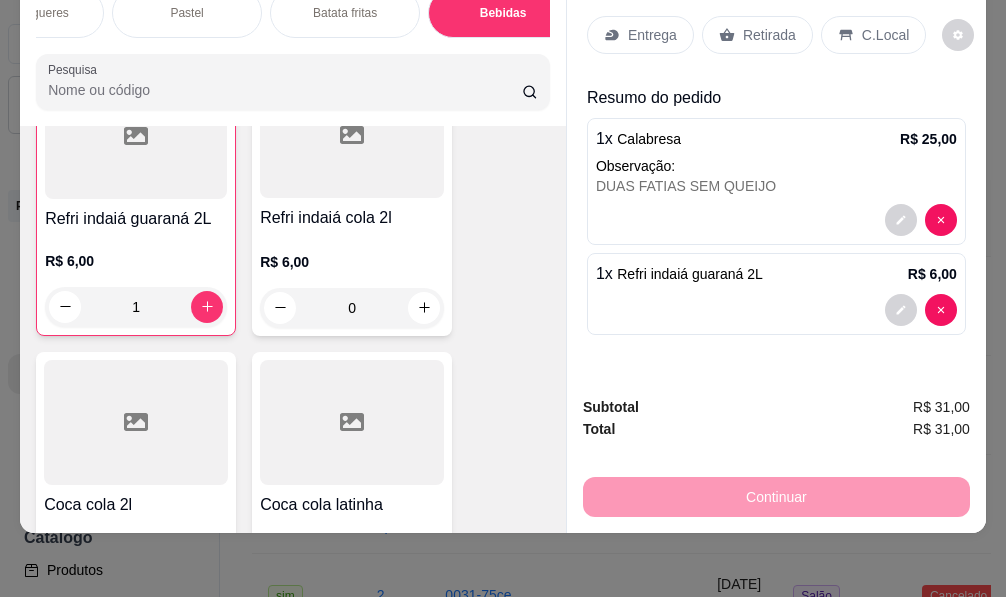 click on "Entrega" at bounding box center [640, 35] 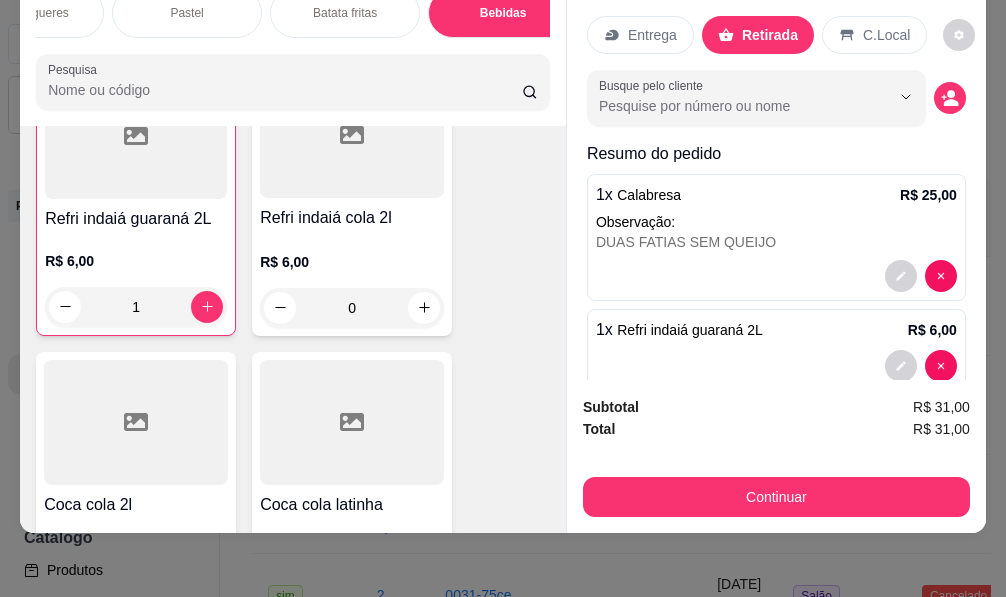 click on "Retirada" at bounding box center (758, 35) 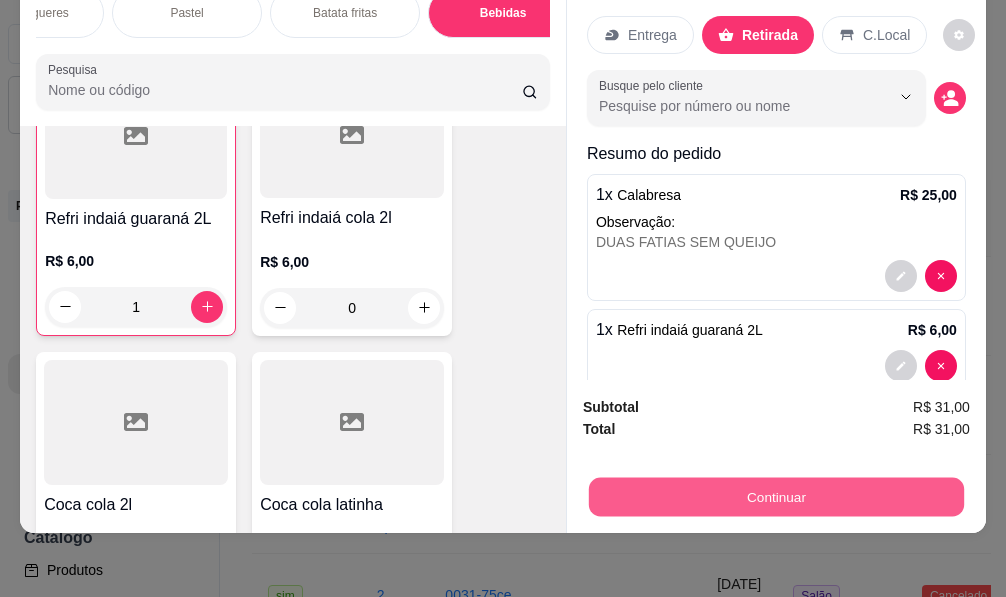 click on "Continuar" at bounding box center [776, 497] 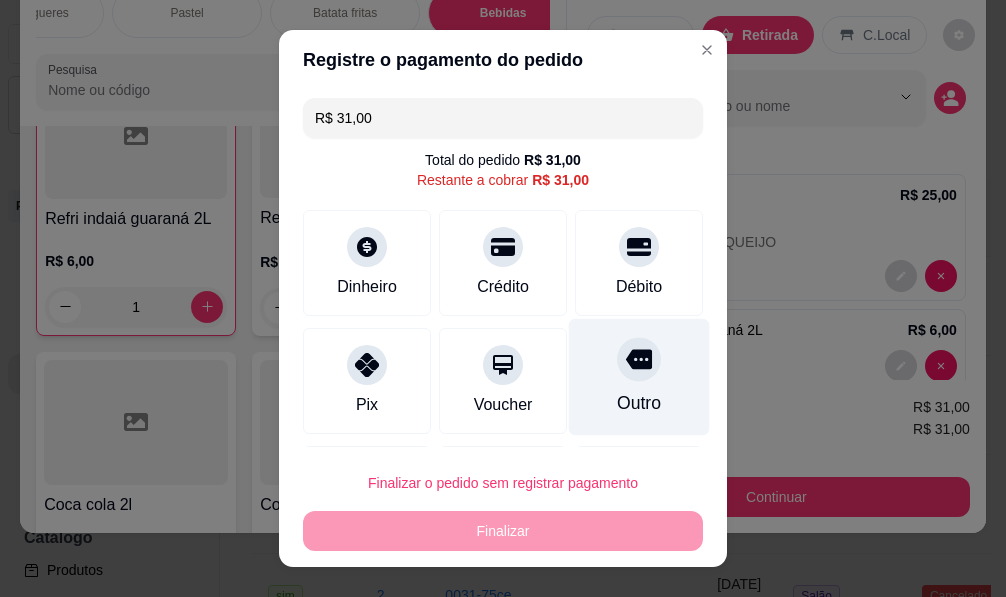 click on "Outro" at bounding box center [639, 377] 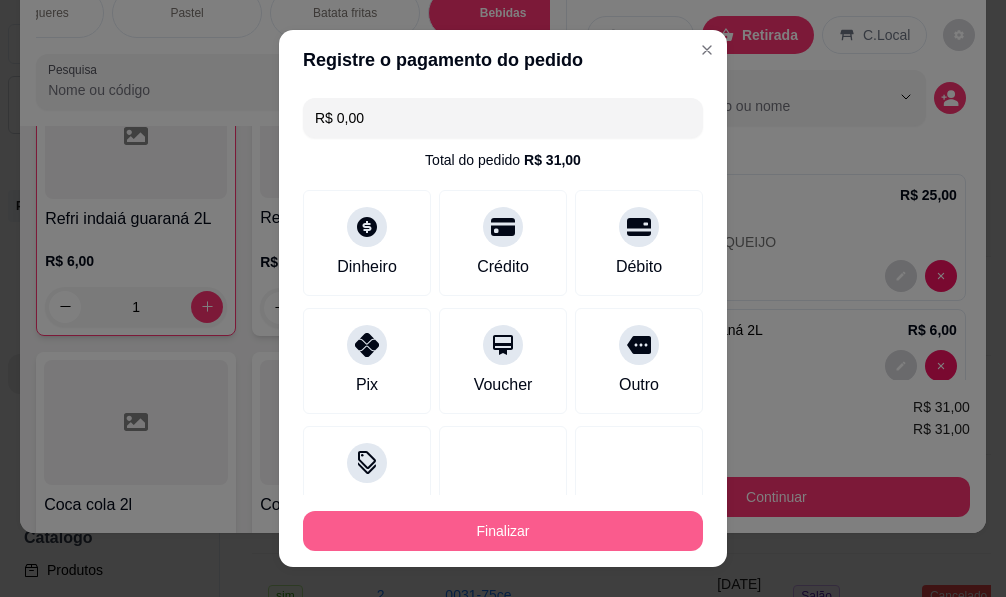 click on "Finalizar" at bounding box center [503, 531] 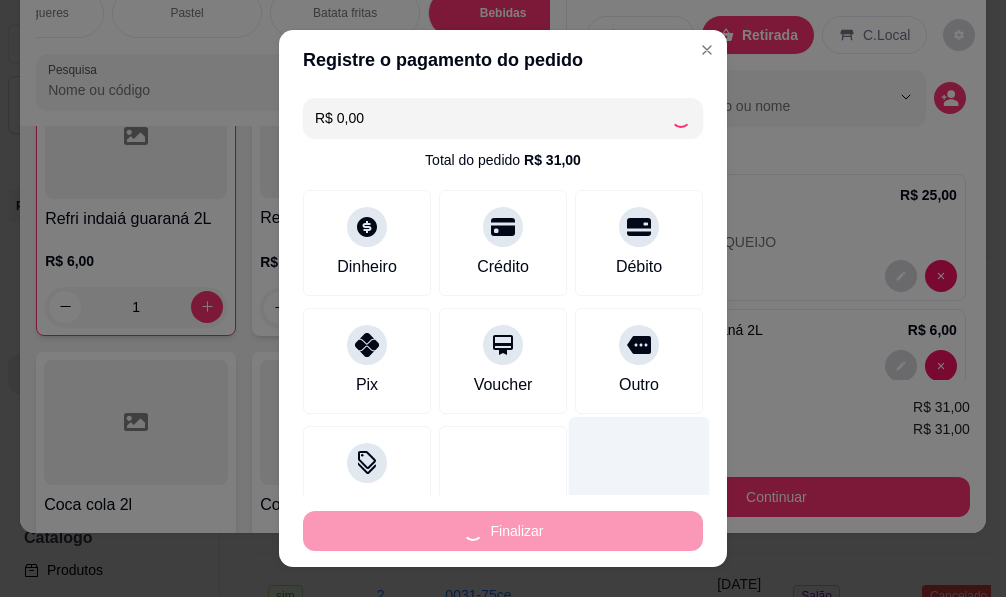 type on "0" 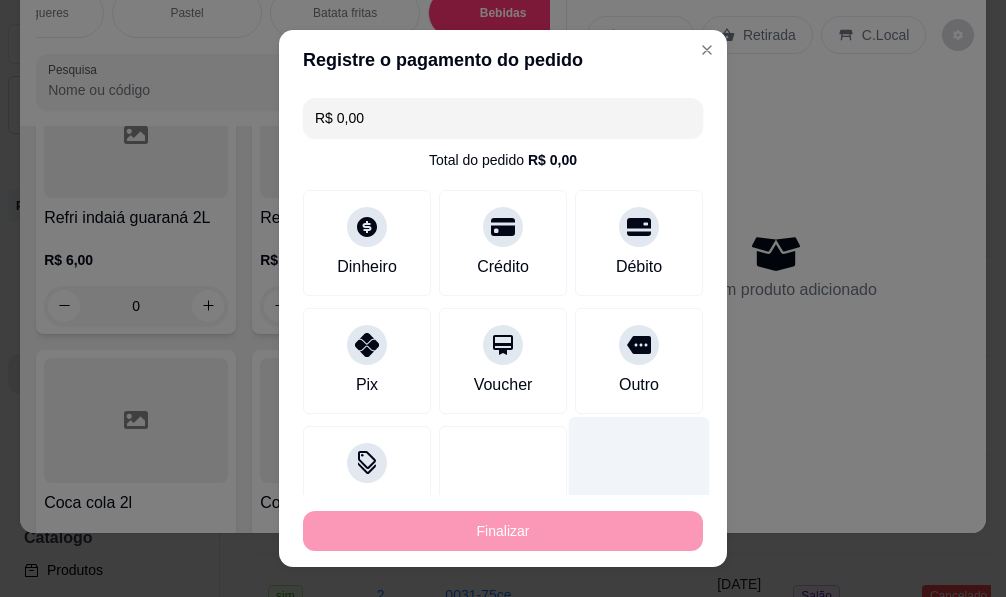type on "-R$ 31,00" 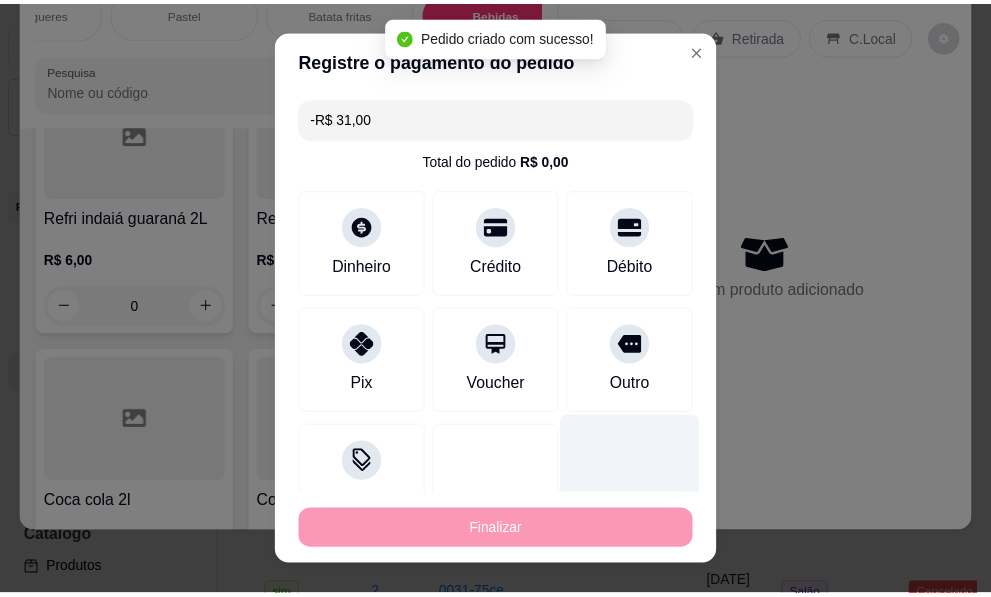 scroll, scrollTop: 8093, scrollLeft: 0, axis: vertical 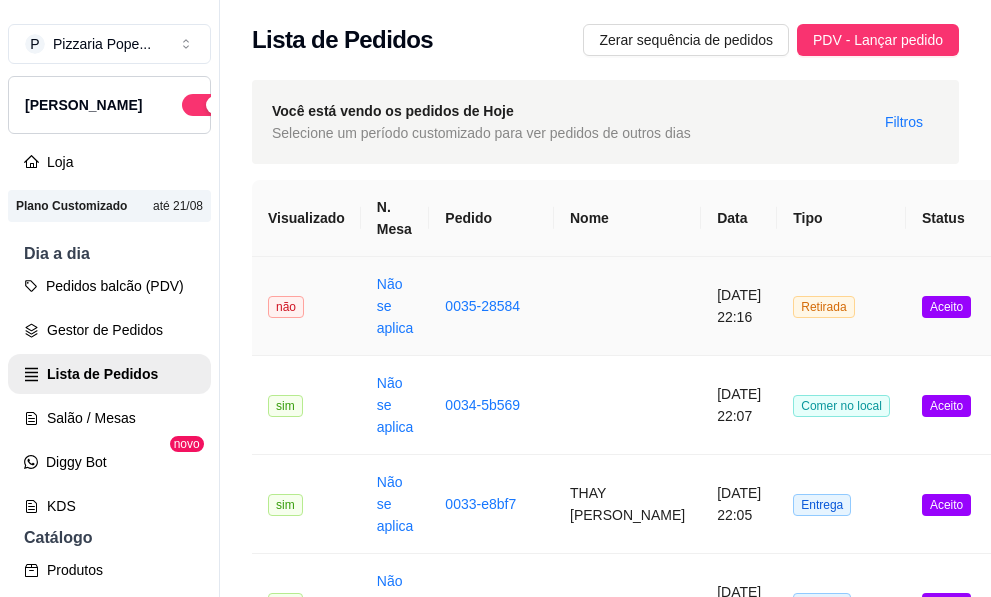 click on "[DATE] 22:16" at bounding box center (739, 306) 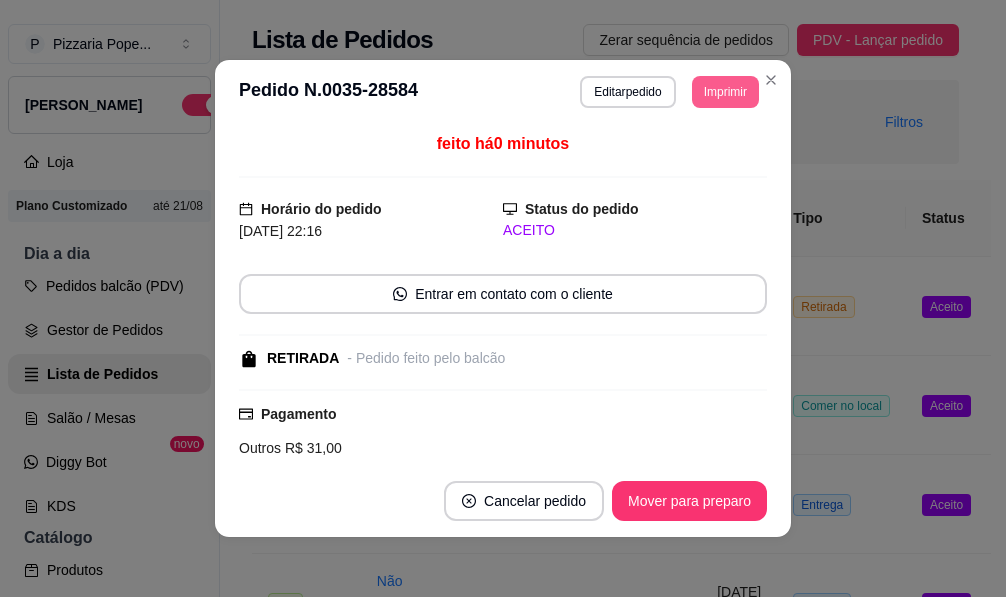 click on "Imprimir" at bounding box center (725, 92) 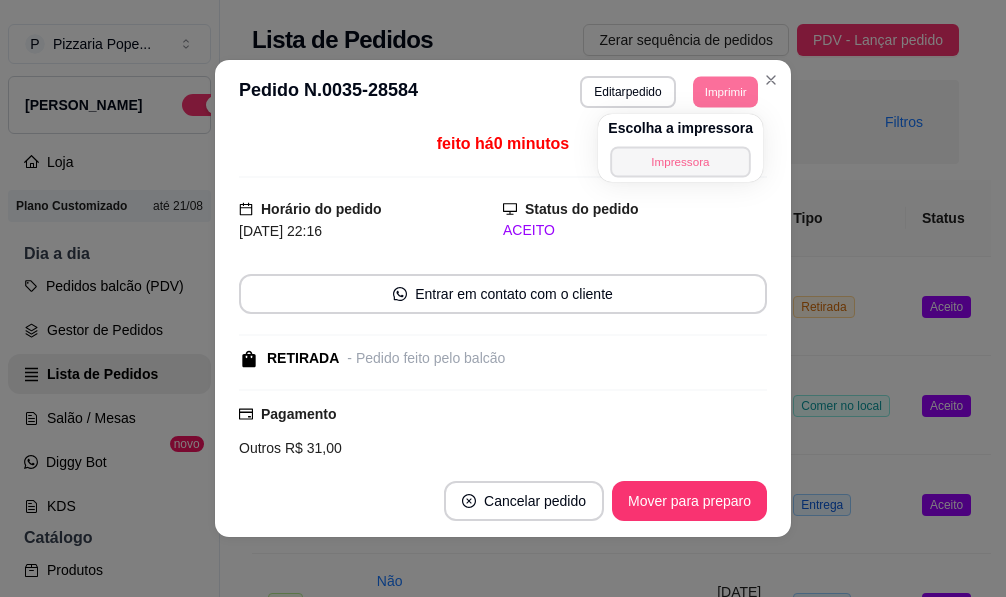click on "Impressora" at bounding box center (680, 161) 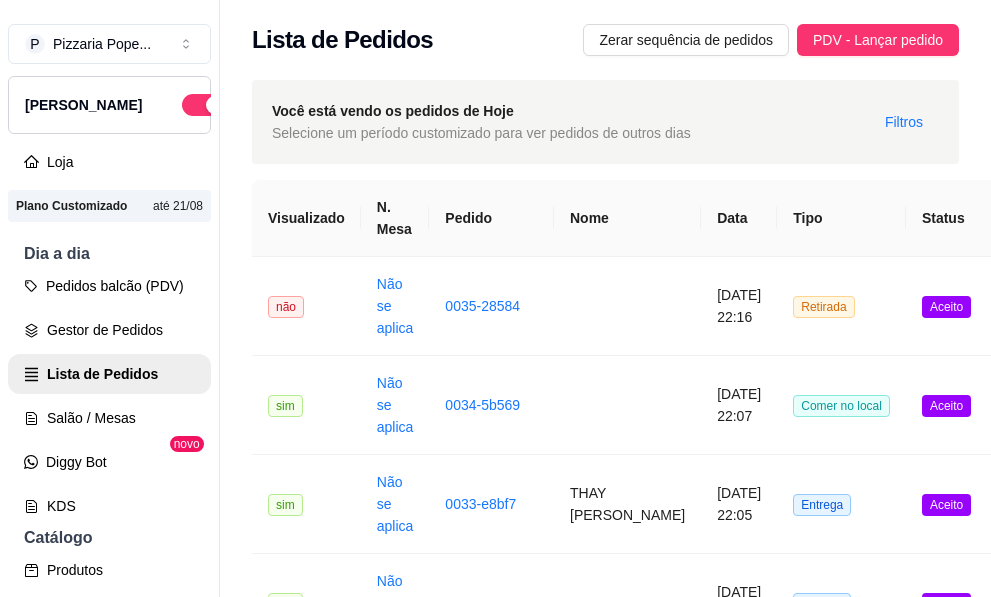 drag, startPoint x: 603, startPoint y: 242, endPoint x: 587, endPoint y: 324, distance: 83.546394 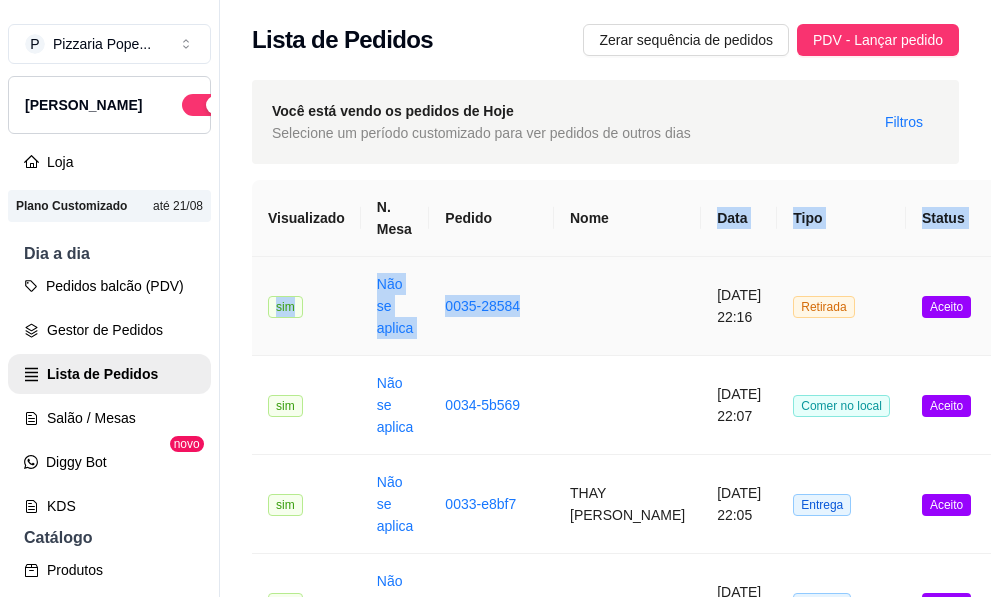 click at bounding box center [627, 306] 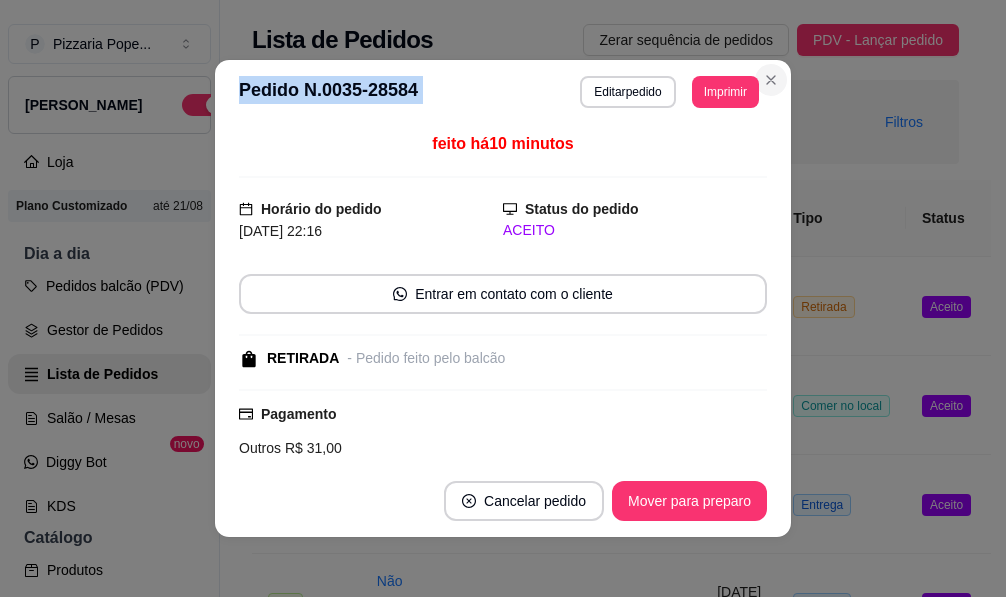 click on "**********" at bounding box center (503, 298) 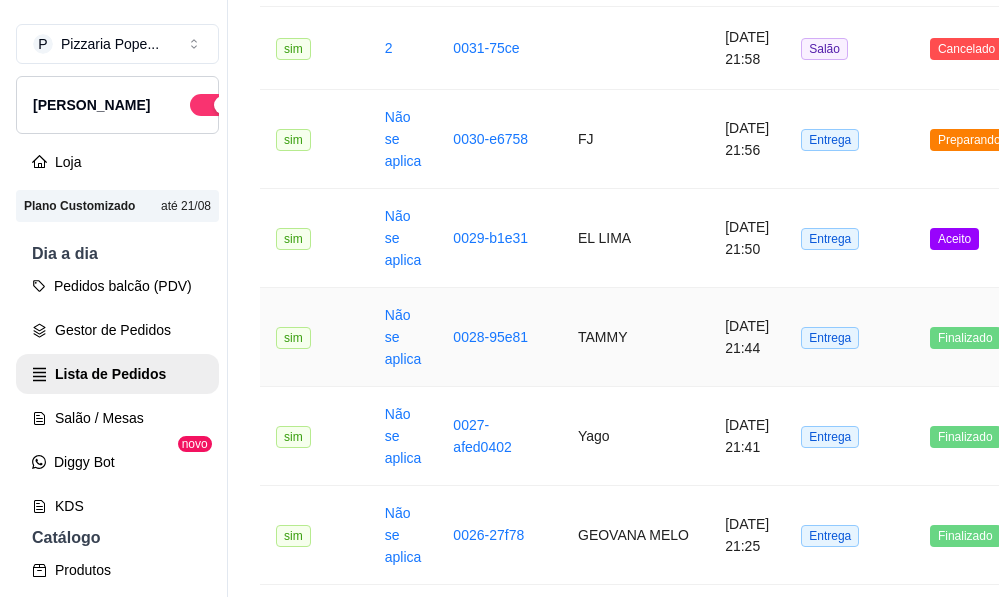 scroll, scrollTop: 600, scrollLeft: 0, axis: vertical 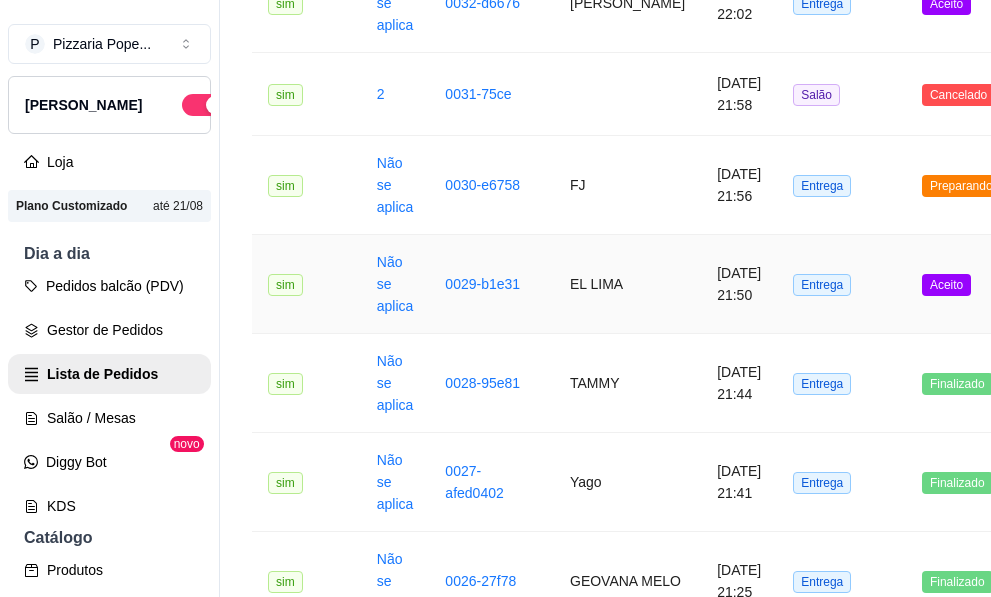click on "Não se aplica" at bounding box center [395, 284] 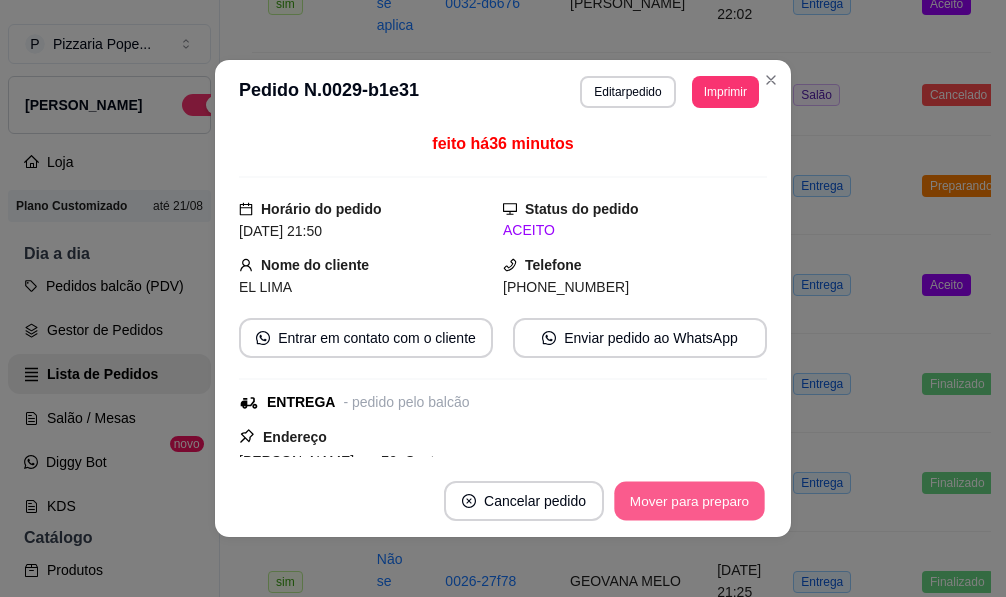 click on "Mover para preparo" at bounding box center (689, 501) 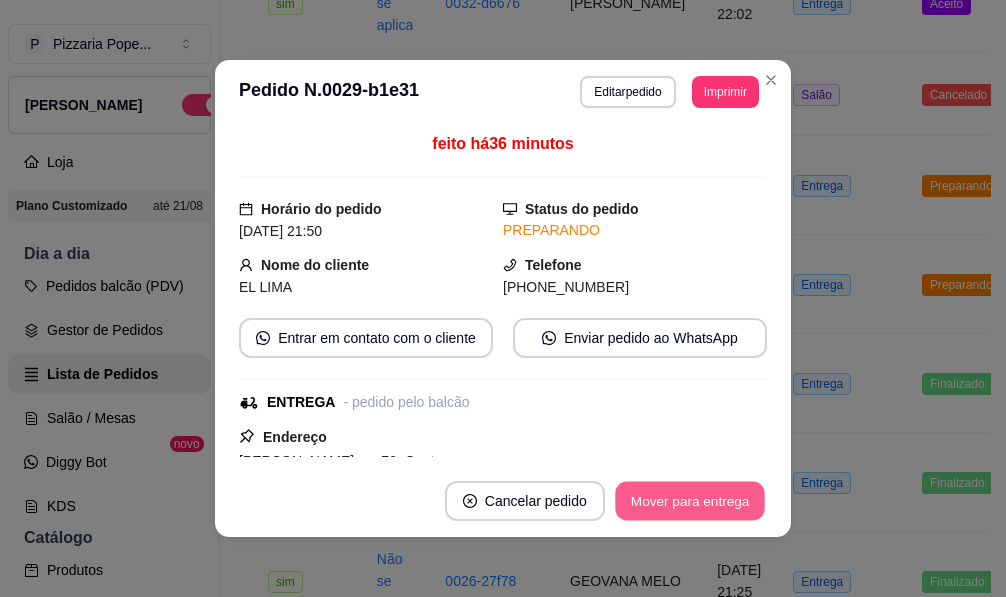 click on "Mover para entrega" at bounding box center [690, 501] 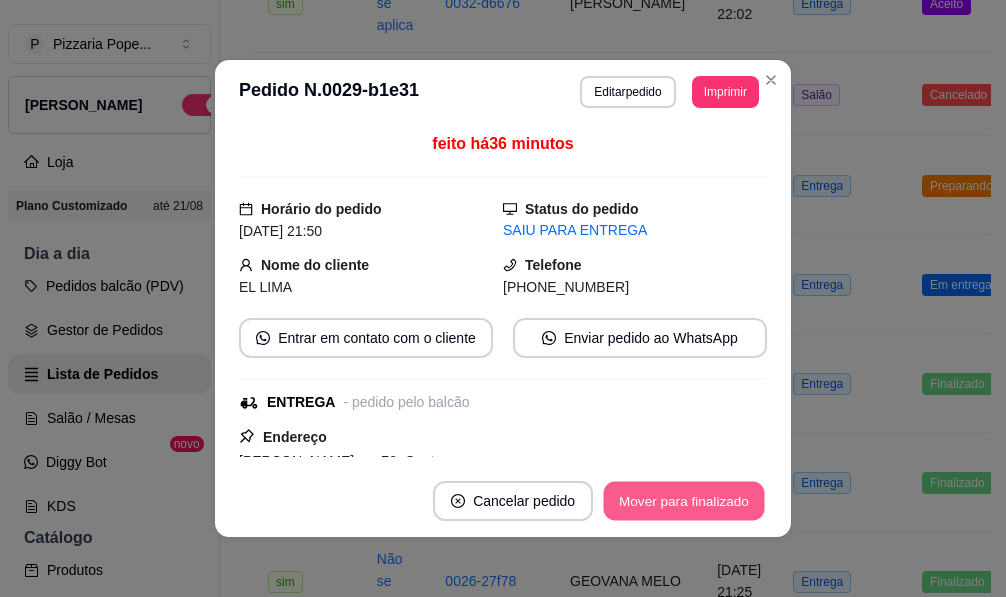 click on "Mover para finalizado" at bounding box center [684, 501] 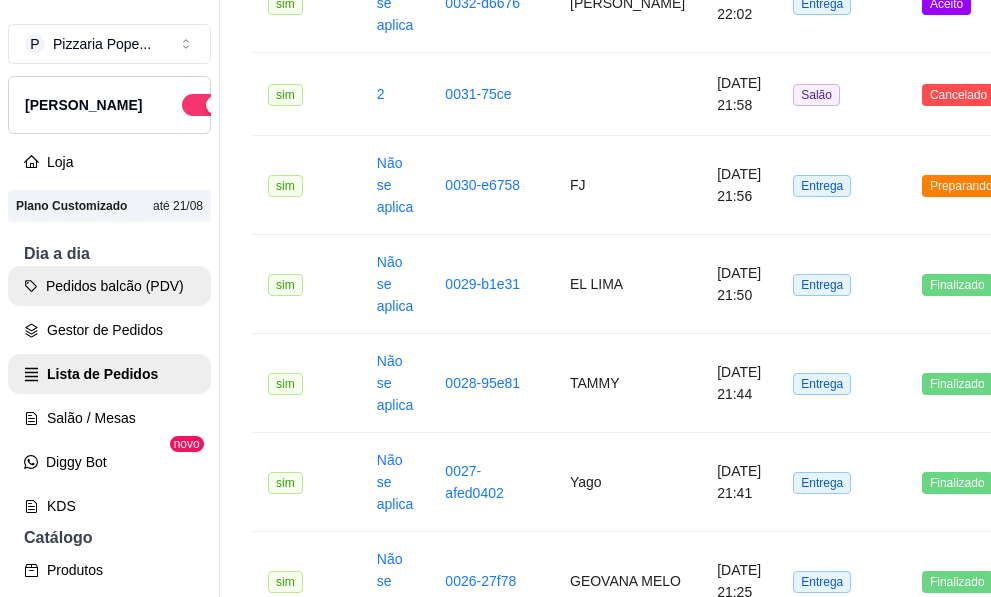 click on "Pedidos balcão (PDV)" at bounding box center [109, 286] 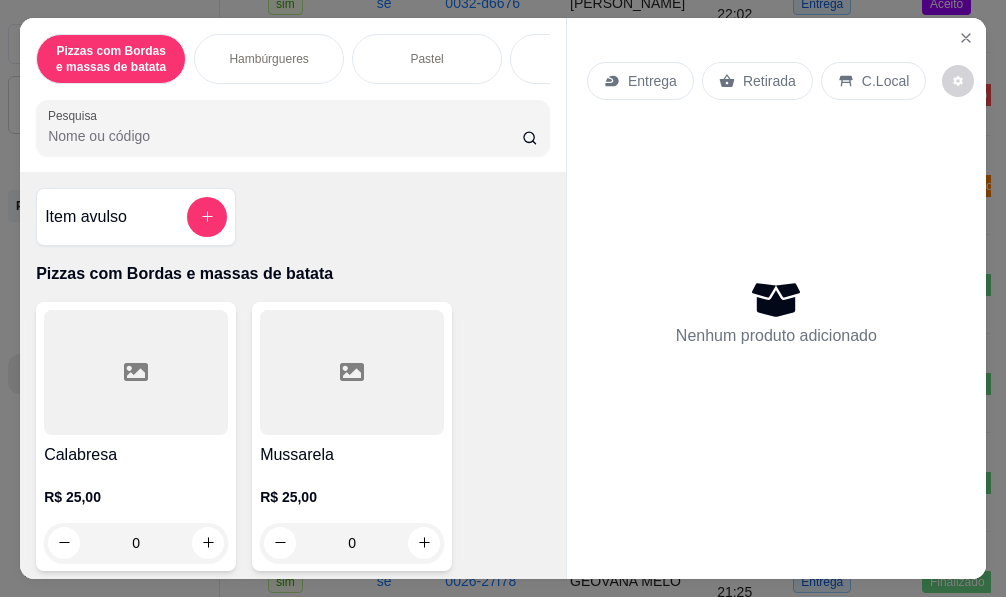 click on "Hambúrgueres" at bounding box center [268, 59] 